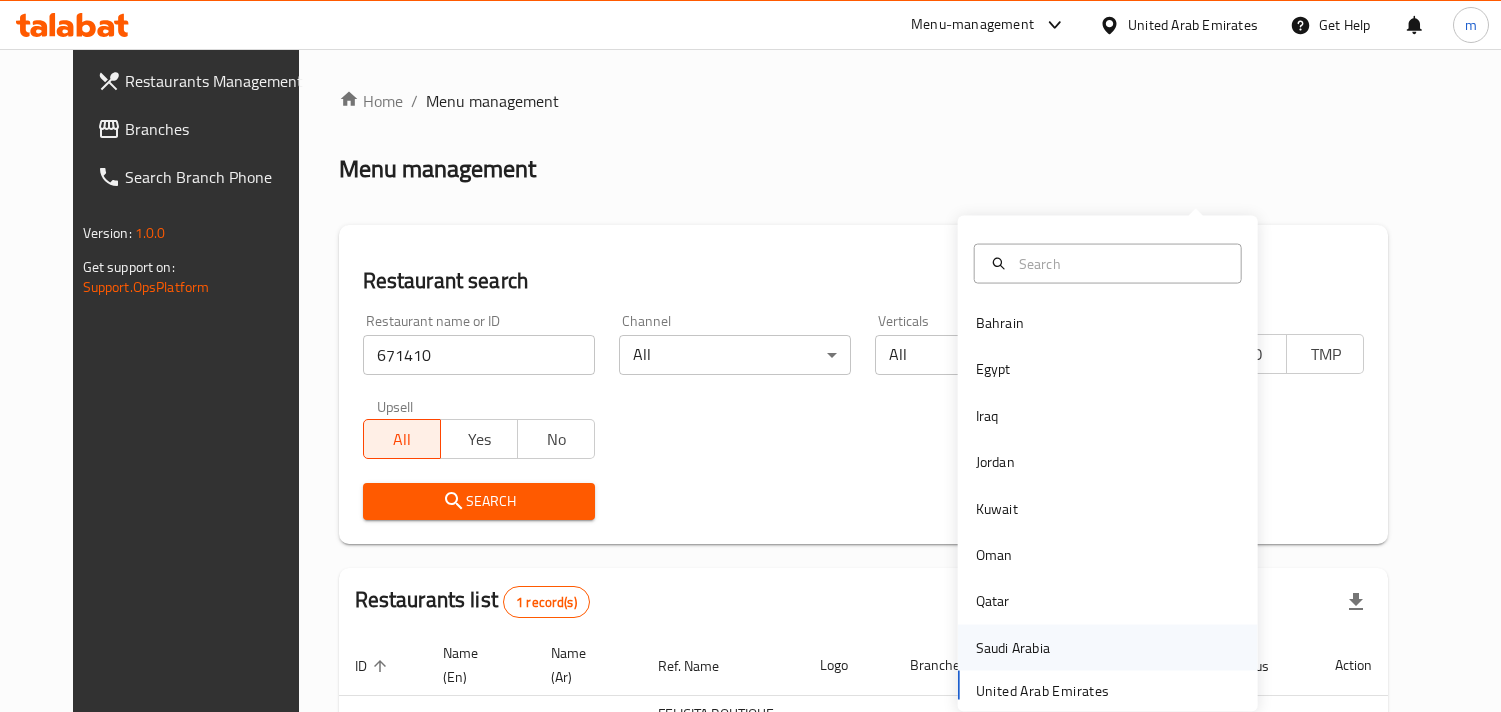 scroll, scrollTop: 163, scrollLeft: 0, axis: vertical 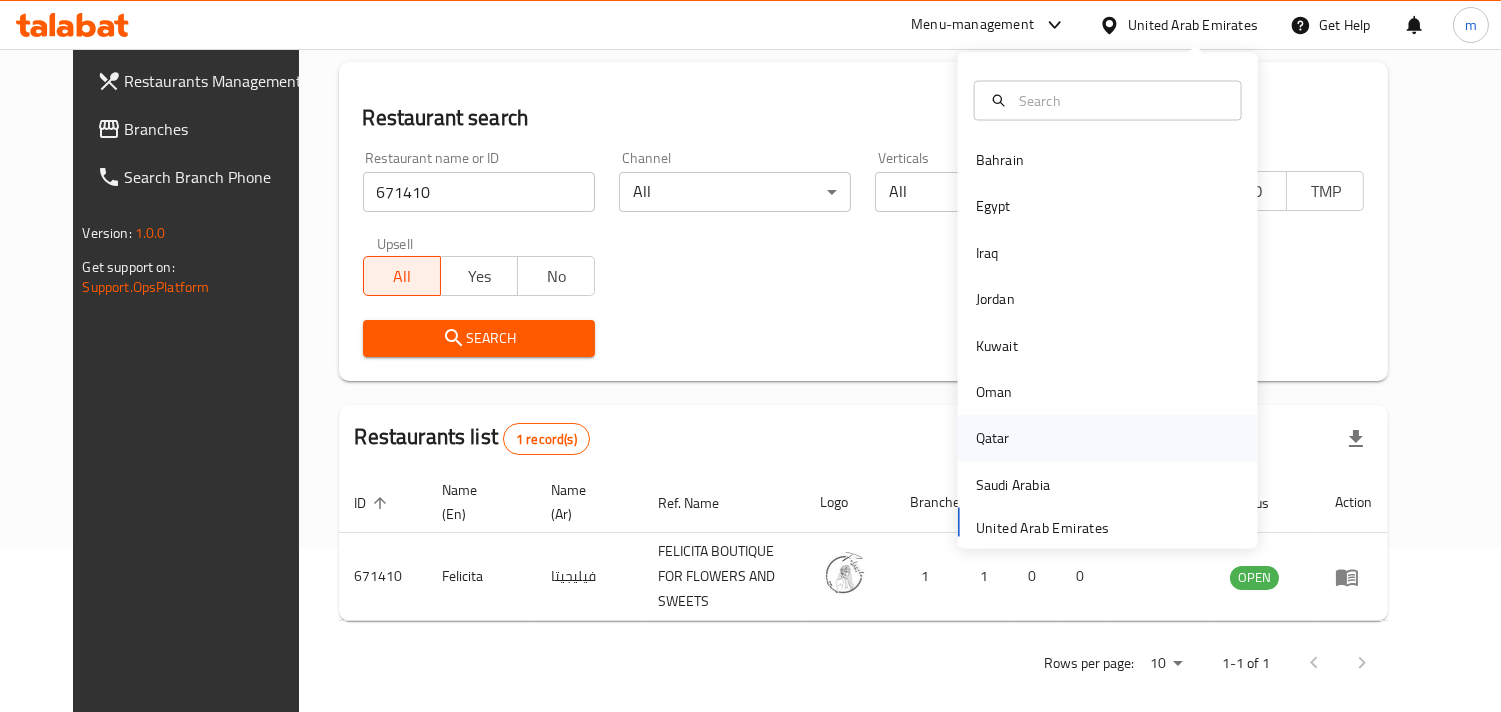 click on "Qatar" at bounding box center (993, 438) 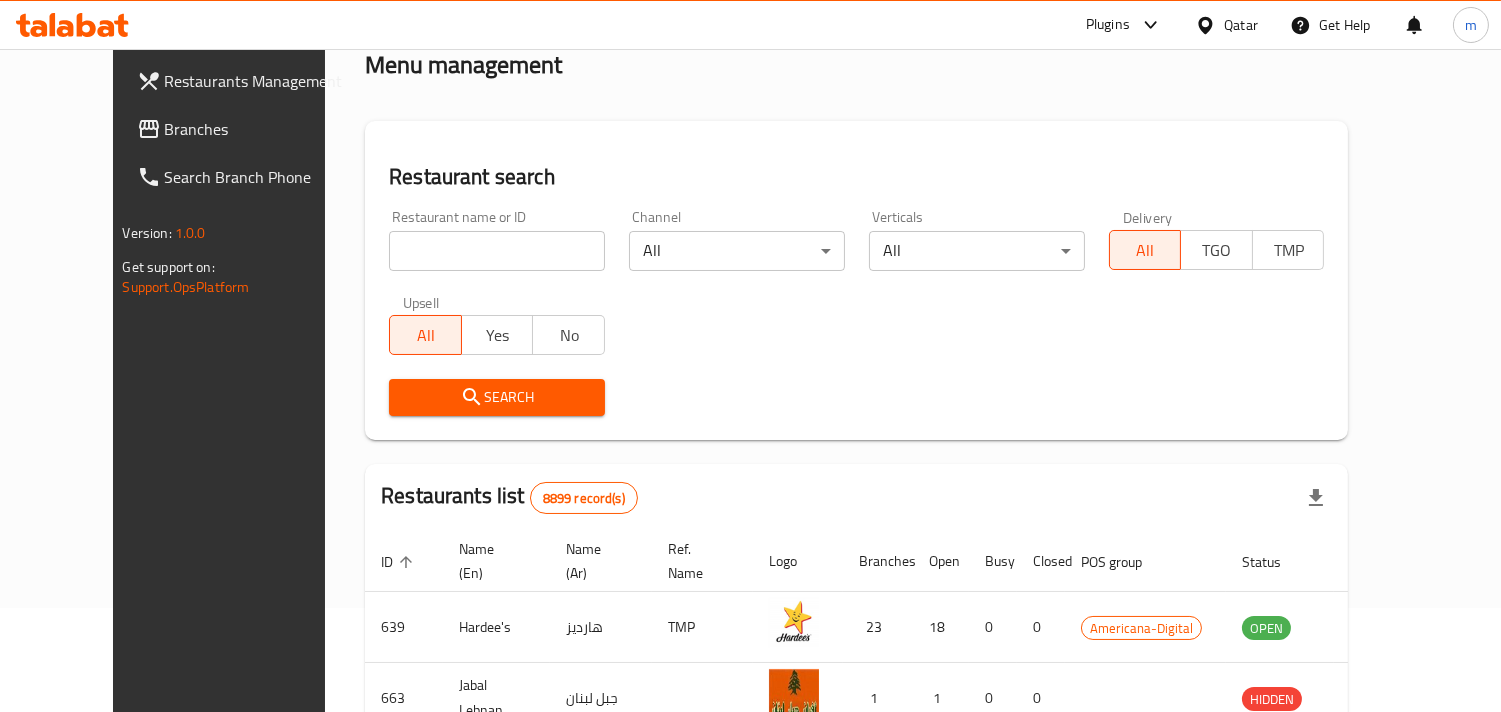 scroll, scrollTop: 163, scrollLeft: 0, axis: vertical 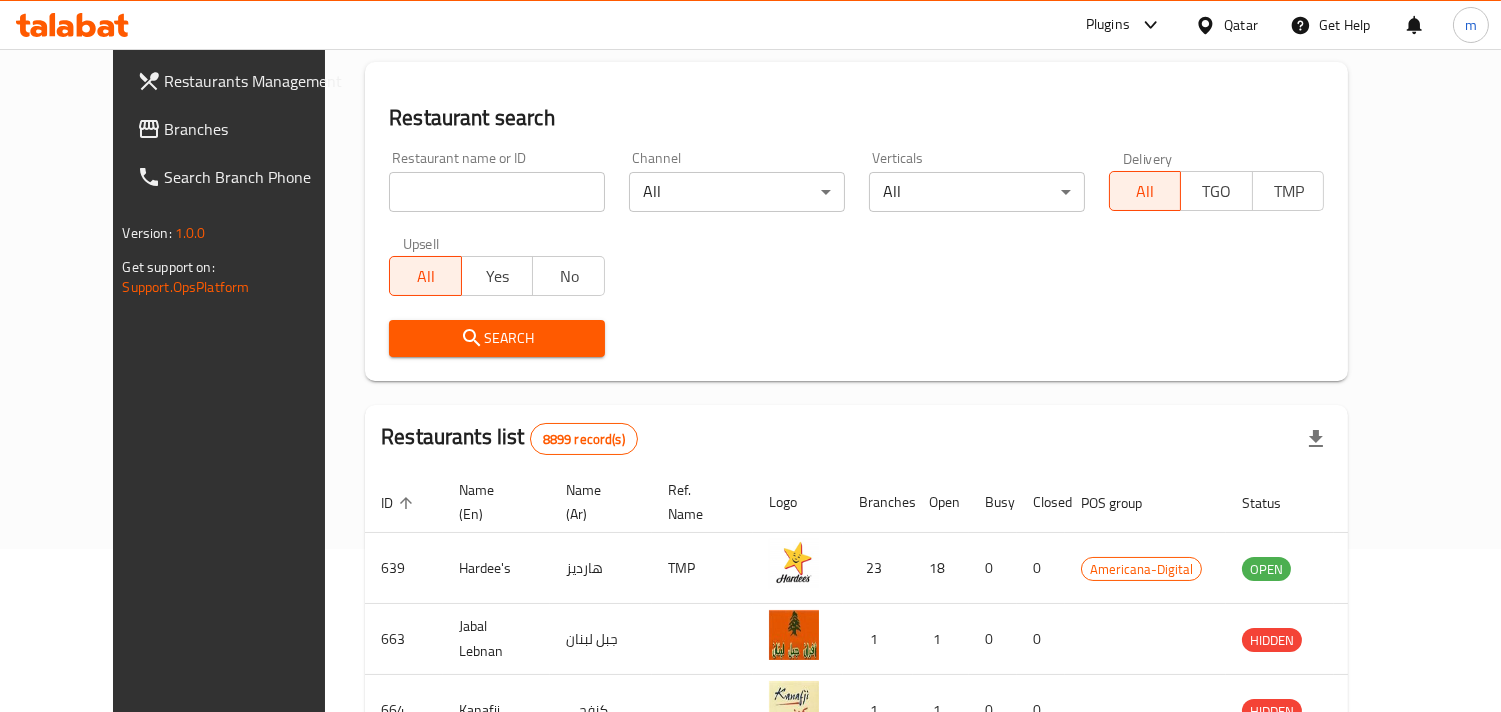 click on "Branches" at bounding box center [256, 129] 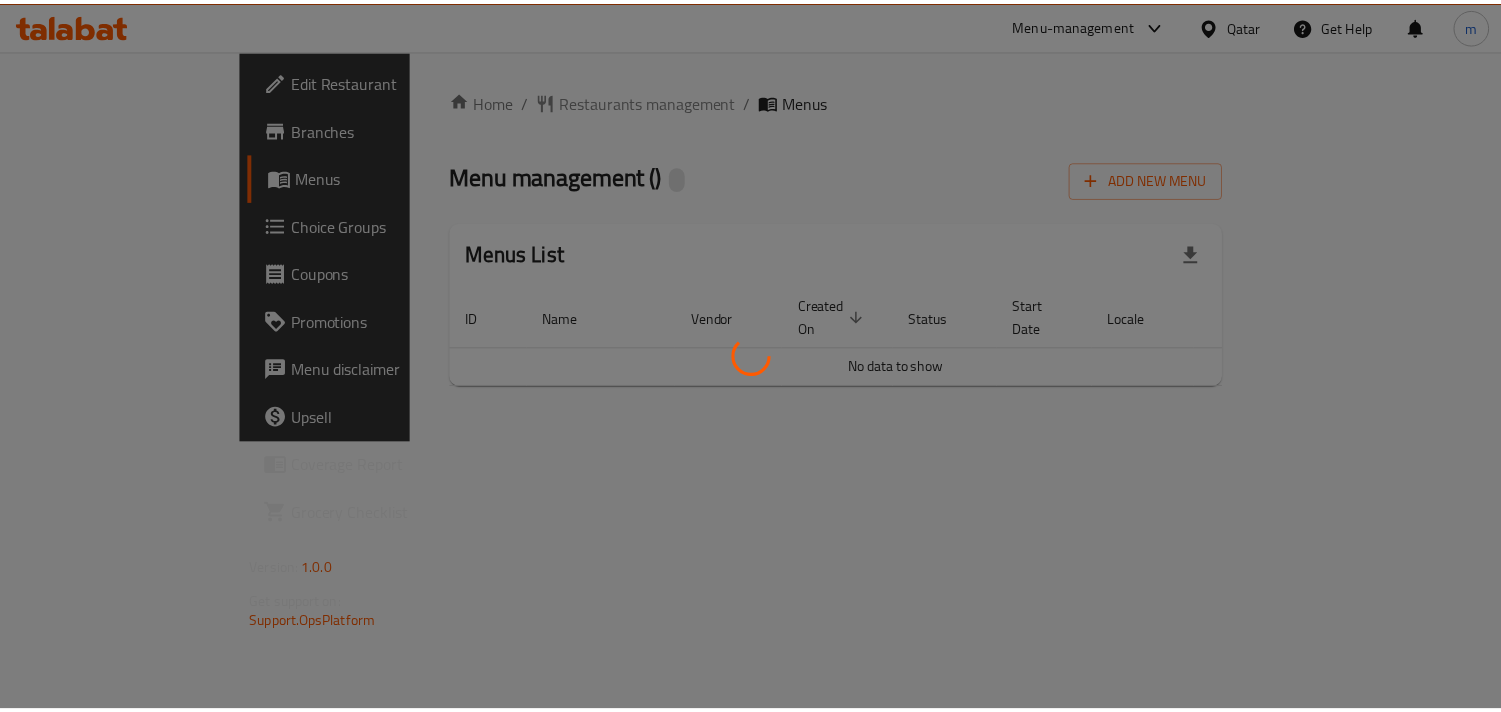 scroll, scrollTop: 0, scrollLeft: 0, axis: both 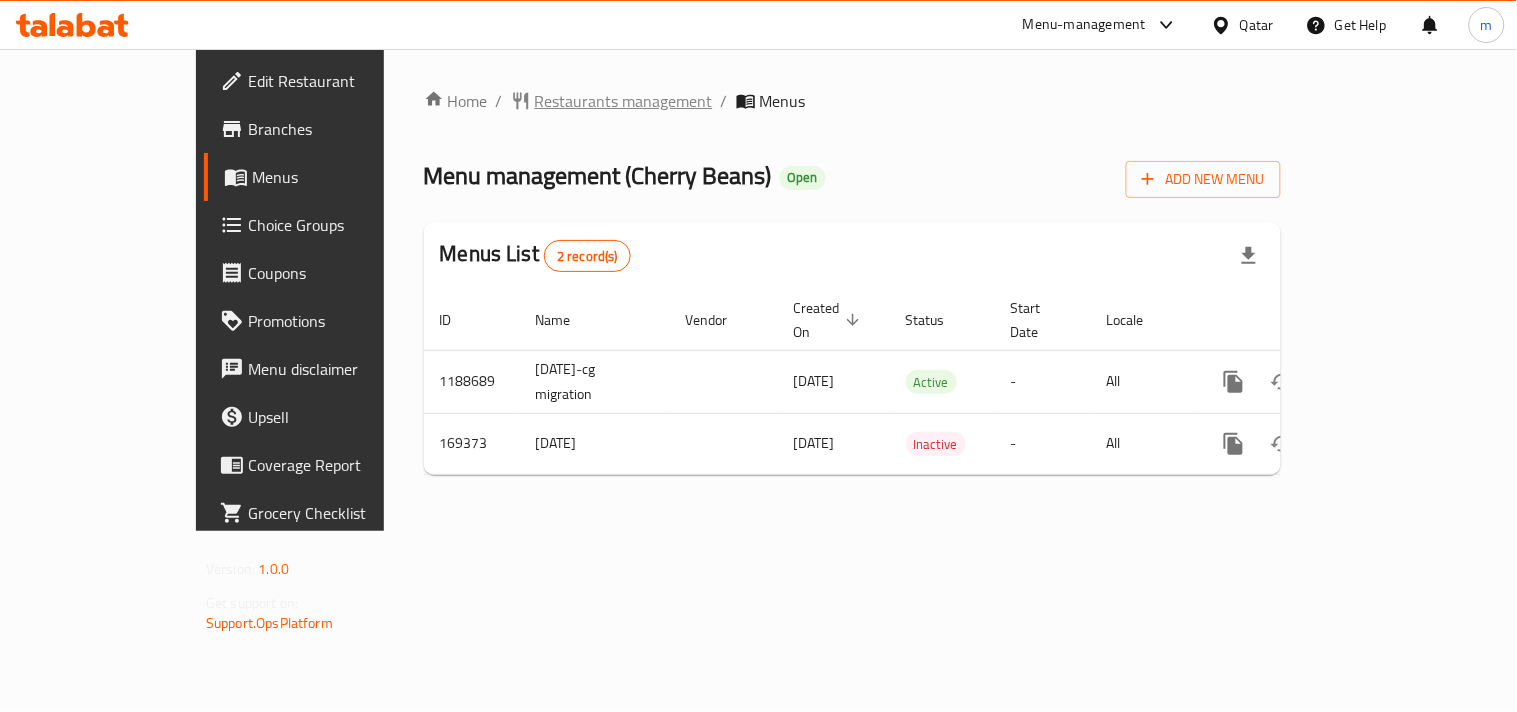 click on "Restaurants management" at bounding box center [624, 101] 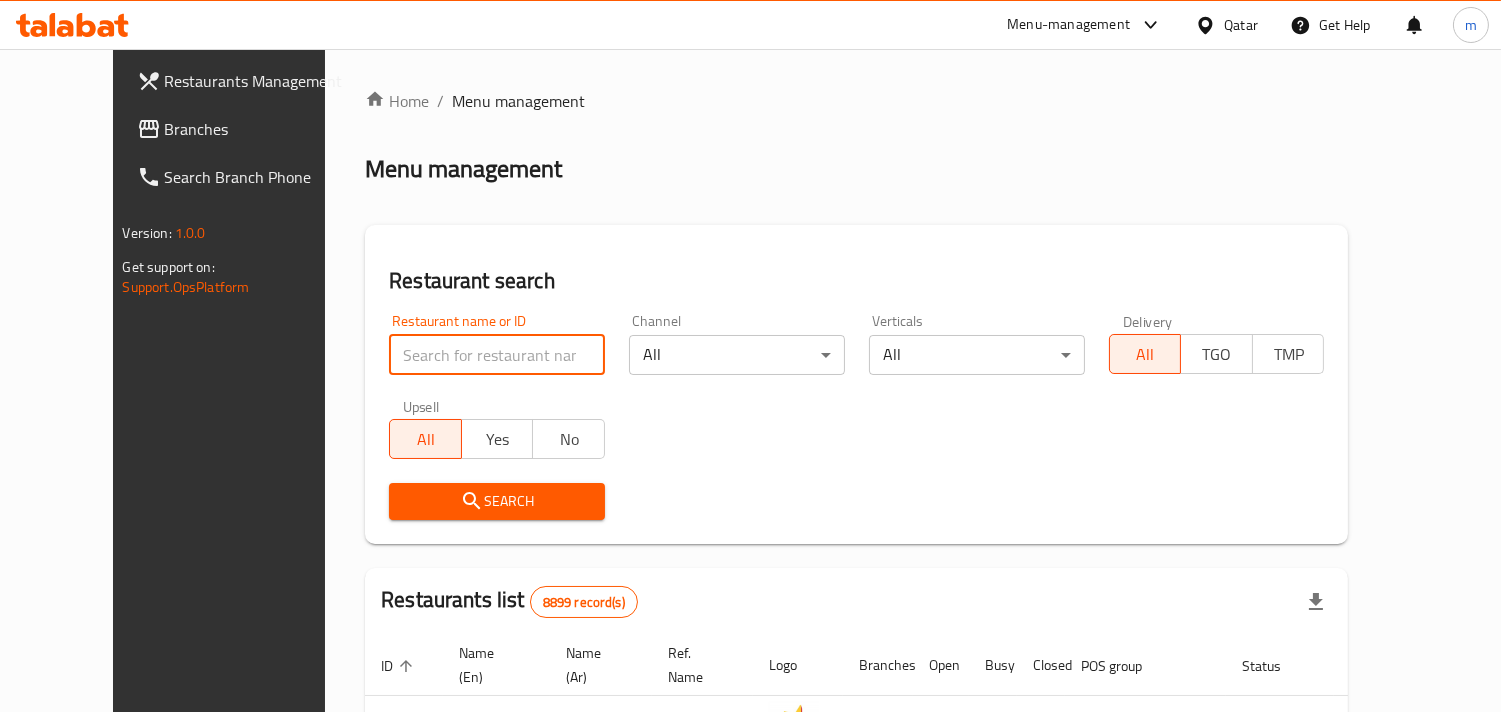 click at bounding box center (497, 355) 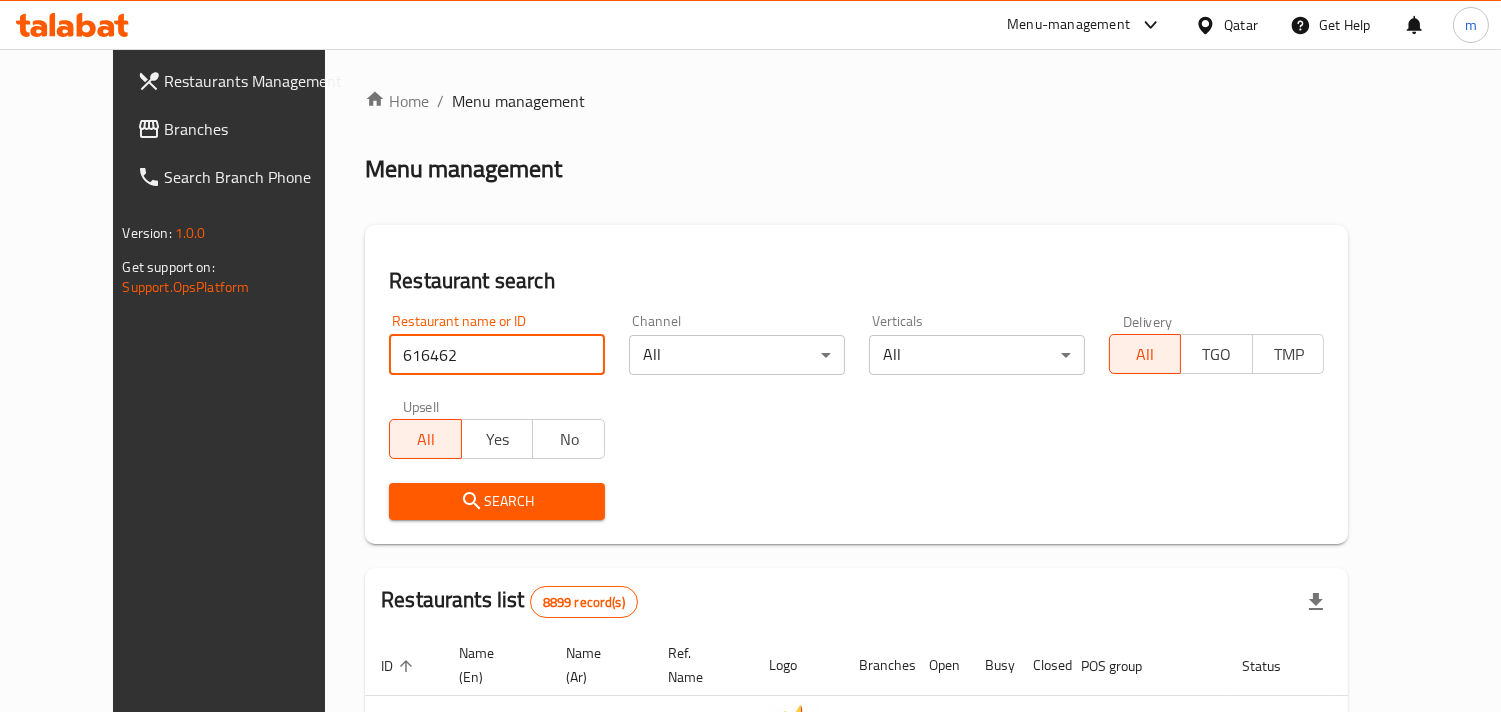 type on "616462" 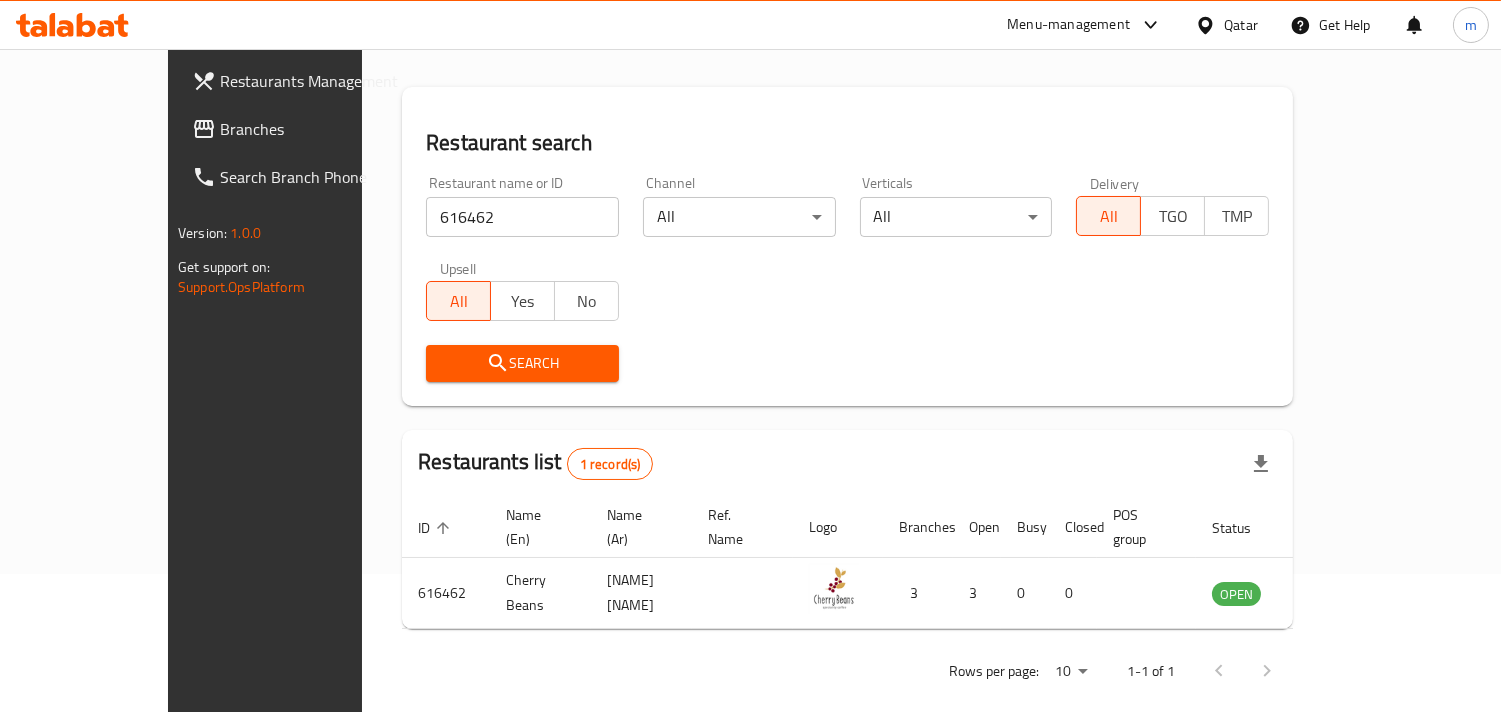 scroll, scrollTop: 141, scrollLeft: 0, axis: vertical 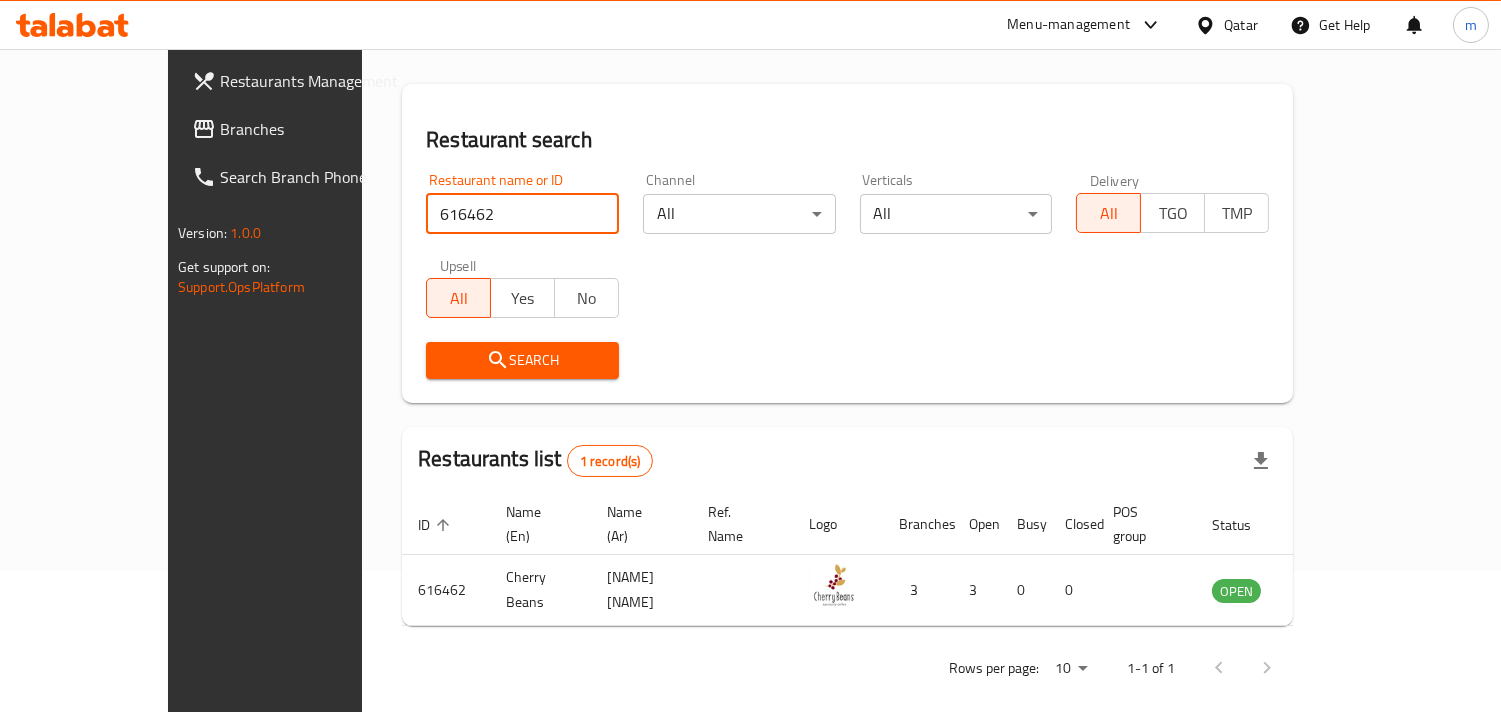 click on "Qatar" at bounding box center [1241, 25] 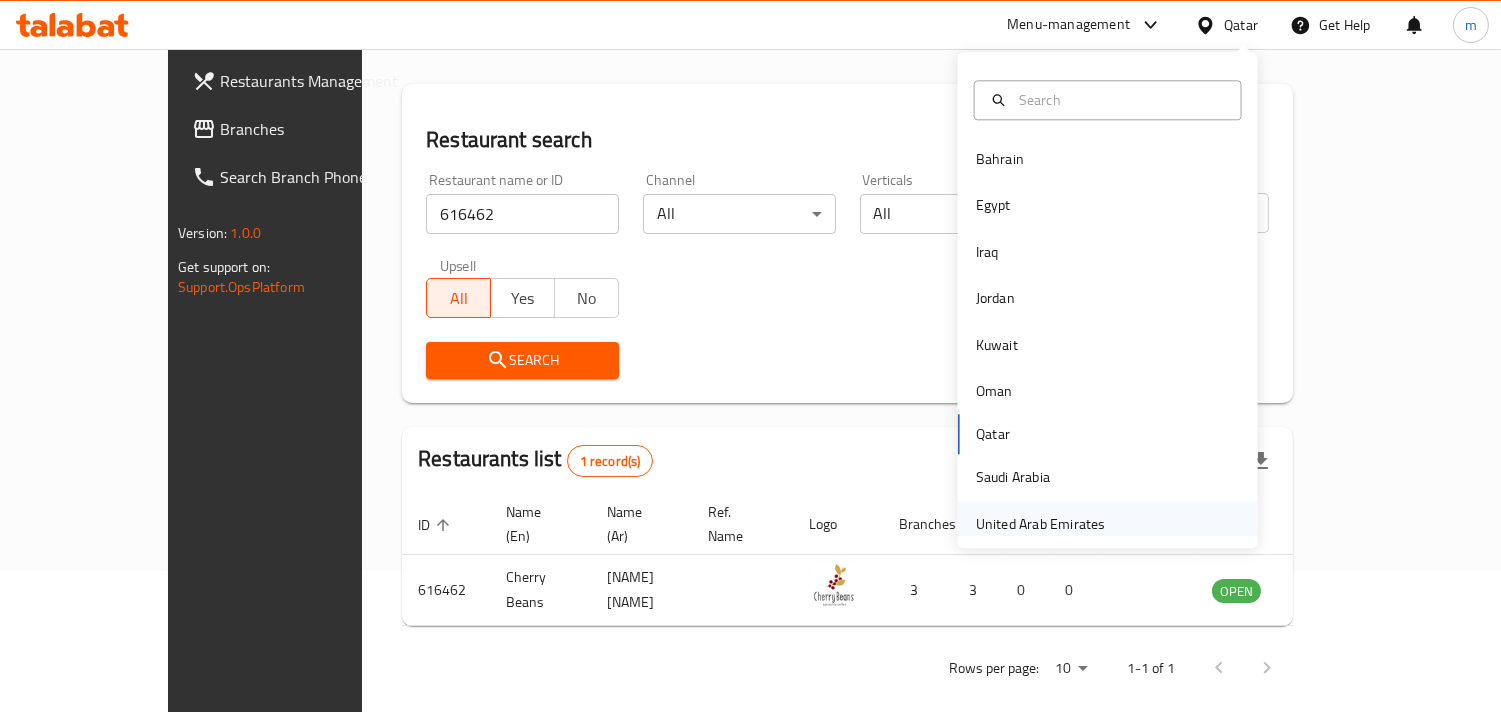click on "United Arab Emirates" at bounding box center (1041, 524) 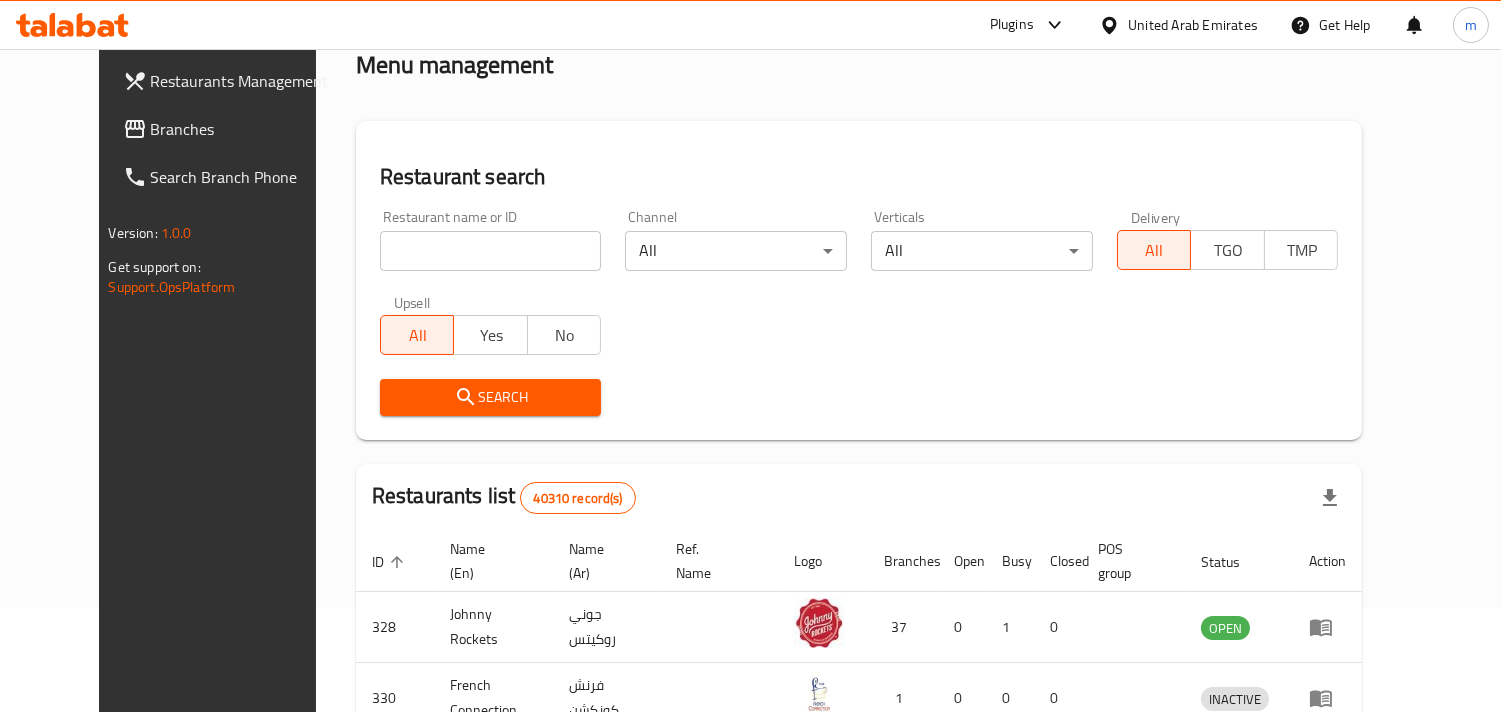 scroll, scrollTop: 141, scrollLeft: 0, axis: vertical 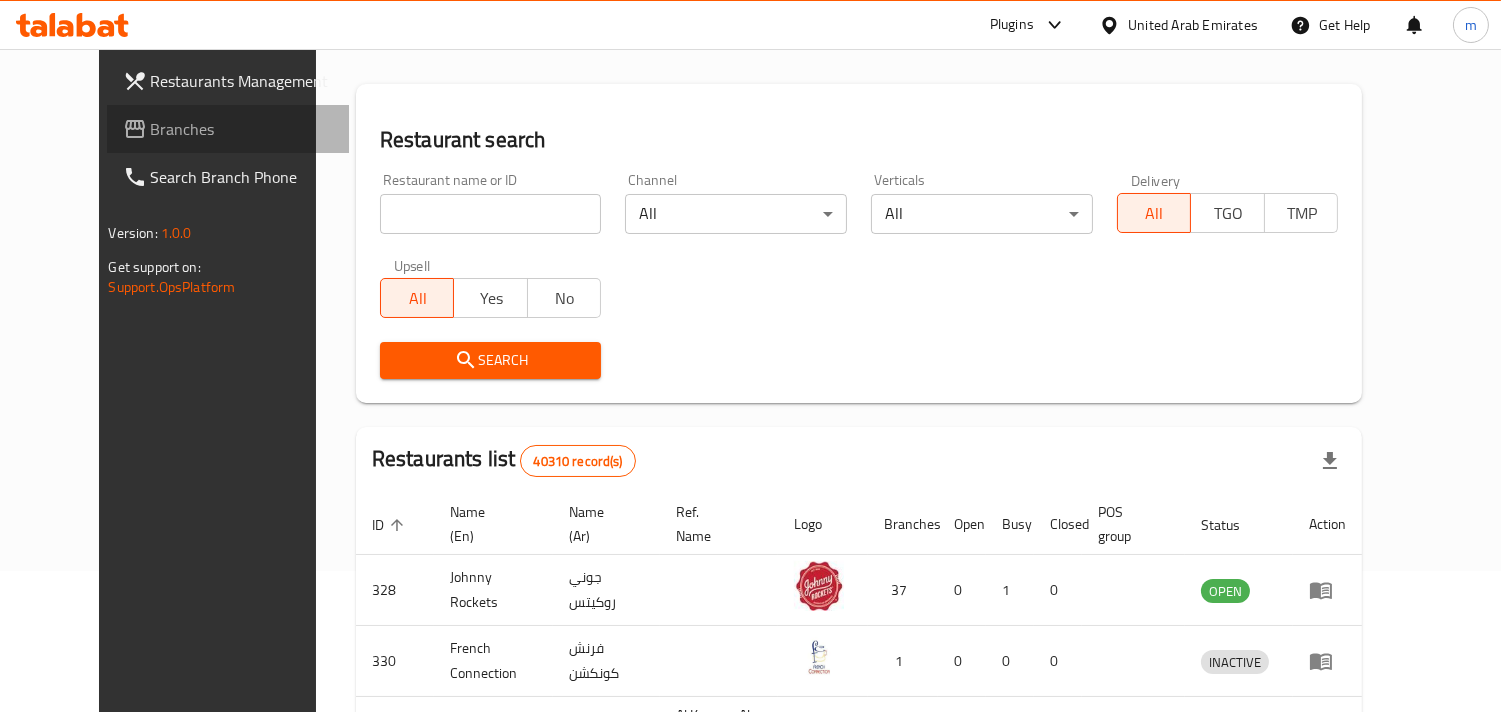 click on "Branches" at bounding box center [242, 129] 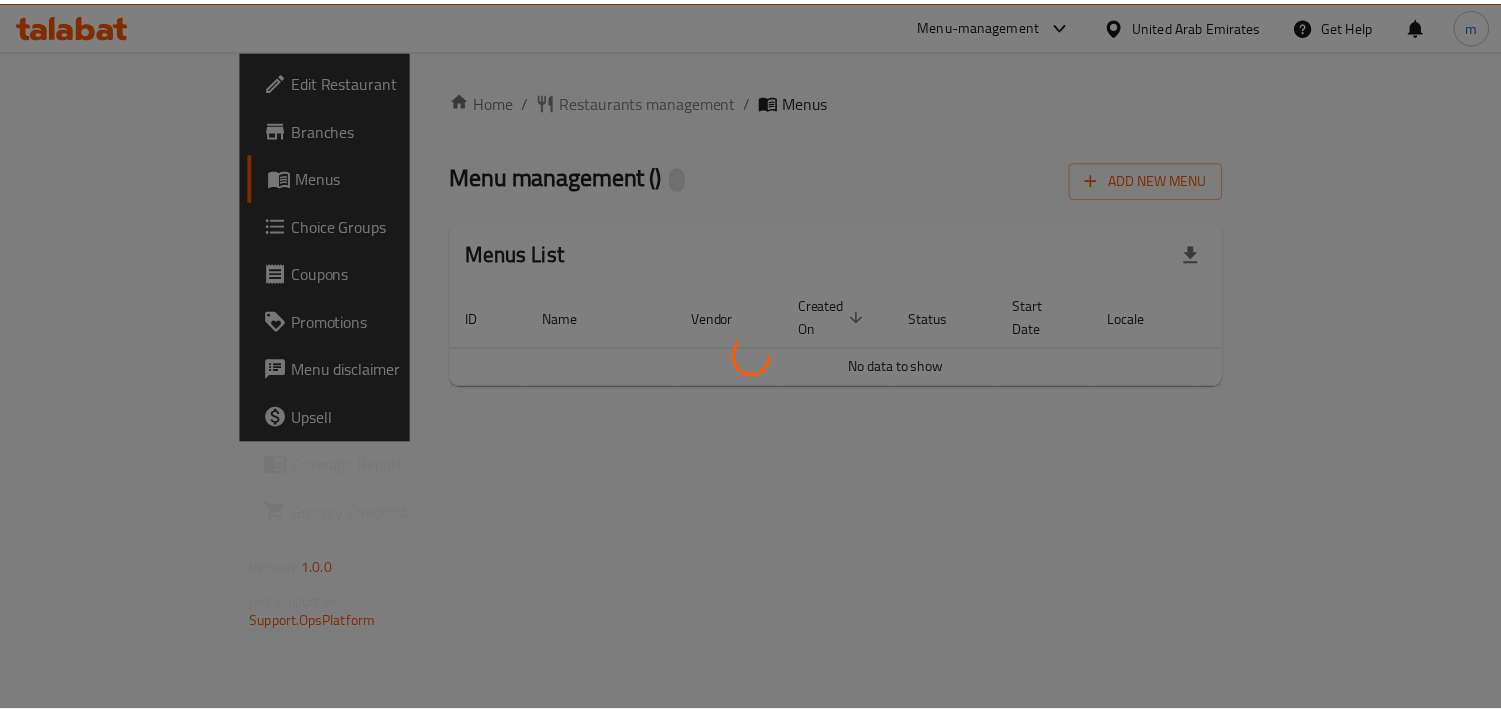 scroll, scrollTop: 0, scrollLeft: 0, axis: both 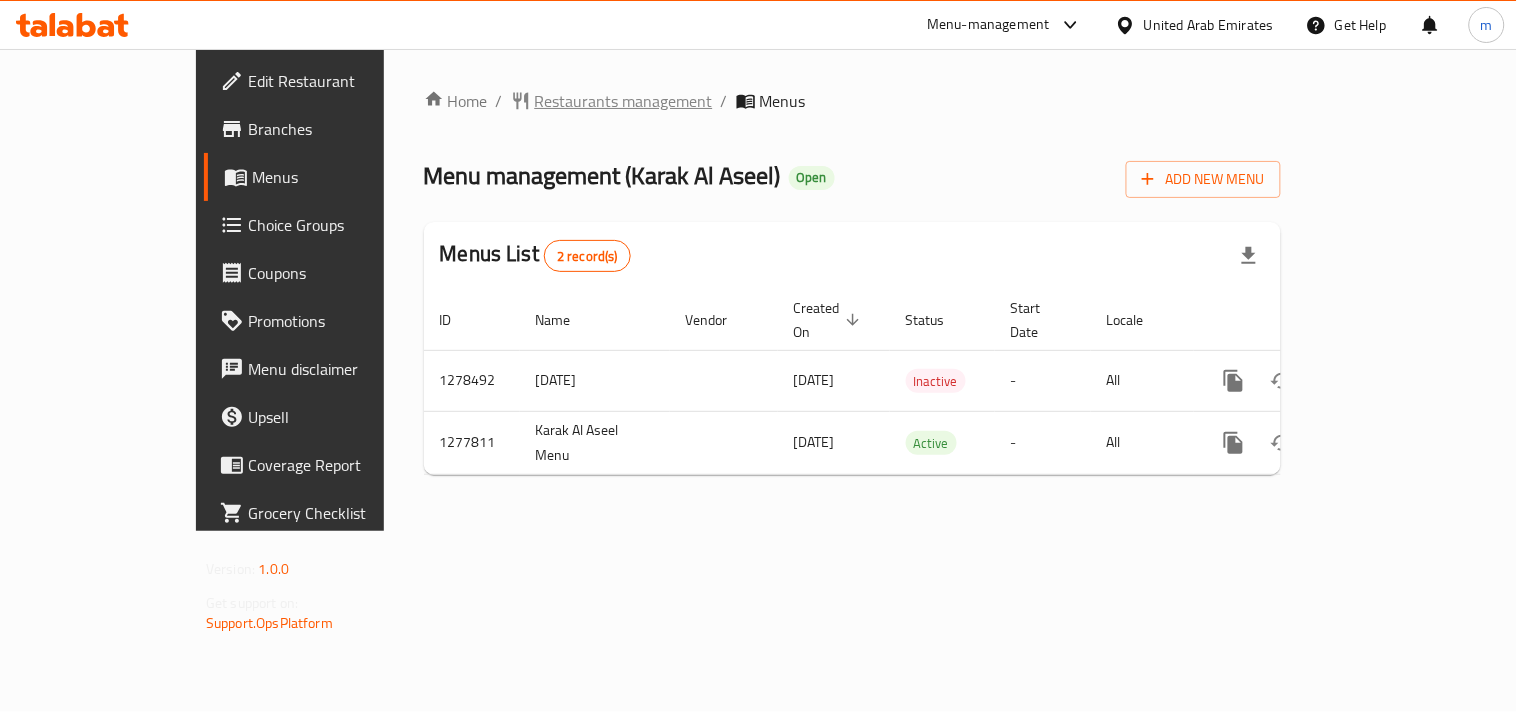 click on "Restaurants management" at bounding box center [624, 101] 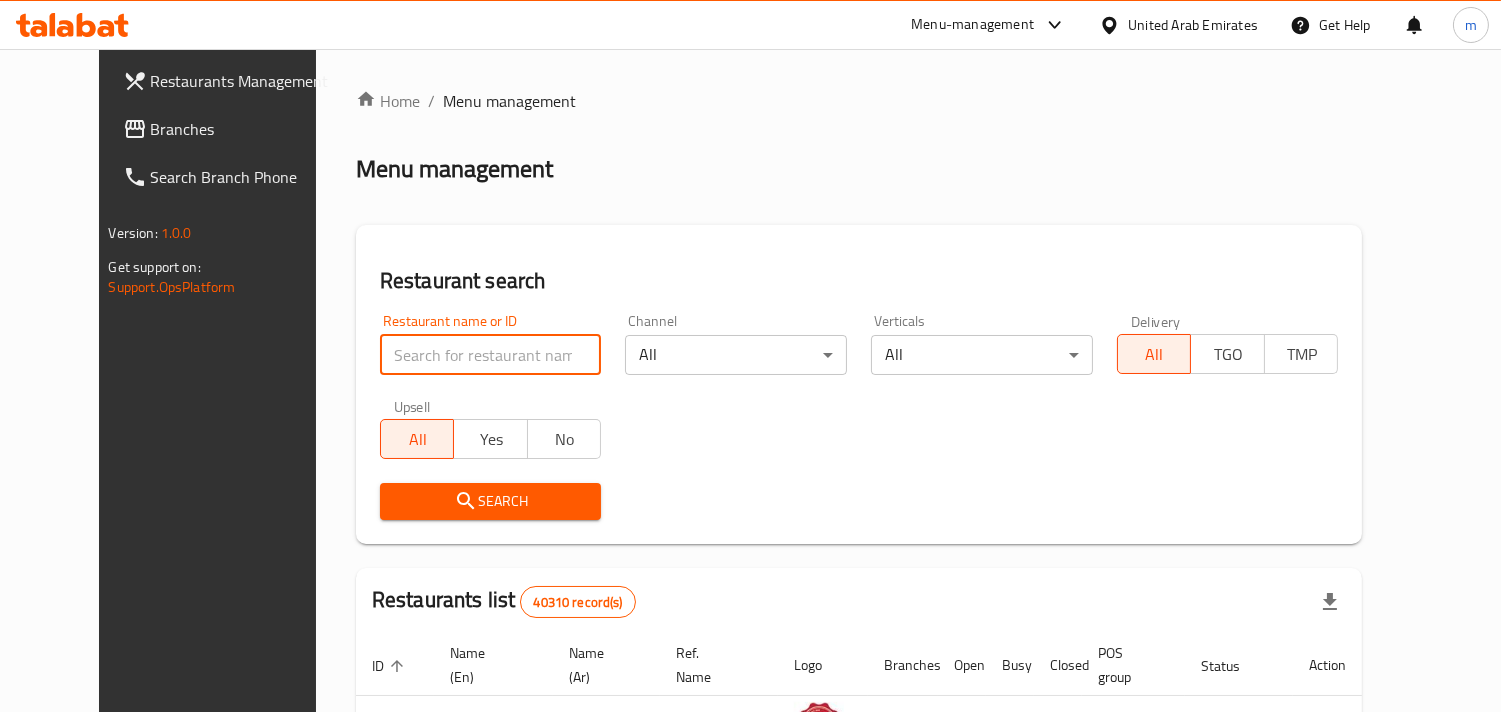 click at bounding box center (491, 355) 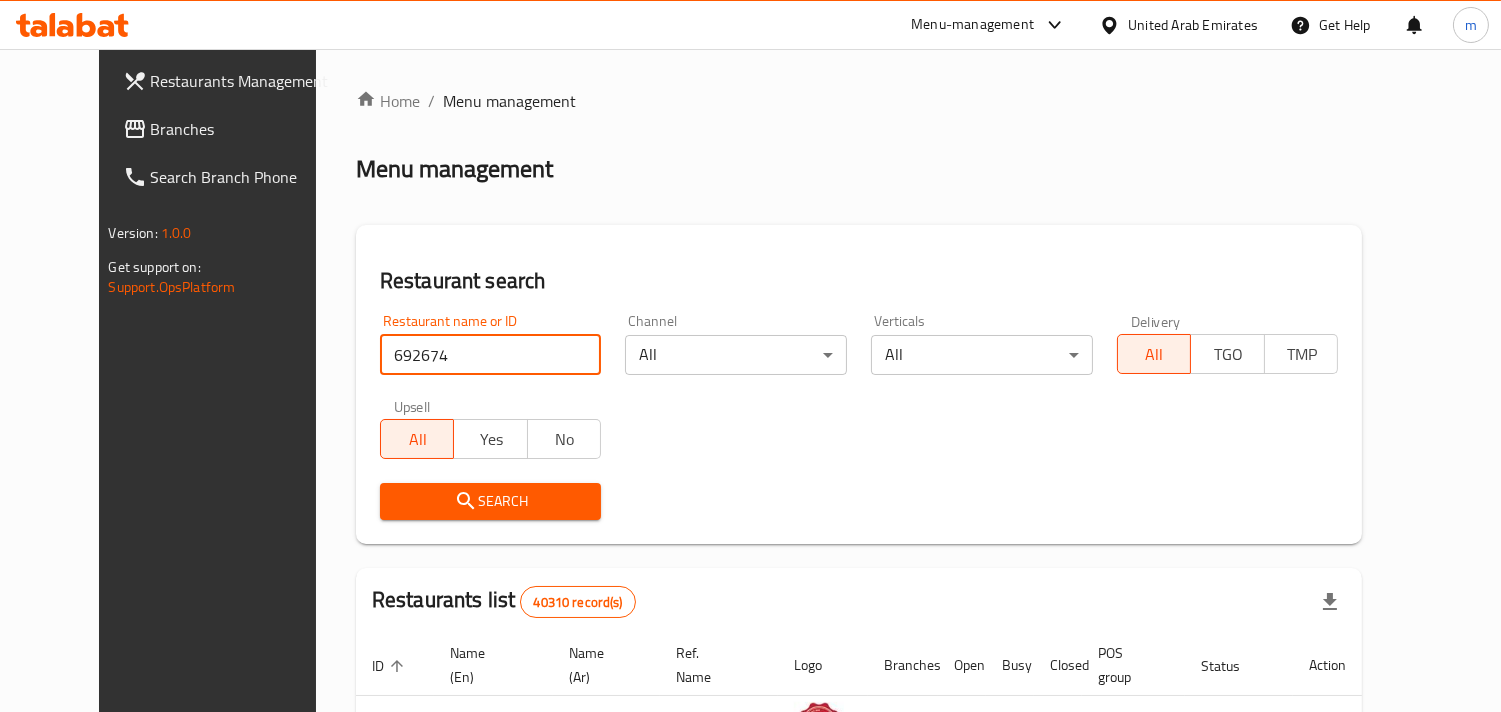 type on "692674" 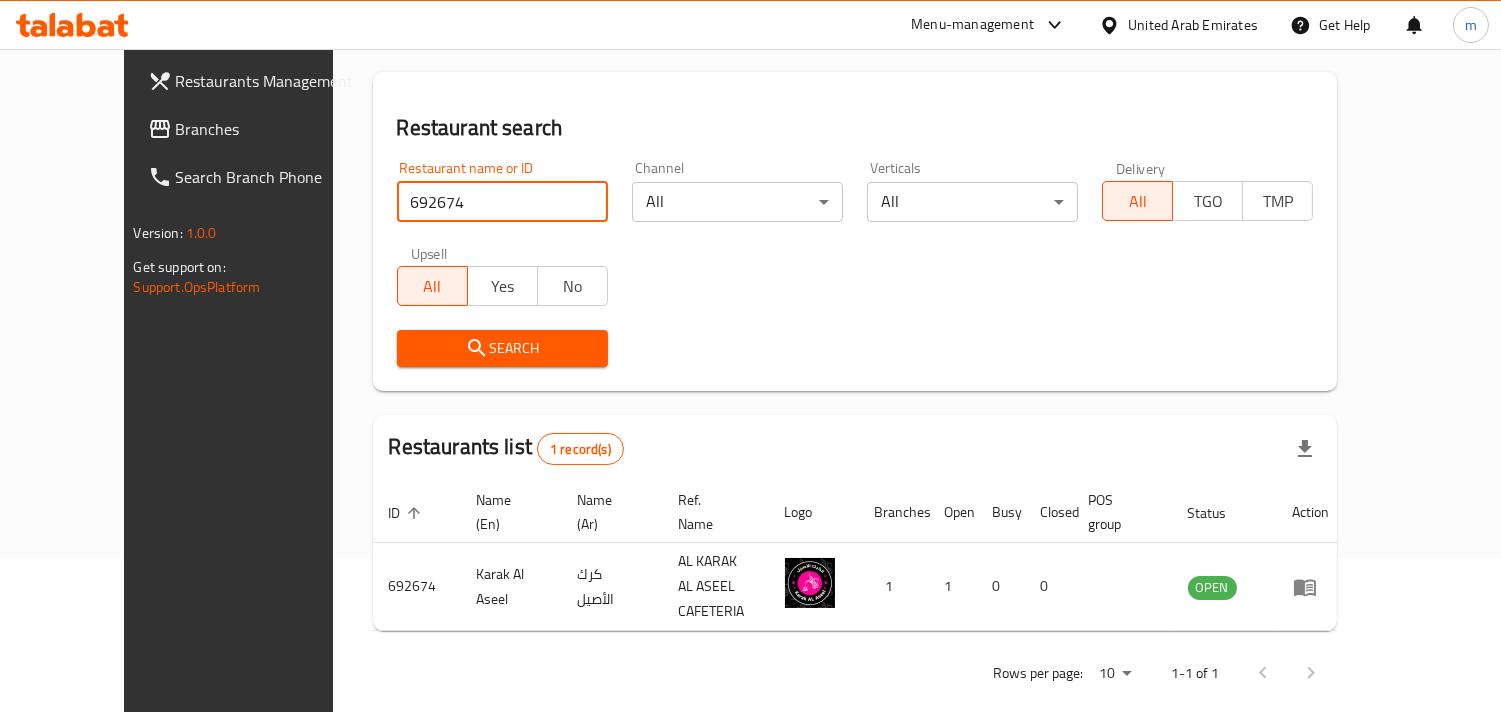 scroll, scrollTop: 163, scrollLeft: 0, axis: vertical 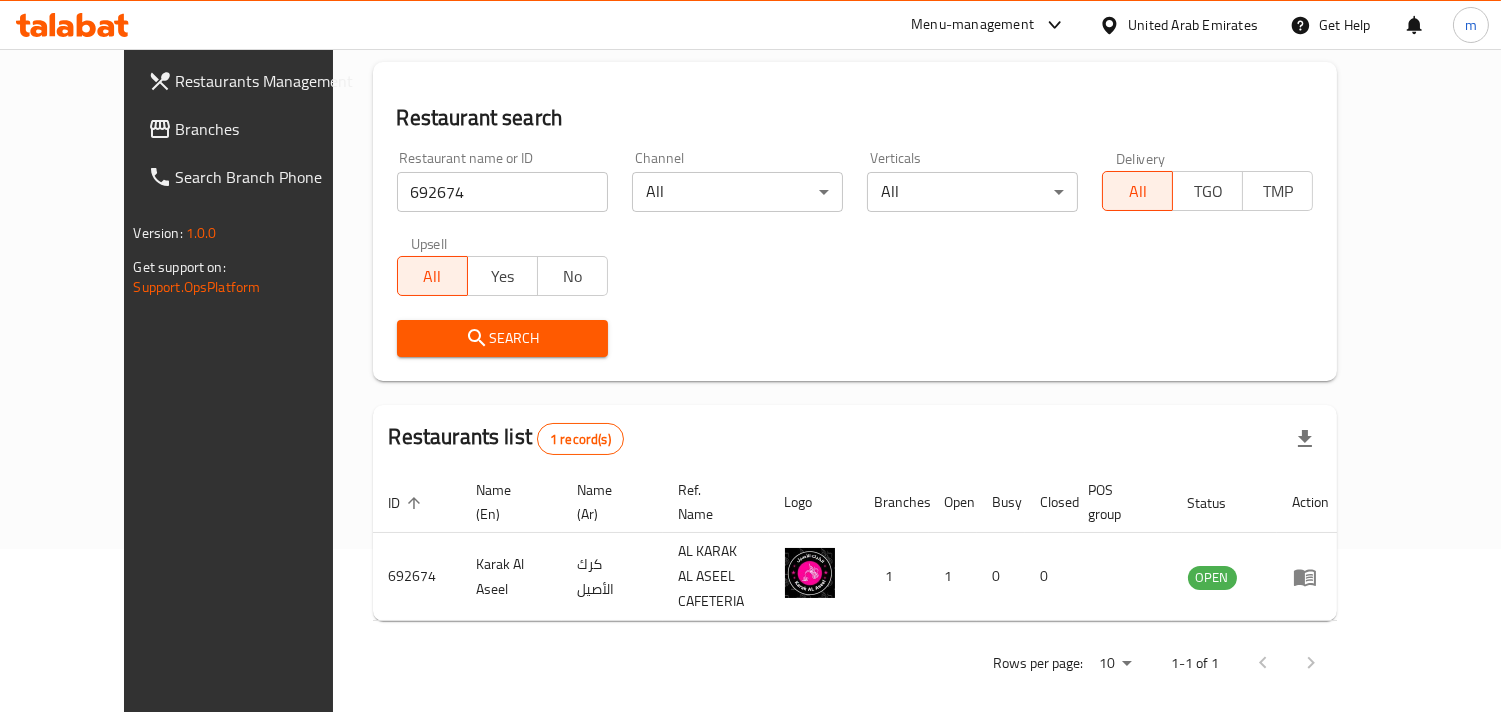 click on "United Arab Emirates" at bounding box center (1193, 25) 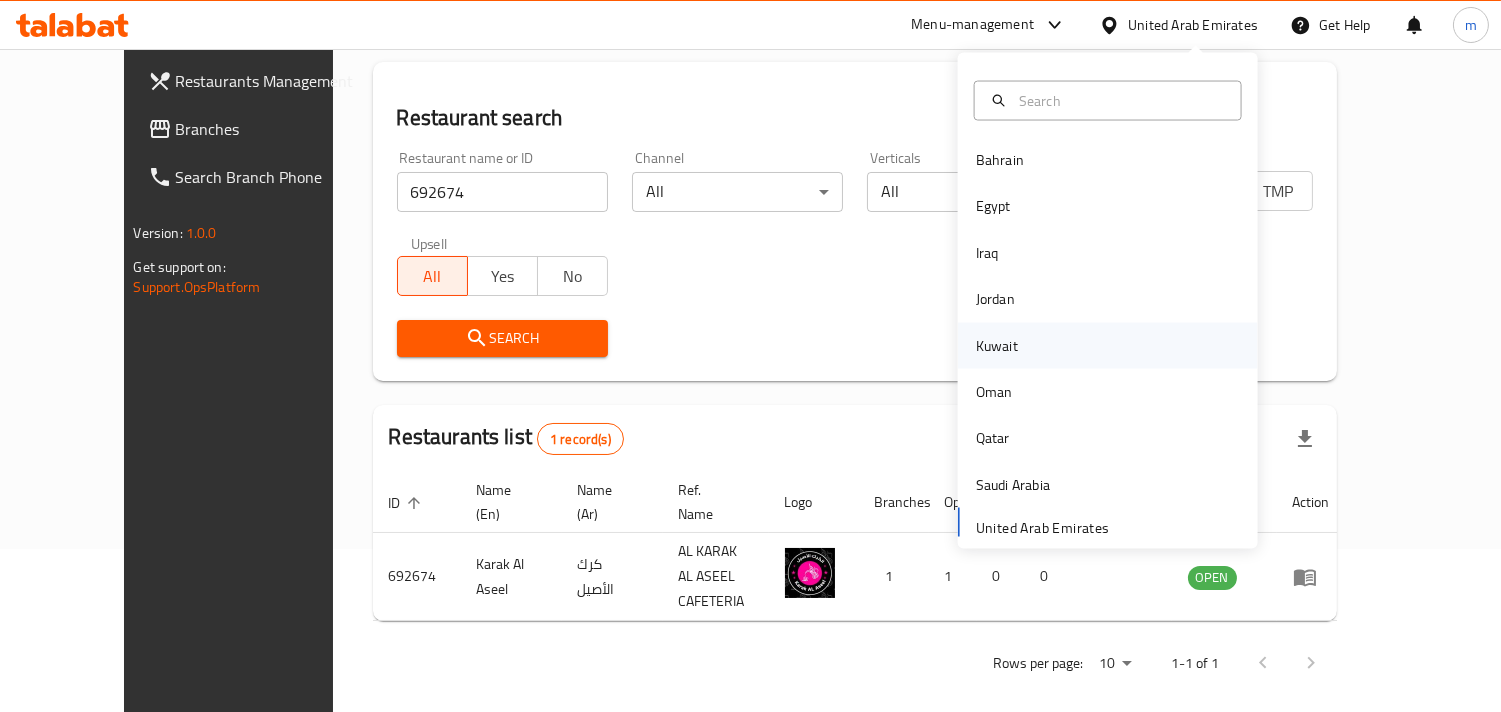 click on "Kuwait" at bounding box center (997, 345) 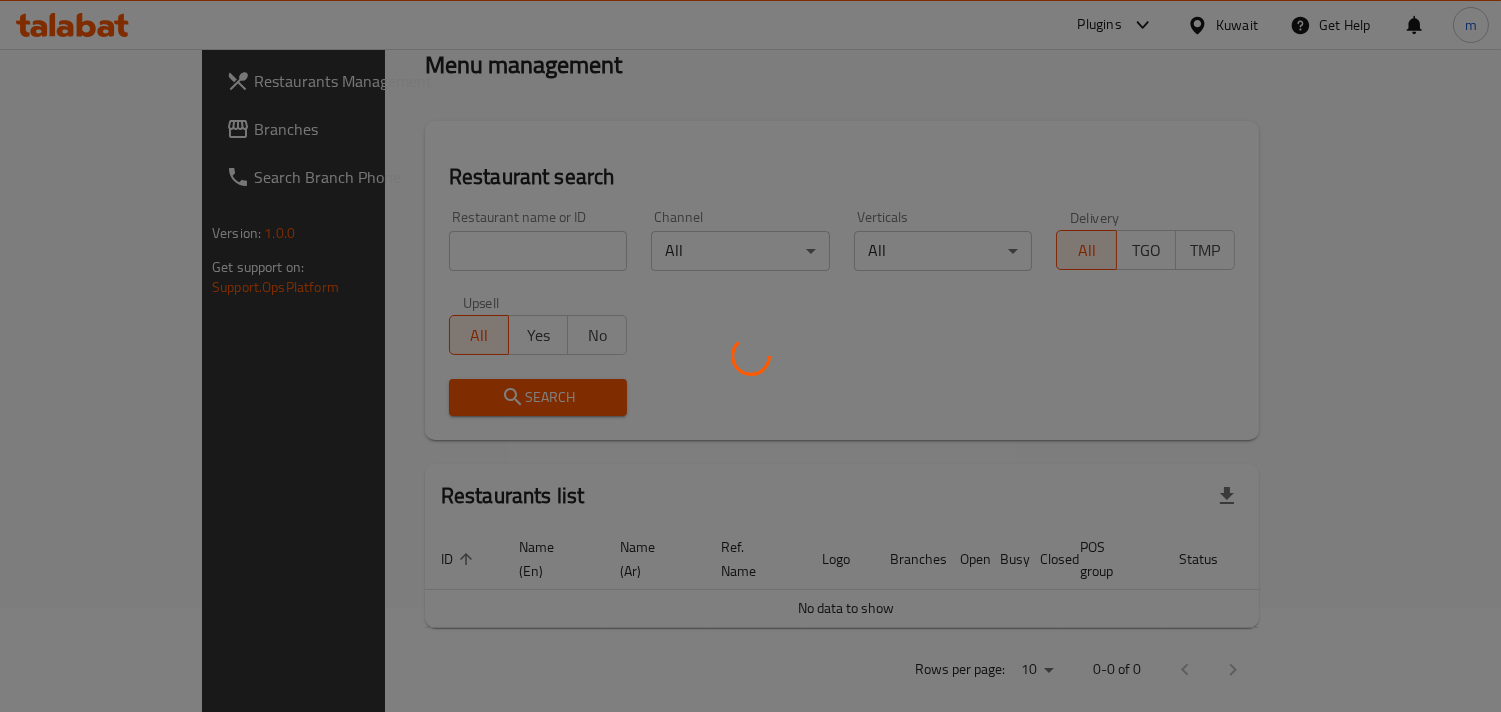 scroll, scrollTop: 163, scrollLeft: 0, axis: vertical 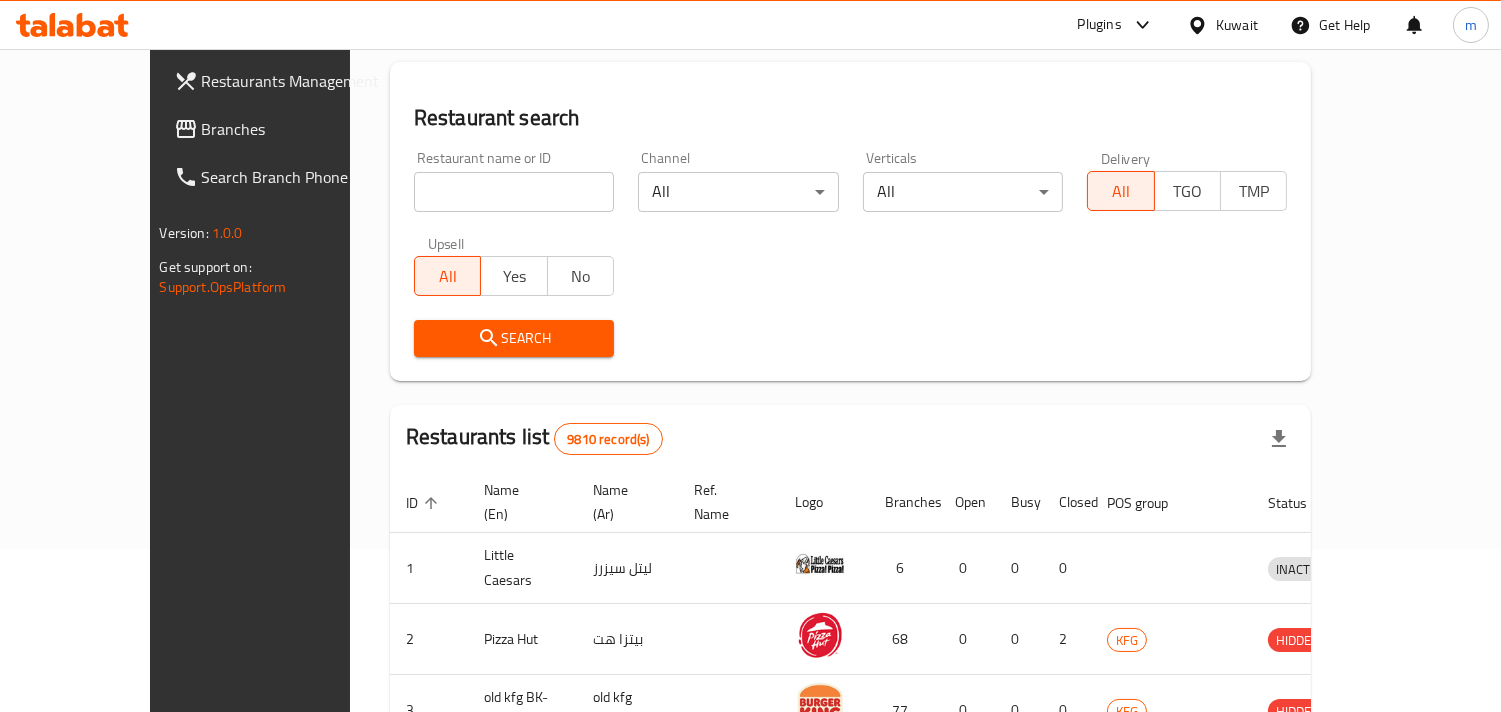click on "Branches" at bounding box center [293, 129] 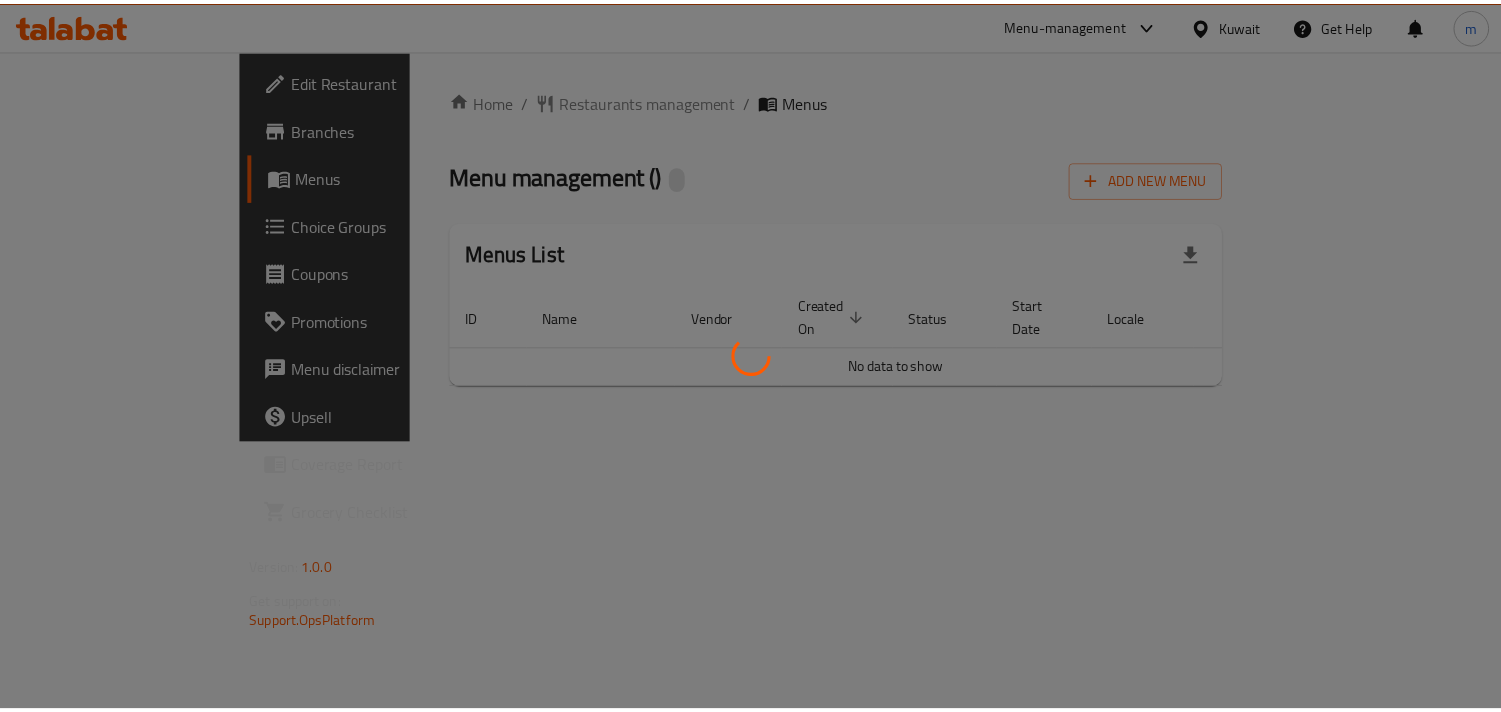 scroll, scrollTop: 0, scrollLeft: 0, axis: both 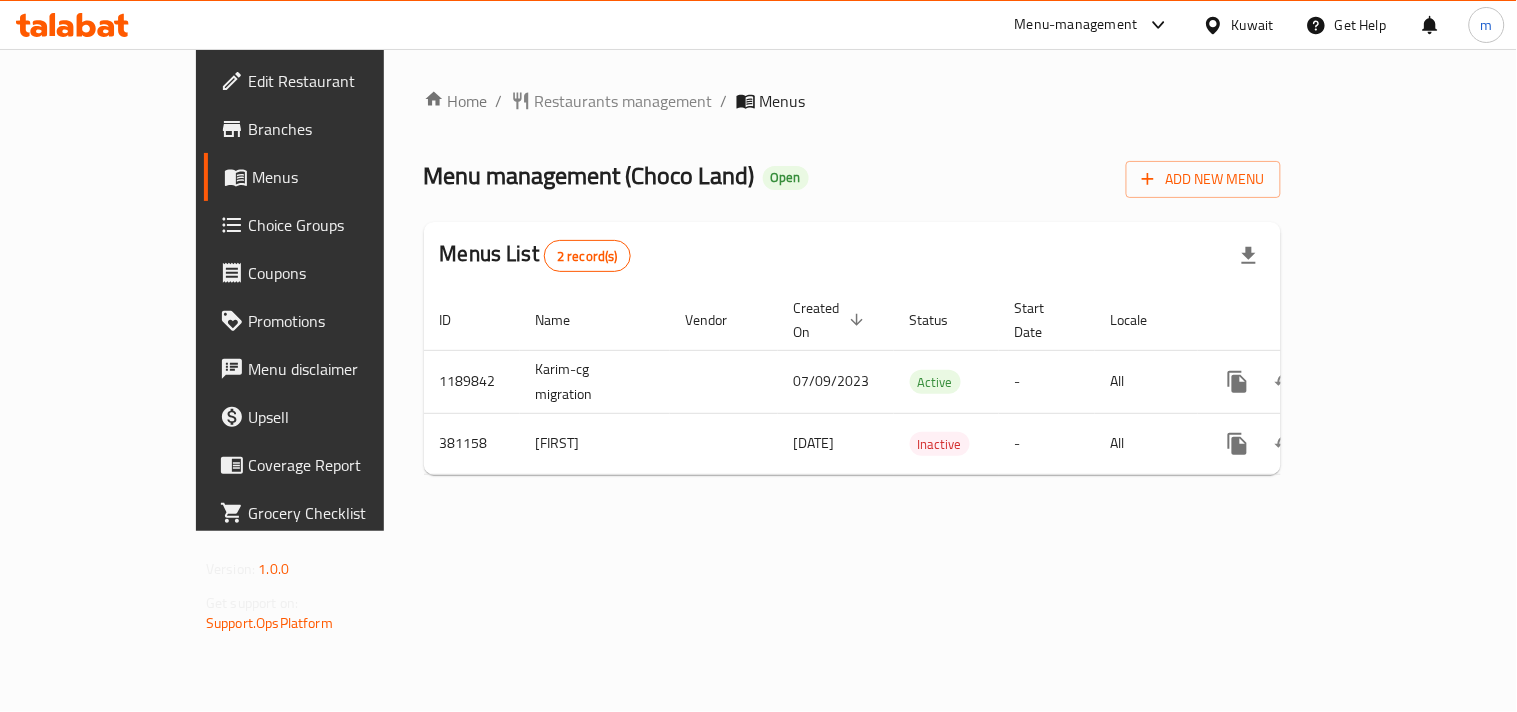 click on "Restaurants management" at bounding box center [624, 101] 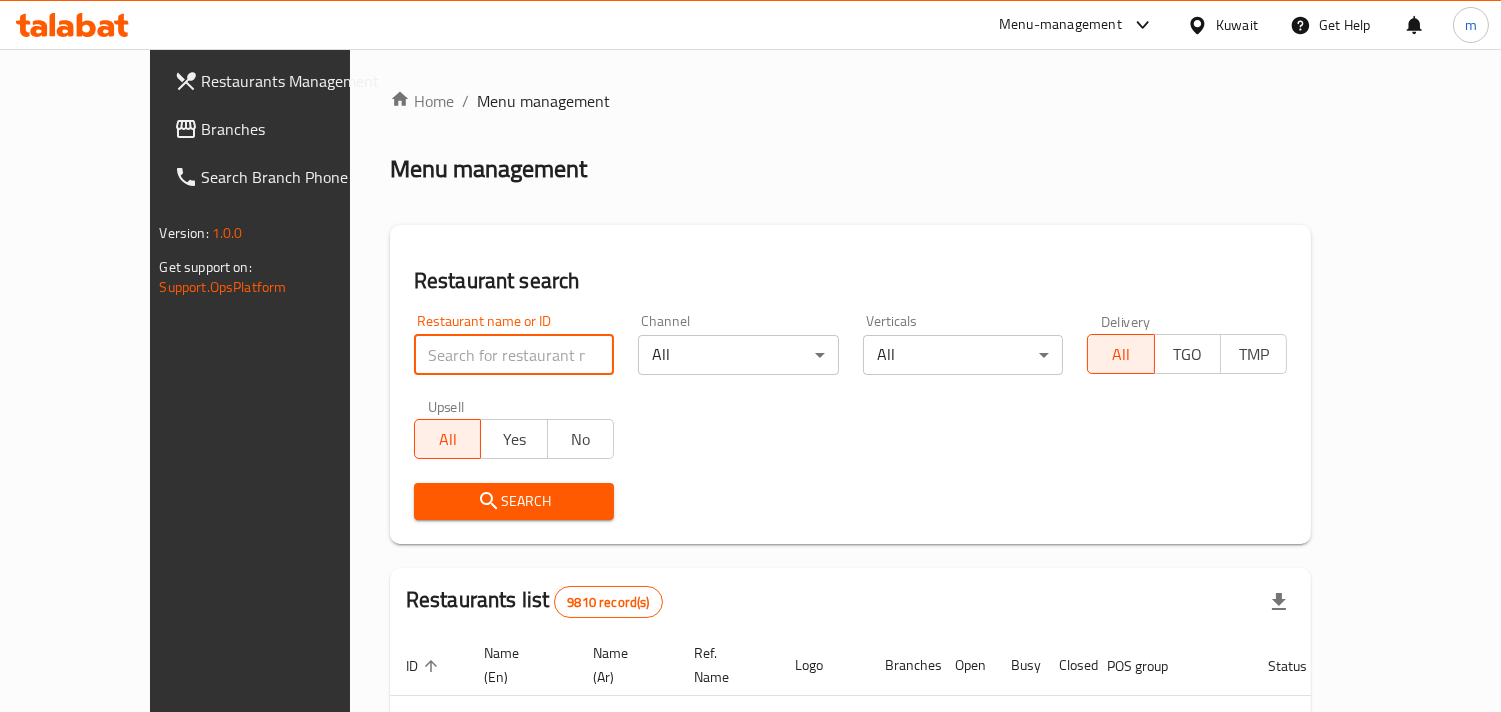 click at bounding box center (514, 355) 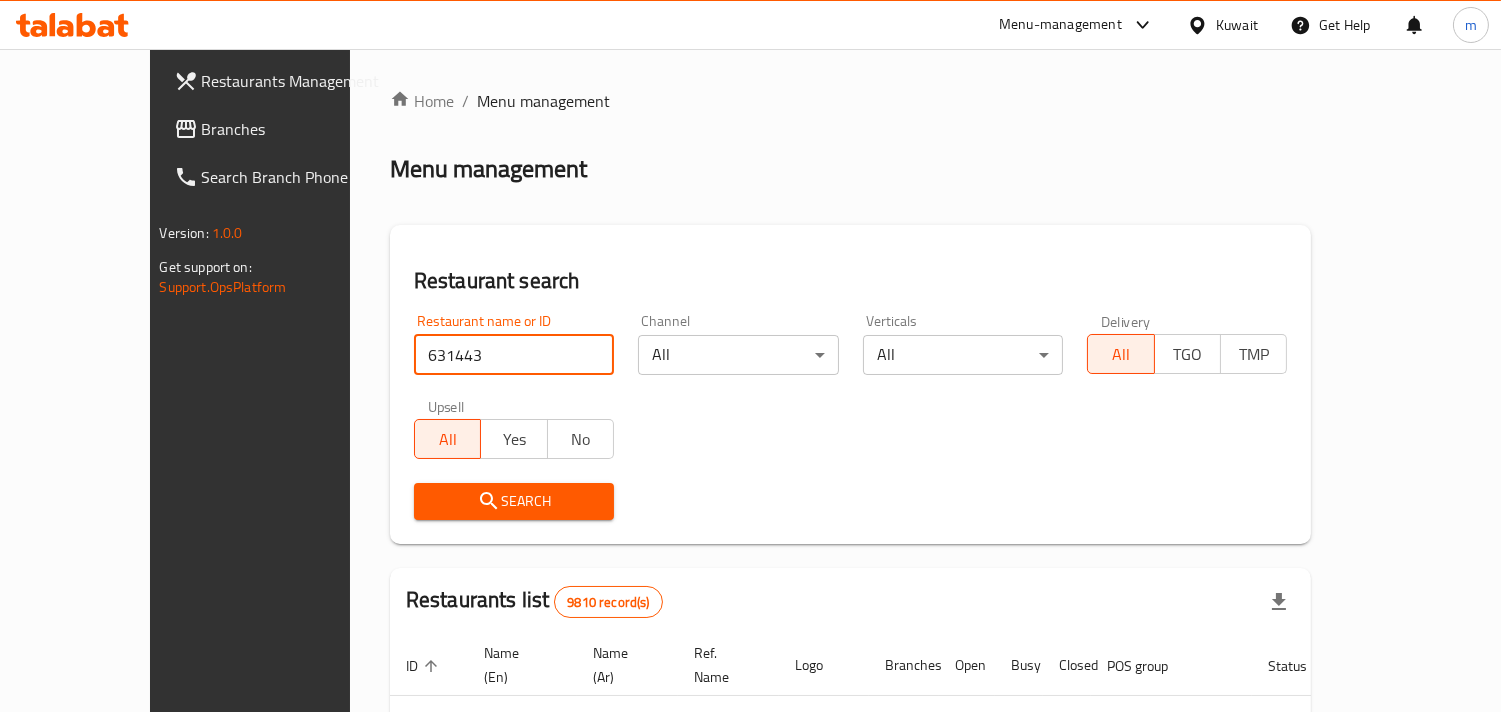 type on "631443" 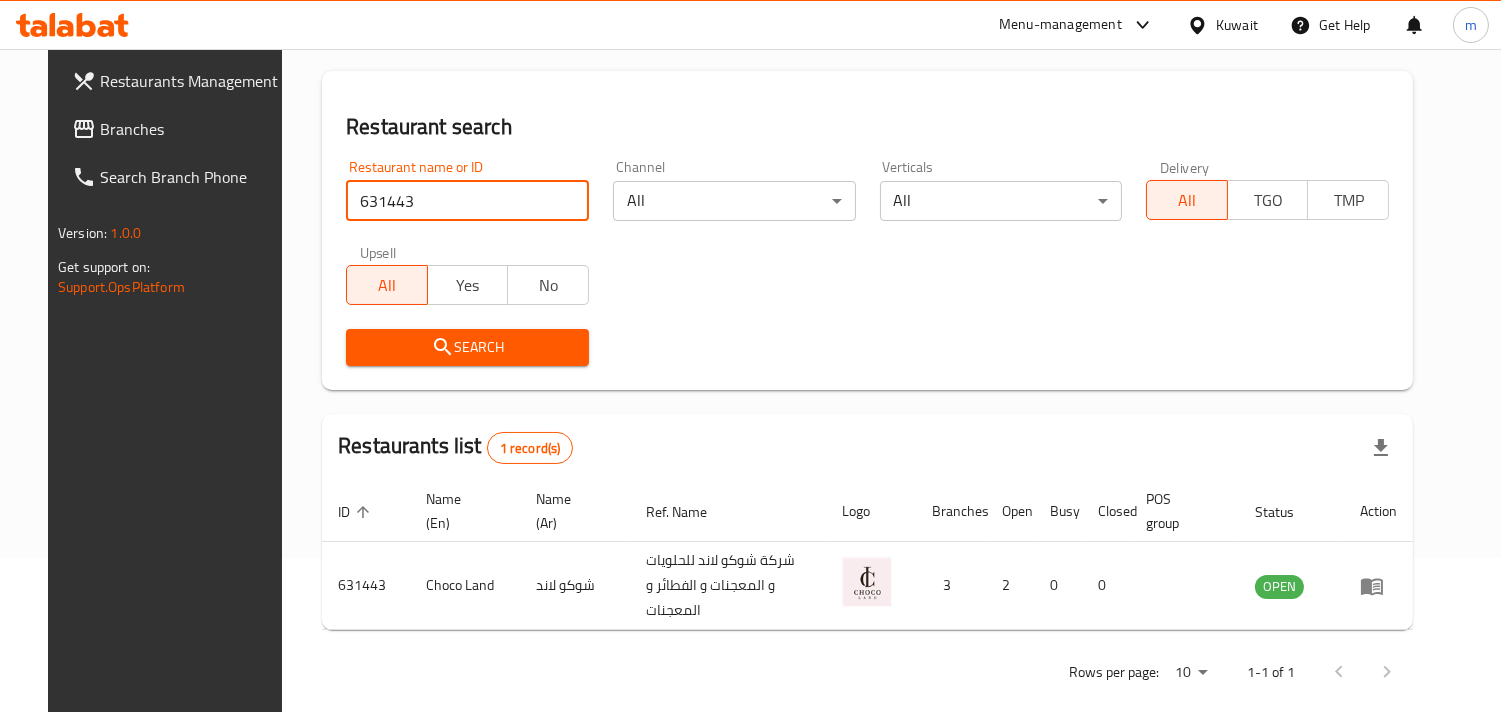 scroll, scrollTop: 163, scrollLeft: 0, axis: vertical 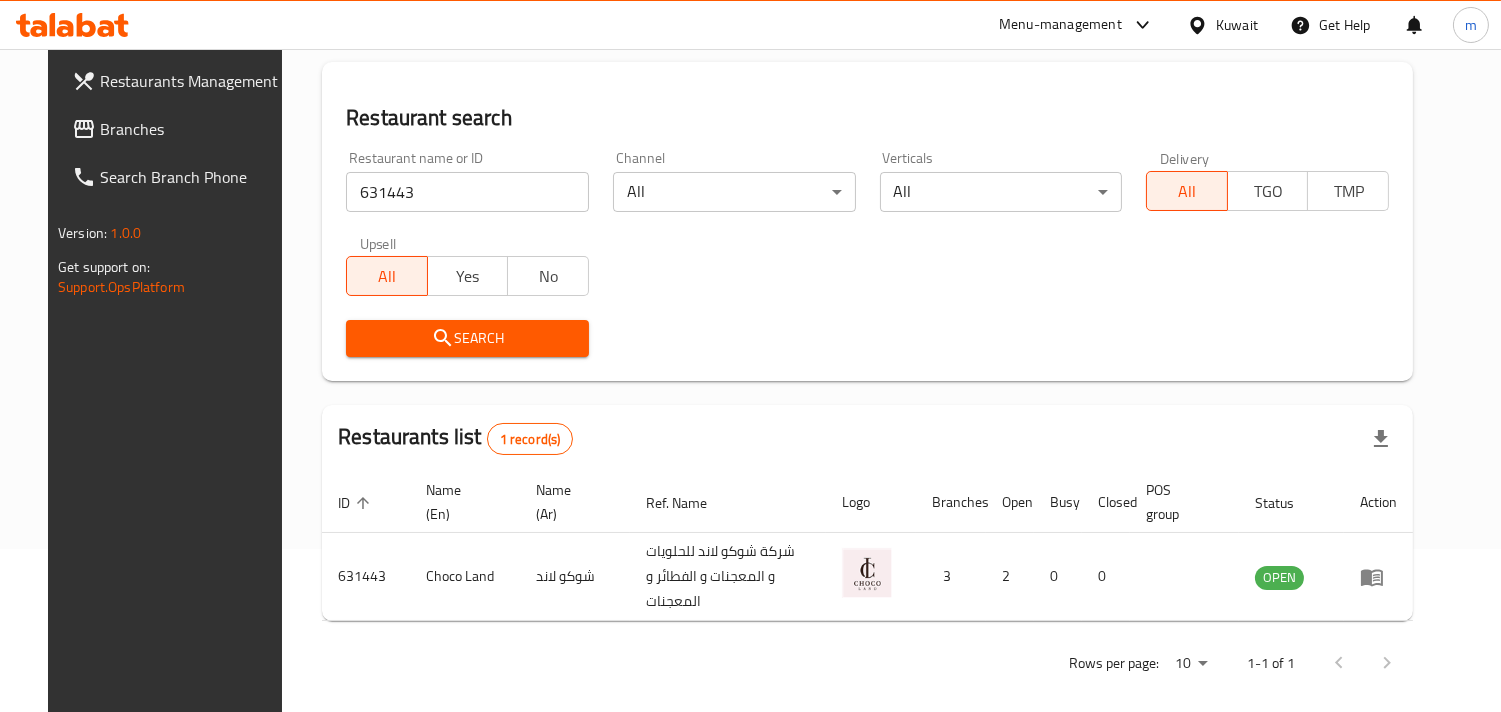 click on "Kuwait" at bounding box center [1237, 25] 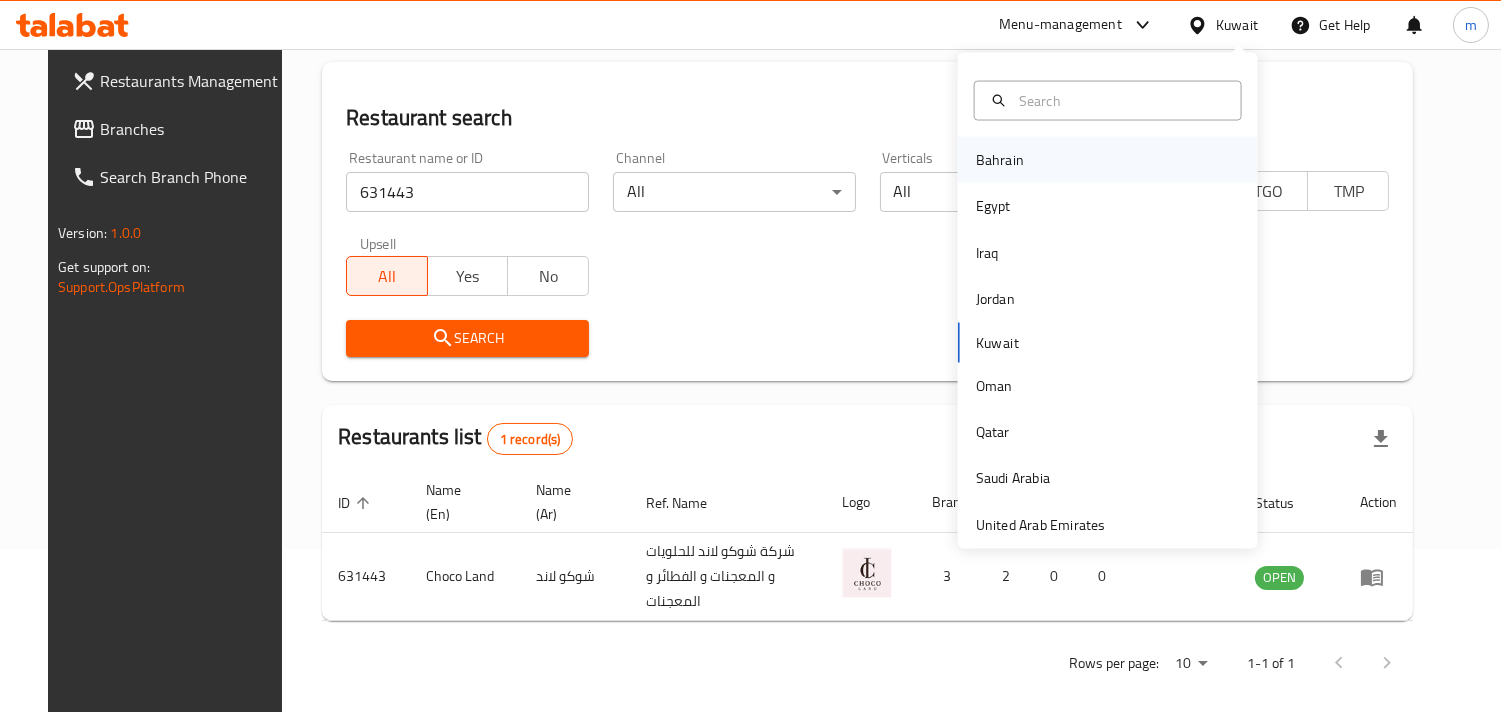 click on "Bahrain" at bounding box center (1000, 160) 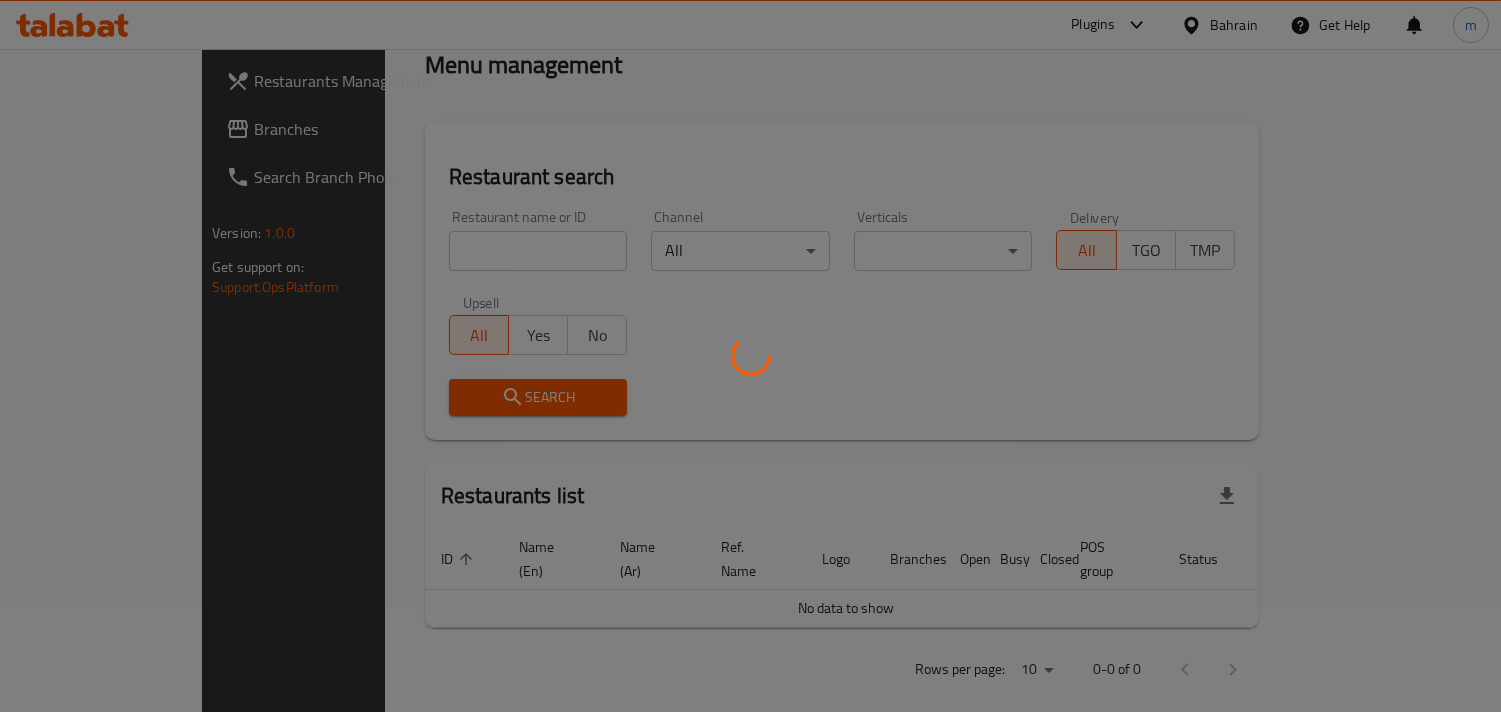 scroll, scrollTop: 163, scrollLeft: 0, axis: vertical 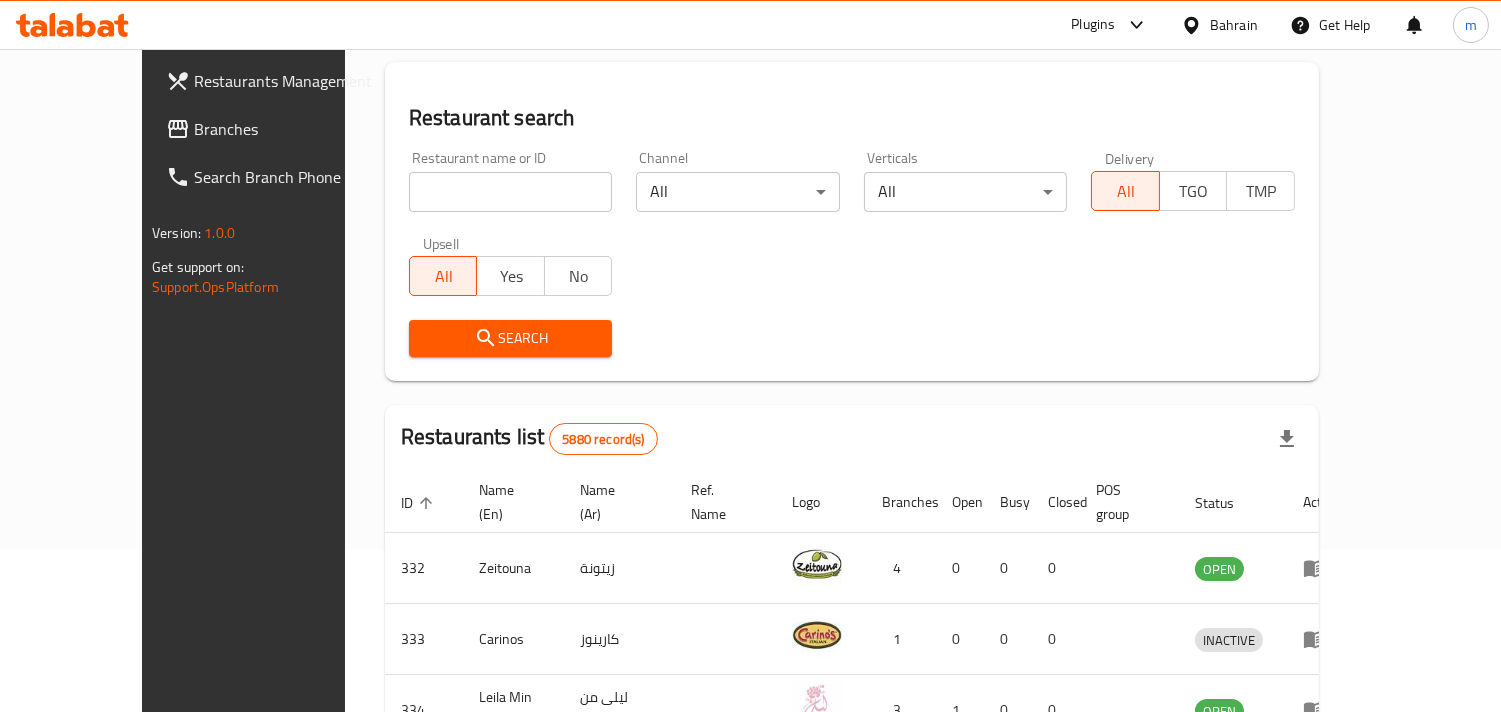 click on "Branches" at bounding box center [285, 129] 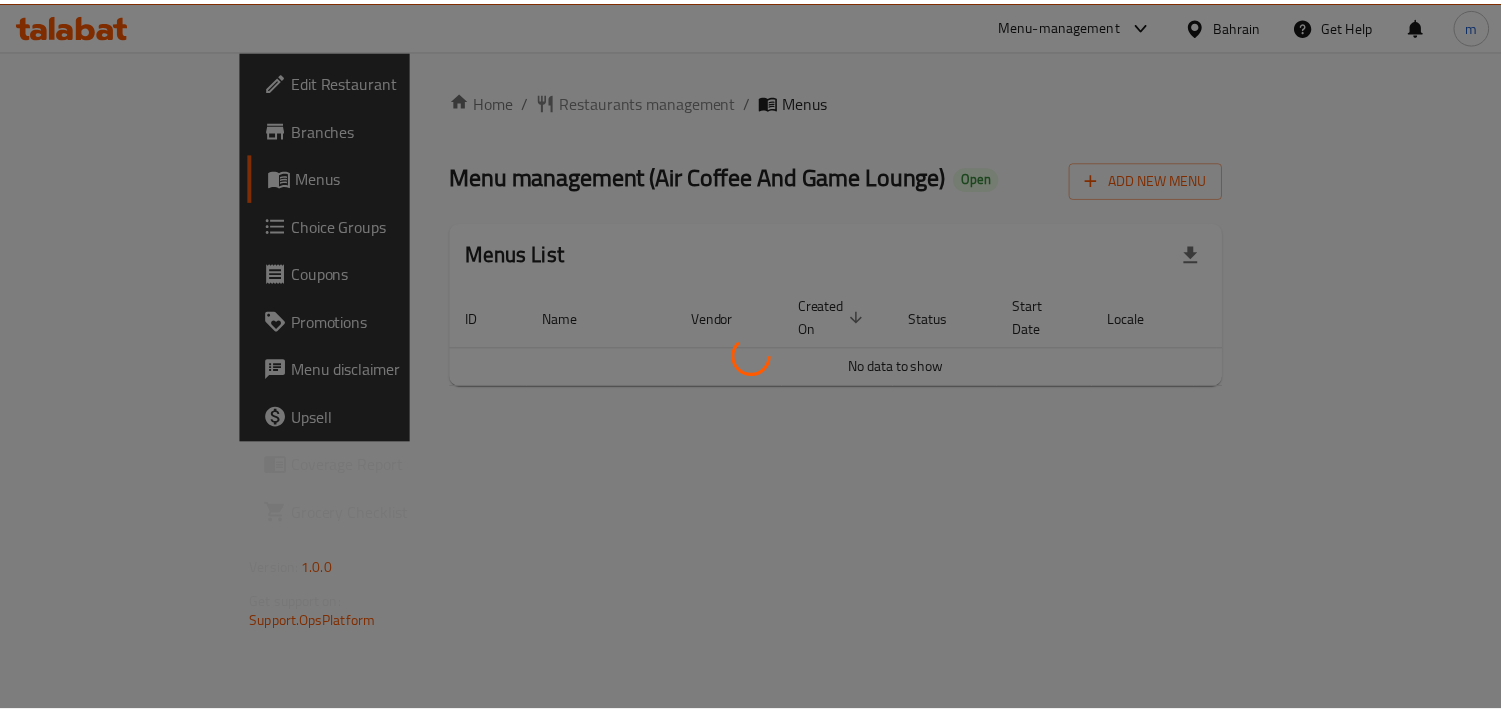 scroll, scrollTop: 0, scrollLeft: 0, axis: both 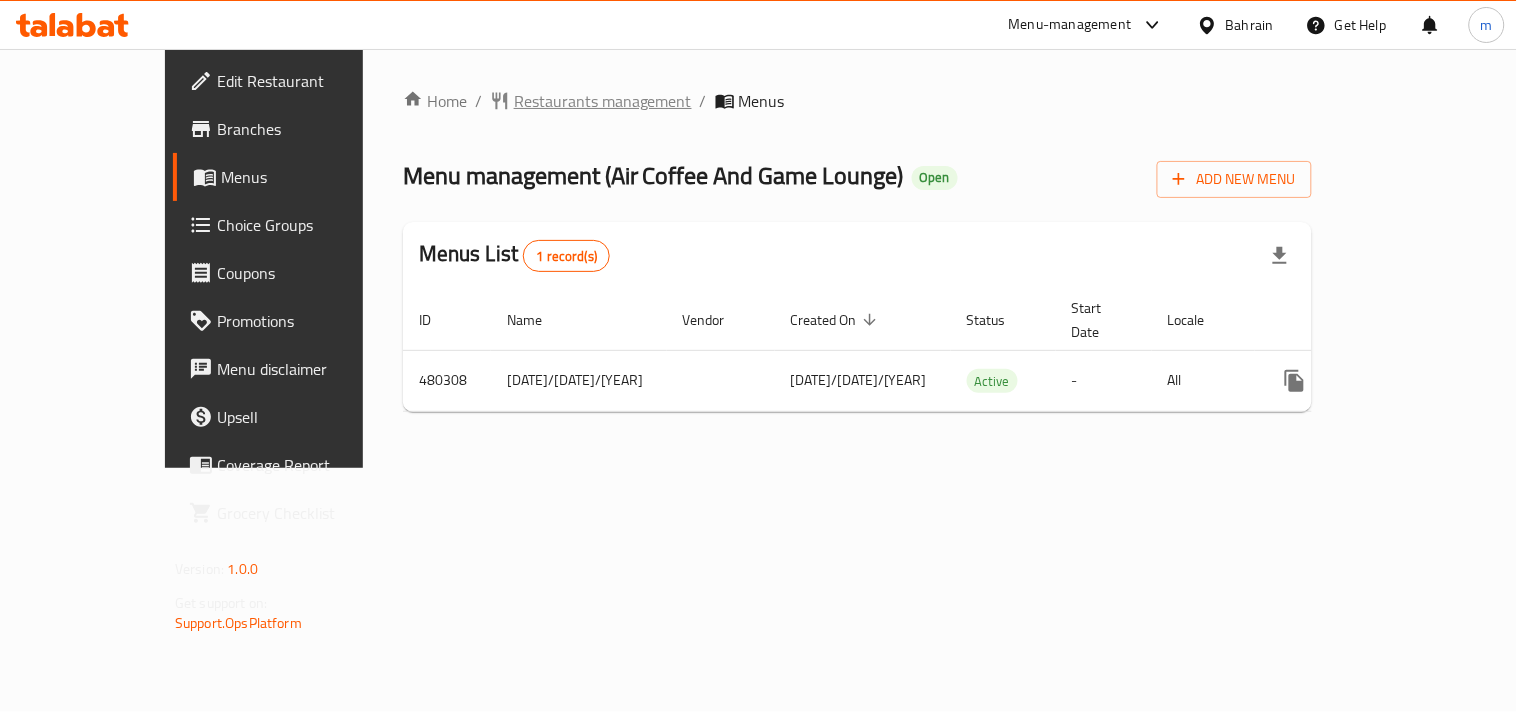 click on "Restaurants management" at bounding box center (603, 101) 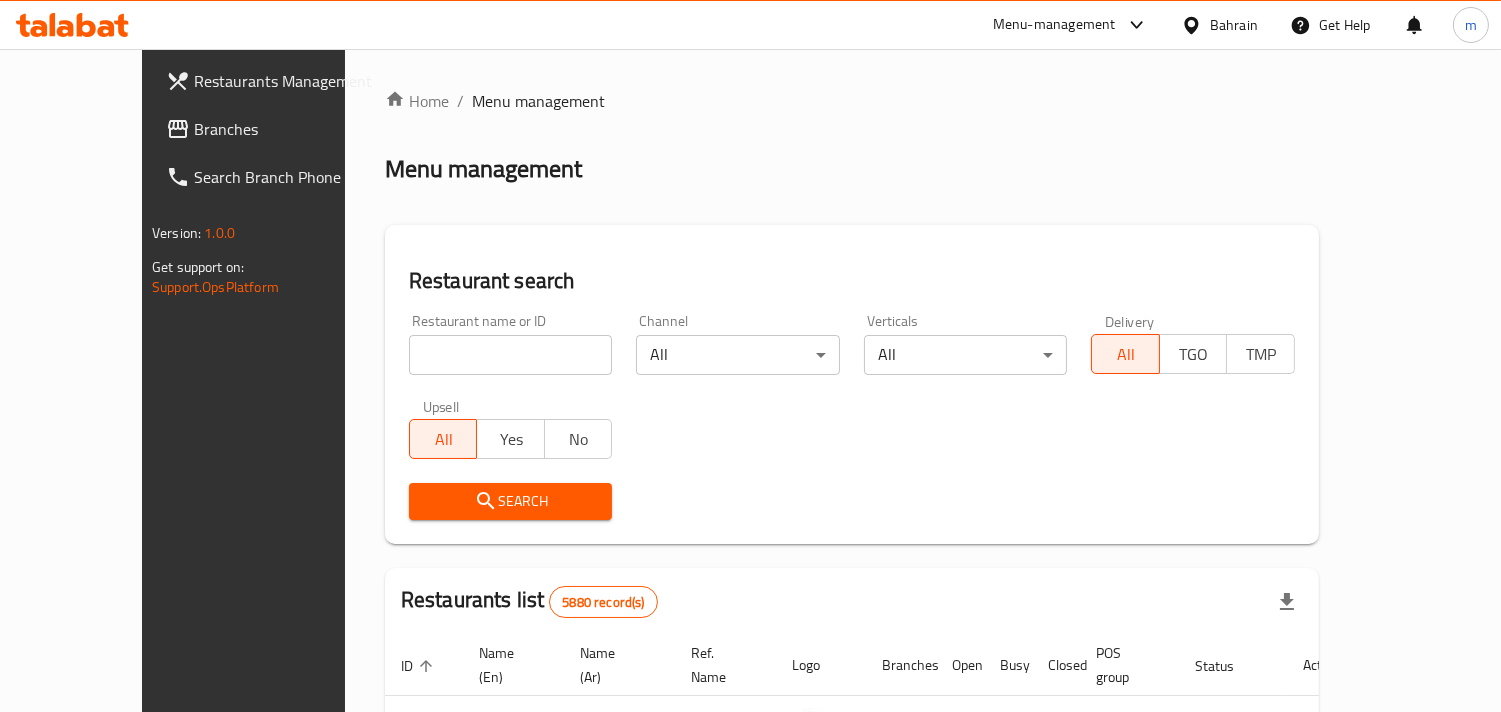 click at bounding box center [511, 355] 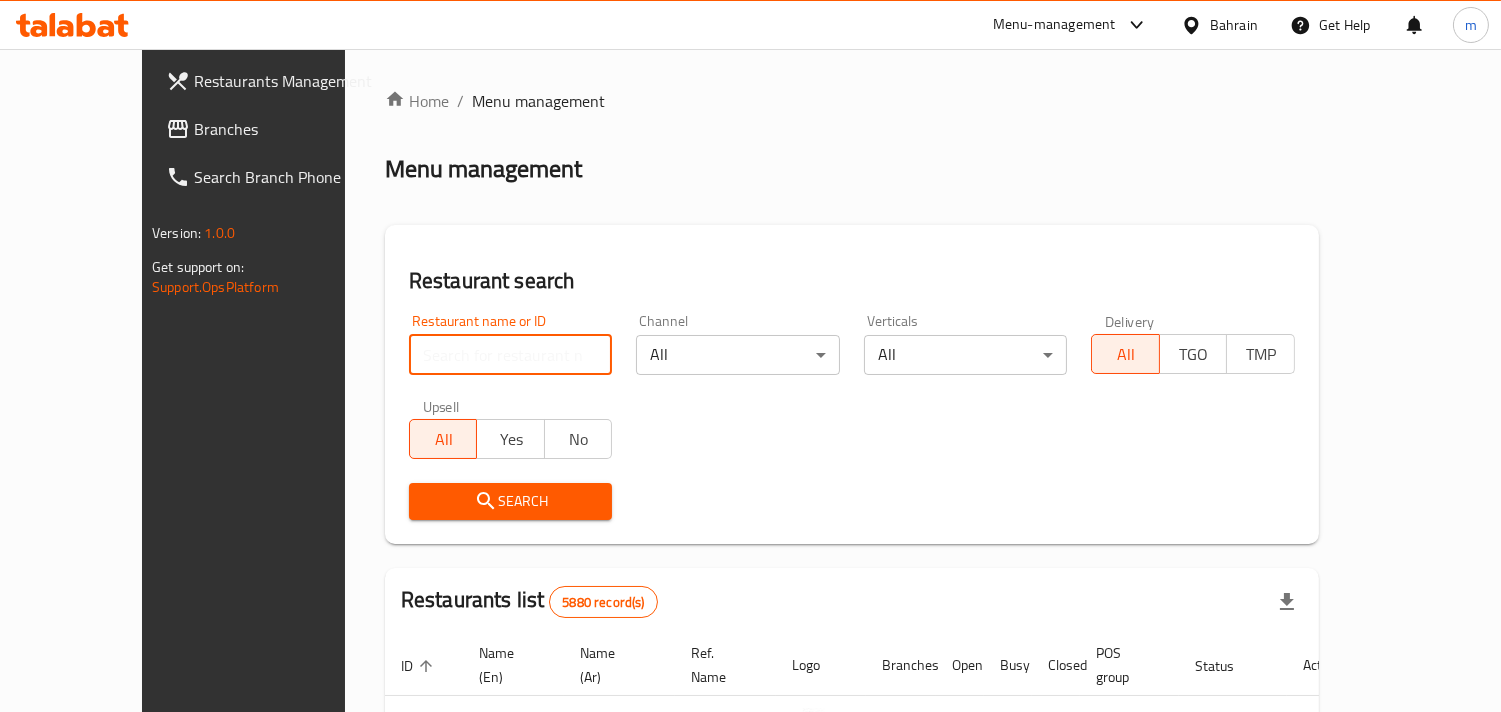 paste on "633842" 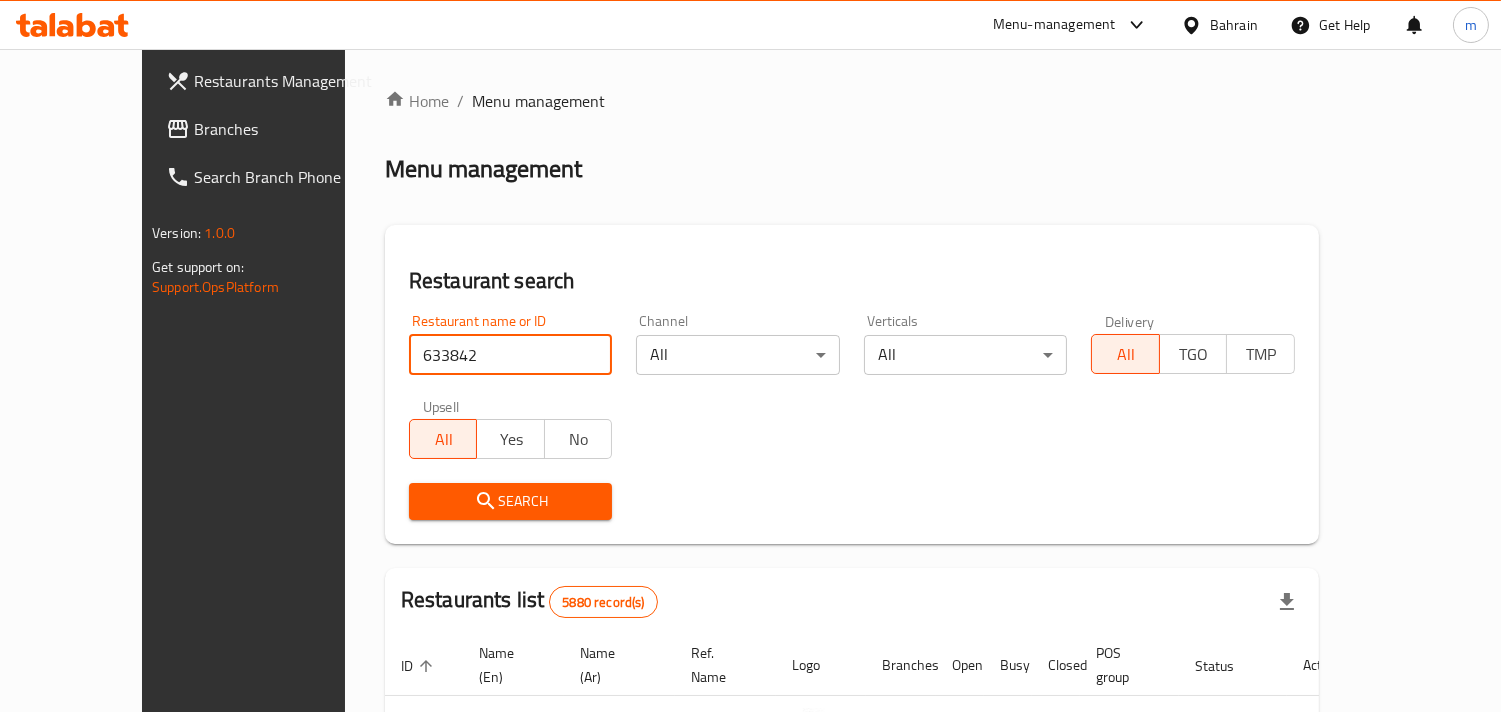 type on "633842" 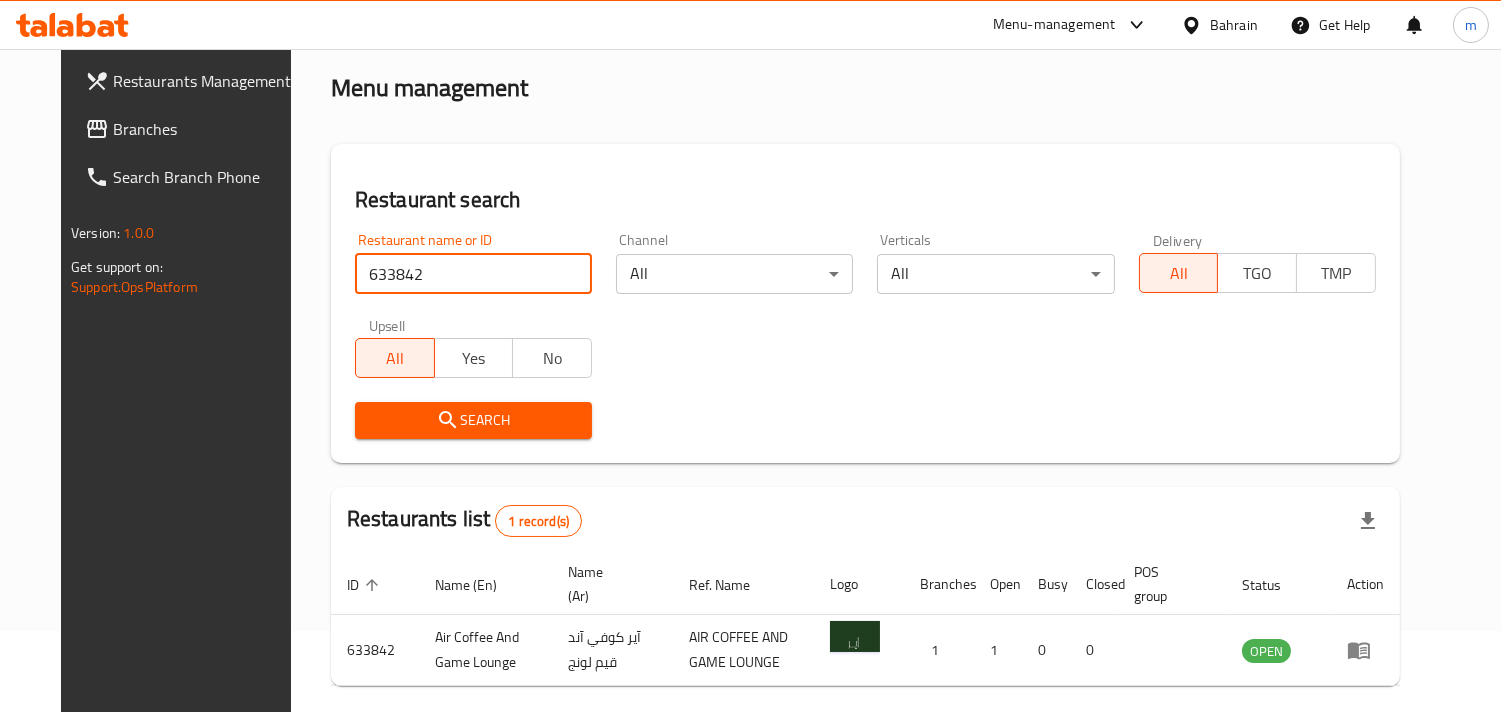 scroll, scrollTop: 163, scrollLeft: 0, axis: vertical 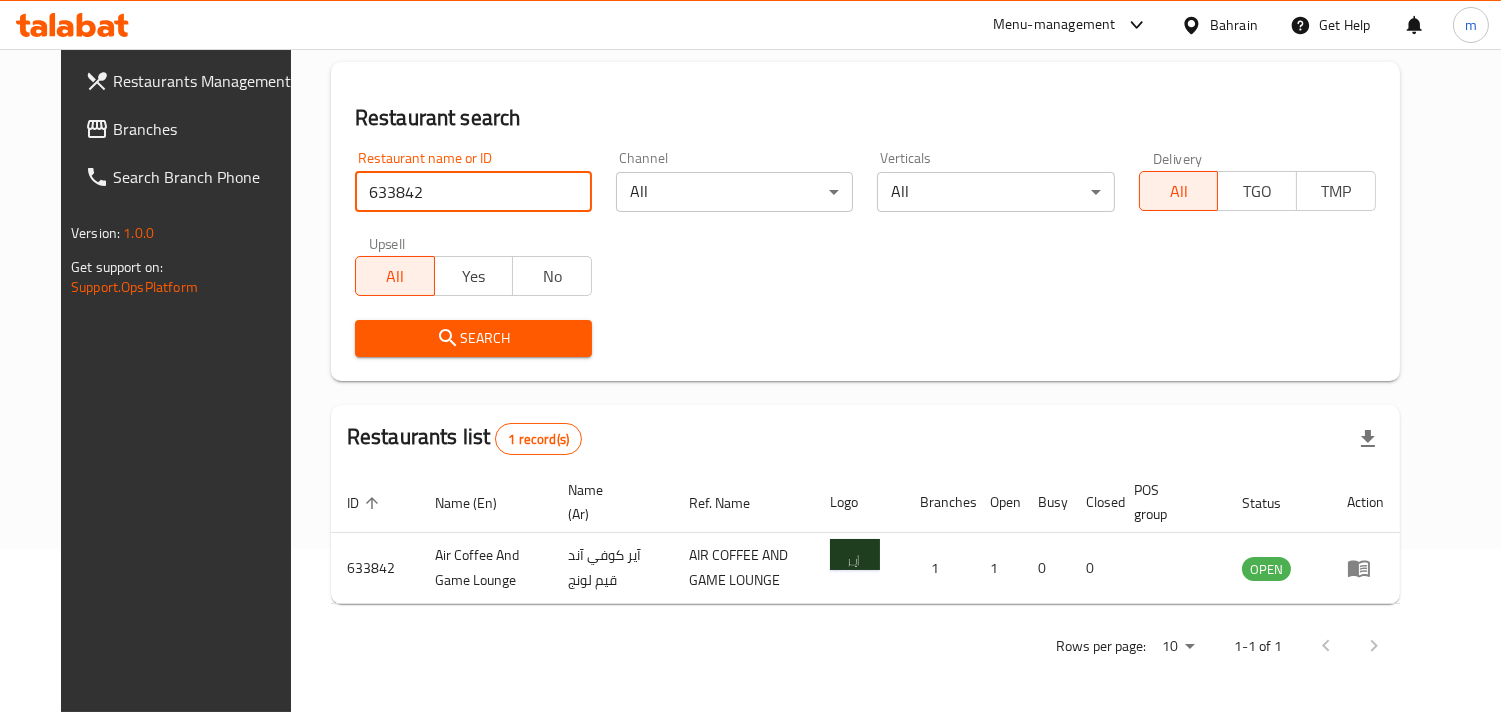 click on "Bahrain" at bounding box center [1234, 25] 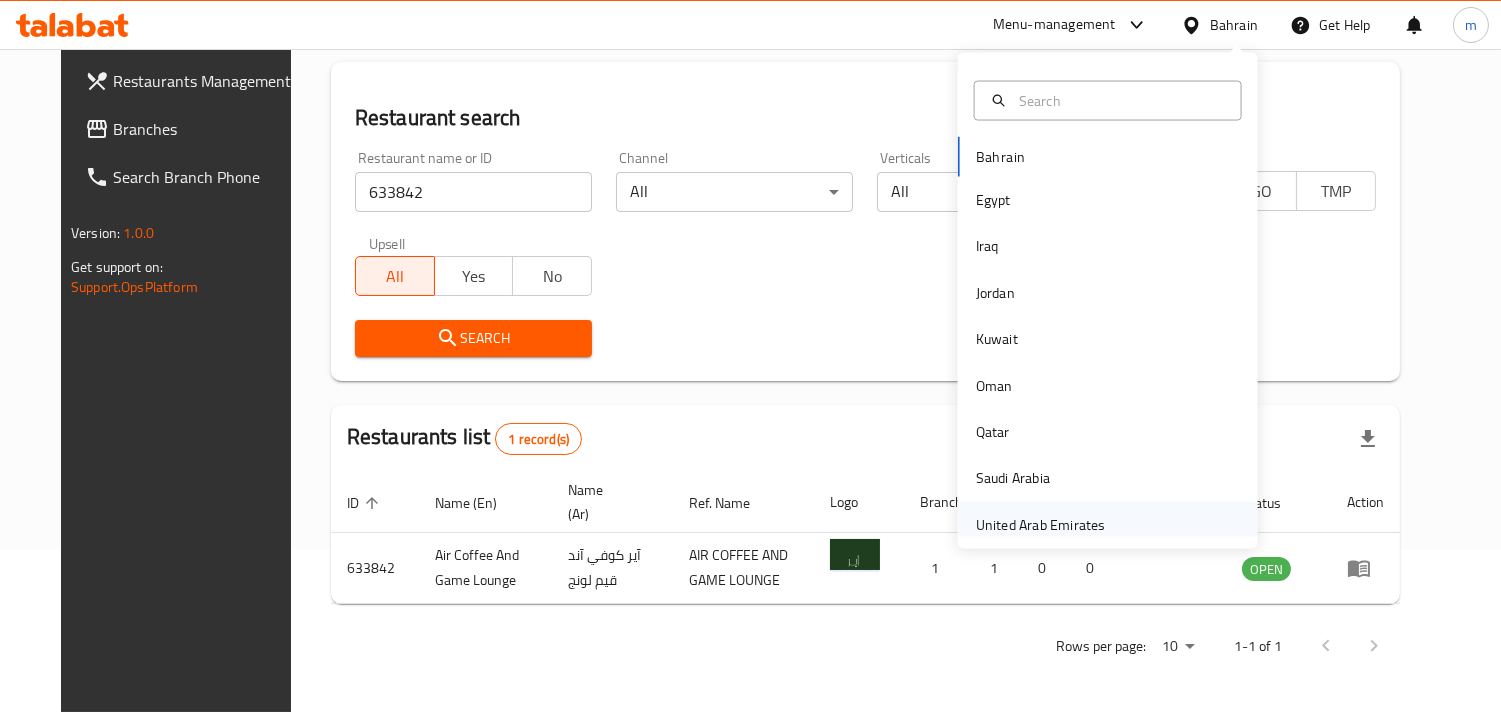 click on "United Arab Emirates" at bounding box center [1041, 524] 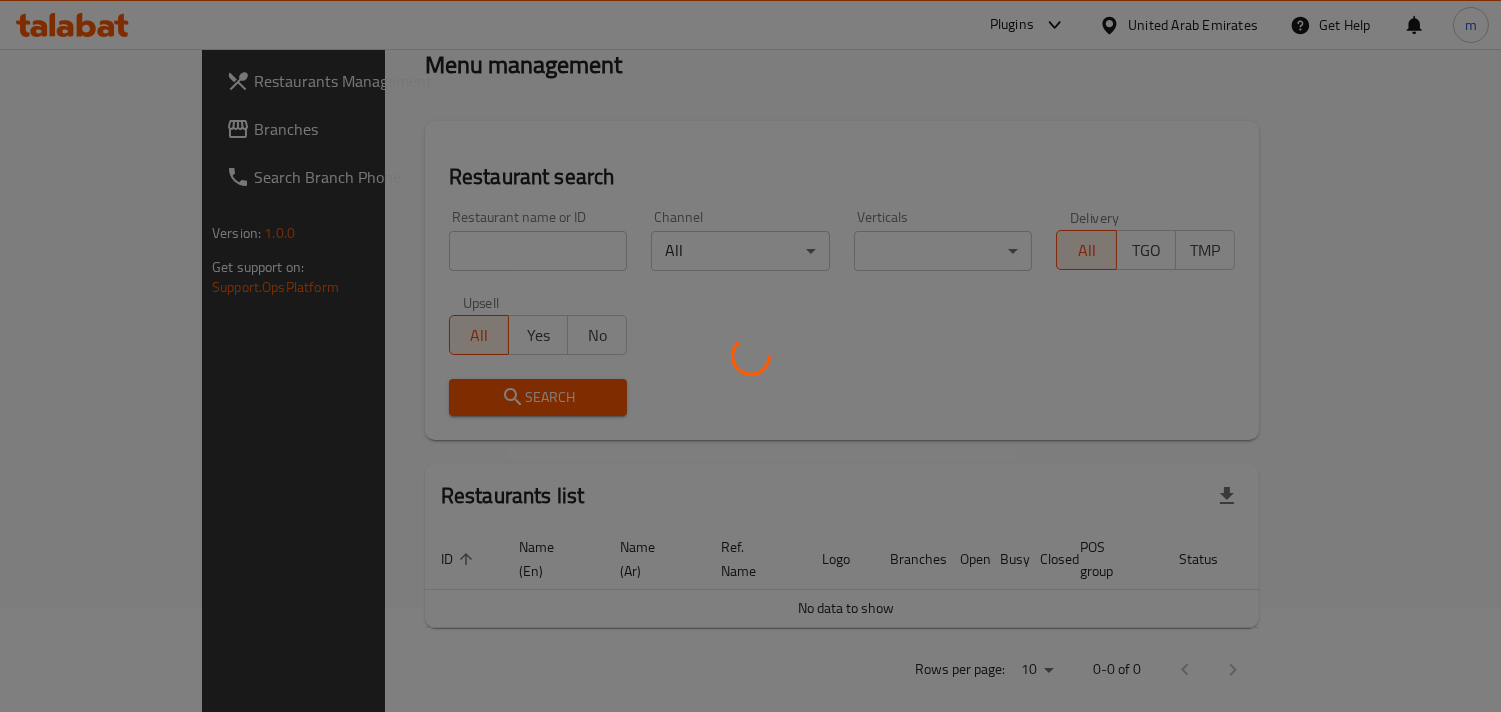 scroll, scrollTop: 163, scrollLeft: 0, axis: vertical 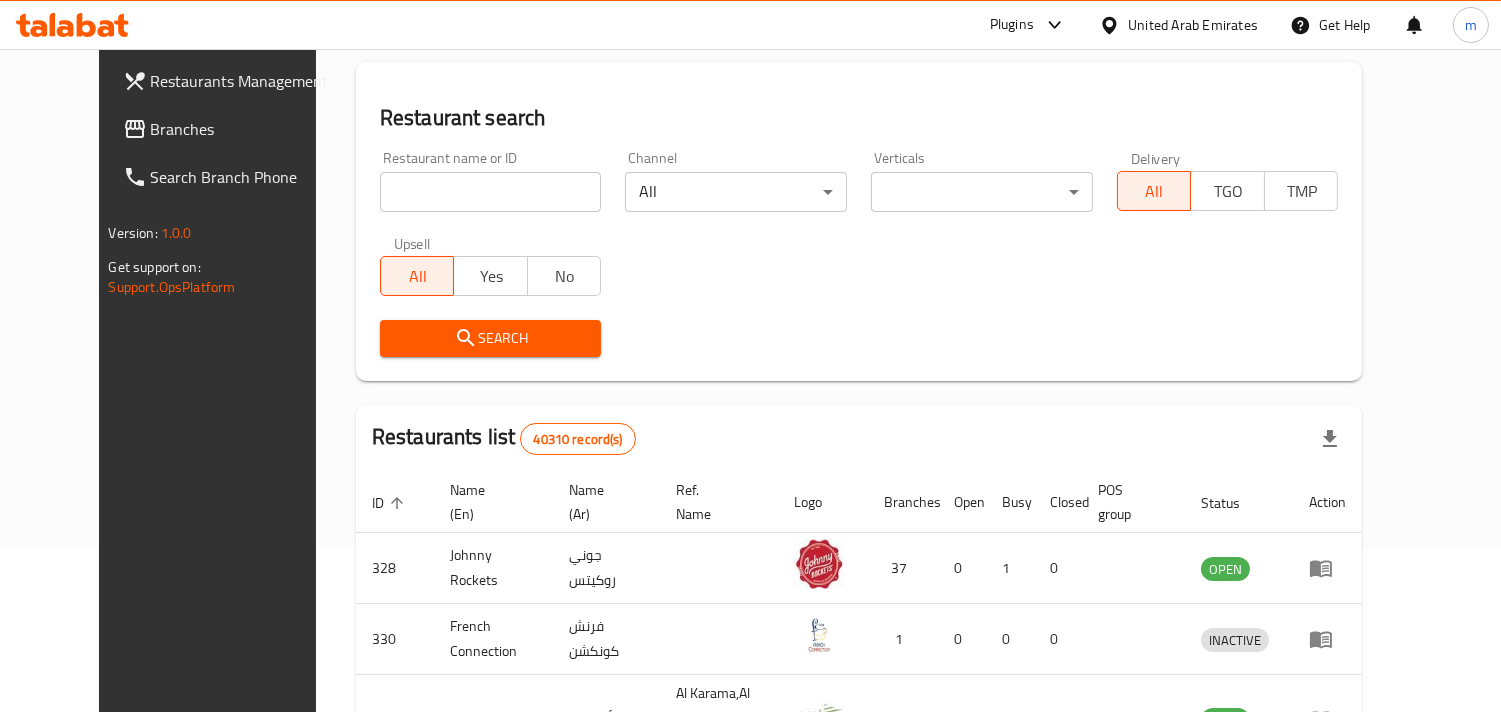 click on "Branches" at bounding box center (242, 129) 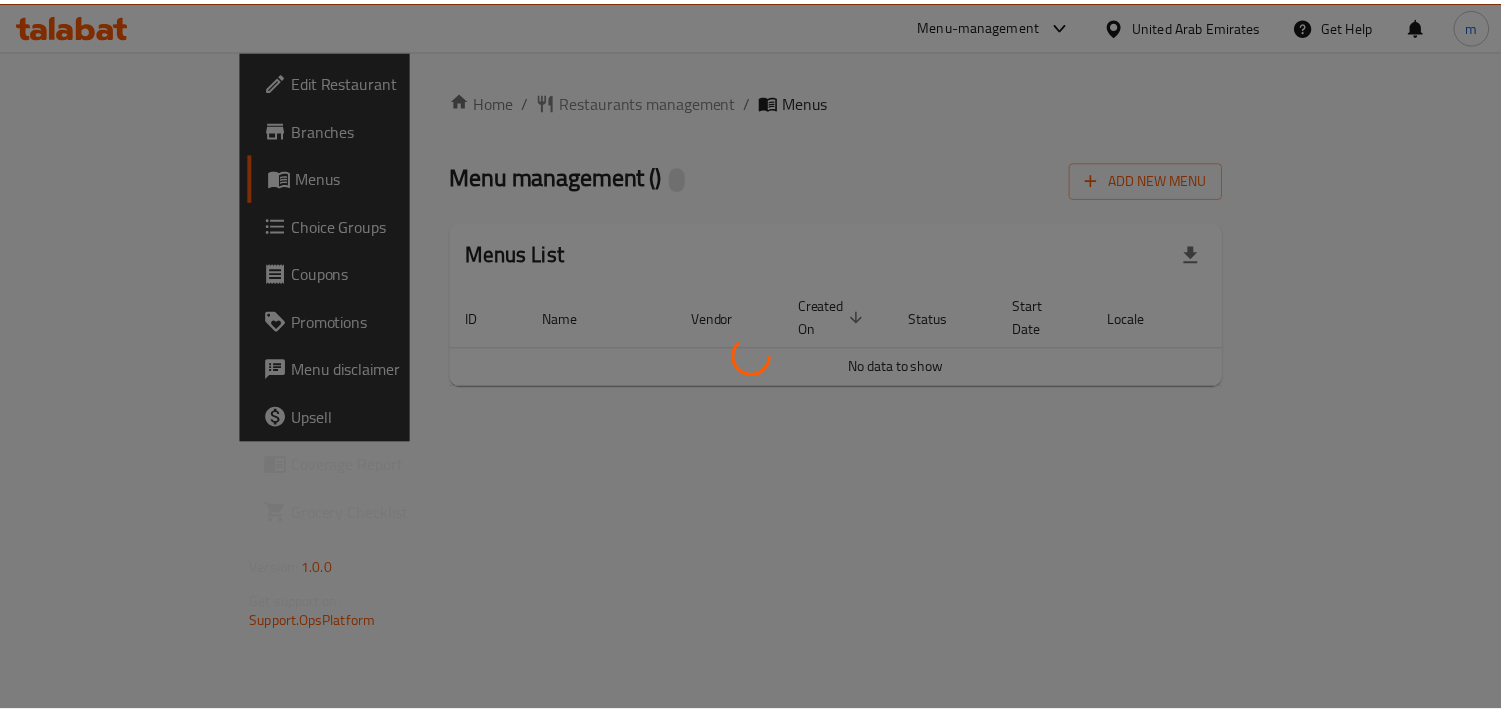 scroll, scrollTop: 0, scrollLeft: 0, axis: both 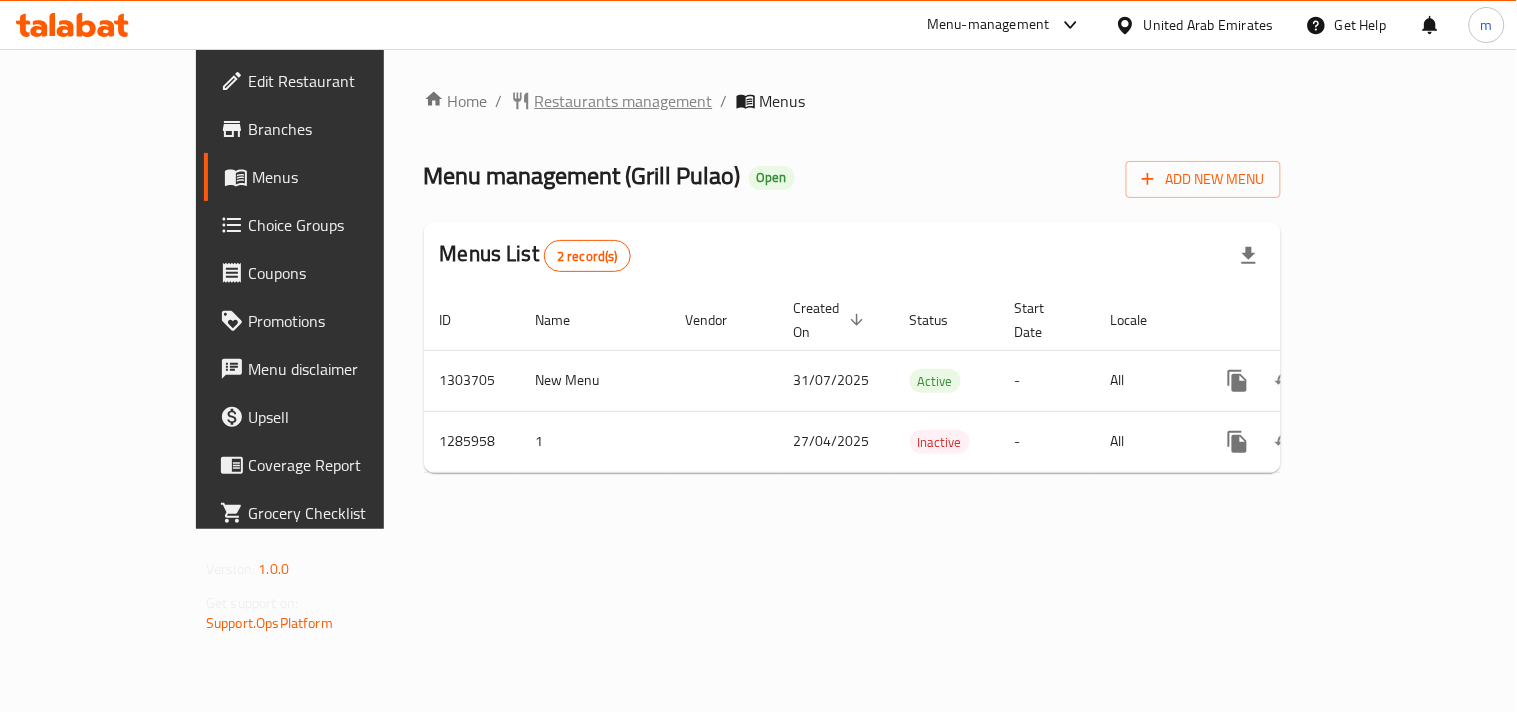 click on "Restaurants management" at bounding box center [624, 101] 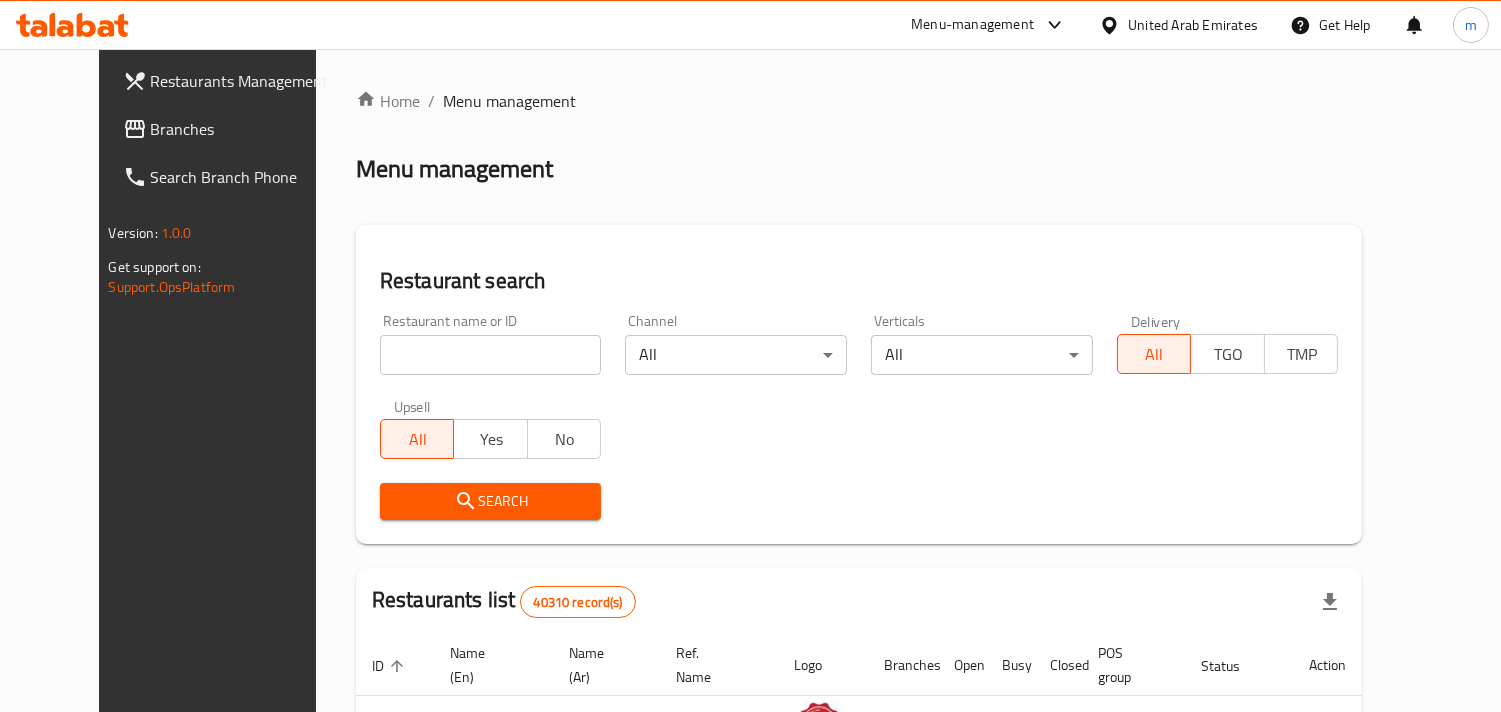 click at bounding box center [491, 355] 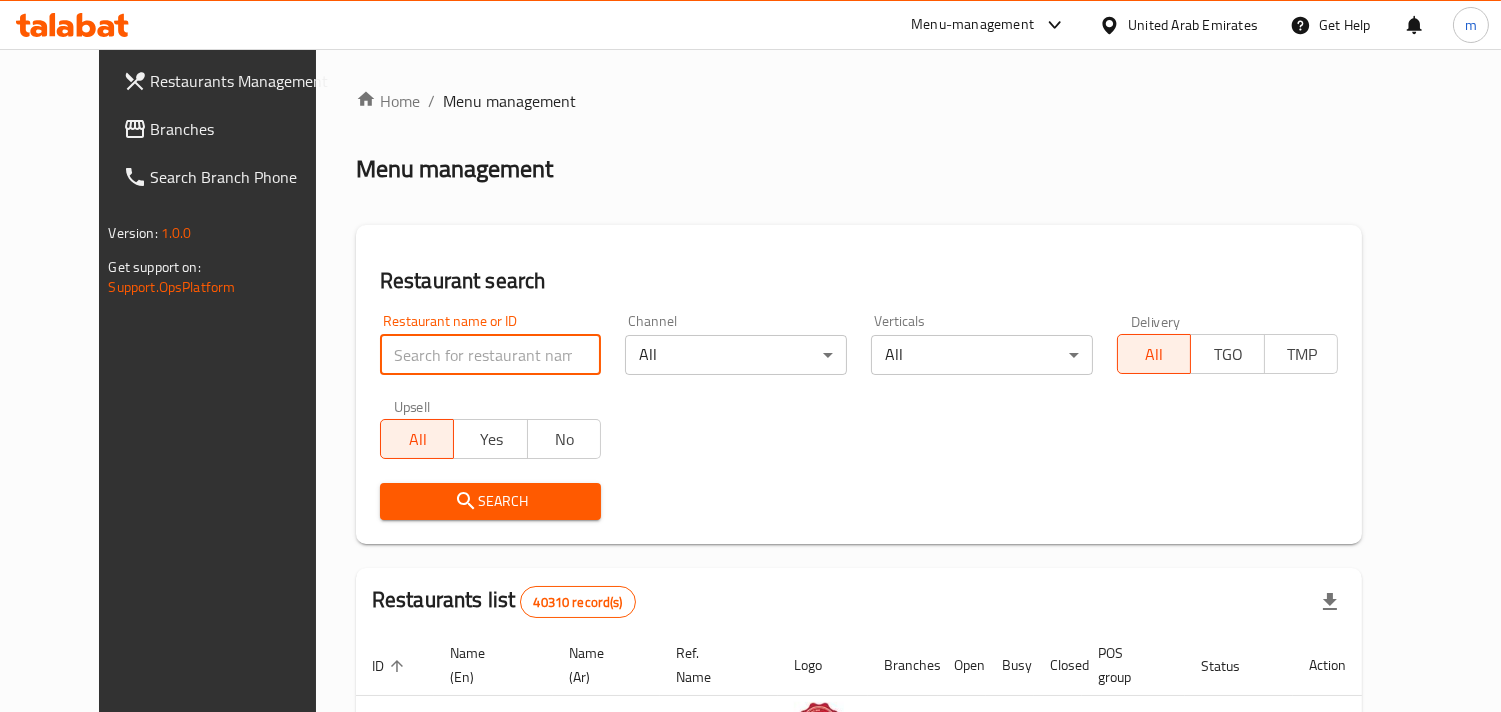 paste on "696161" 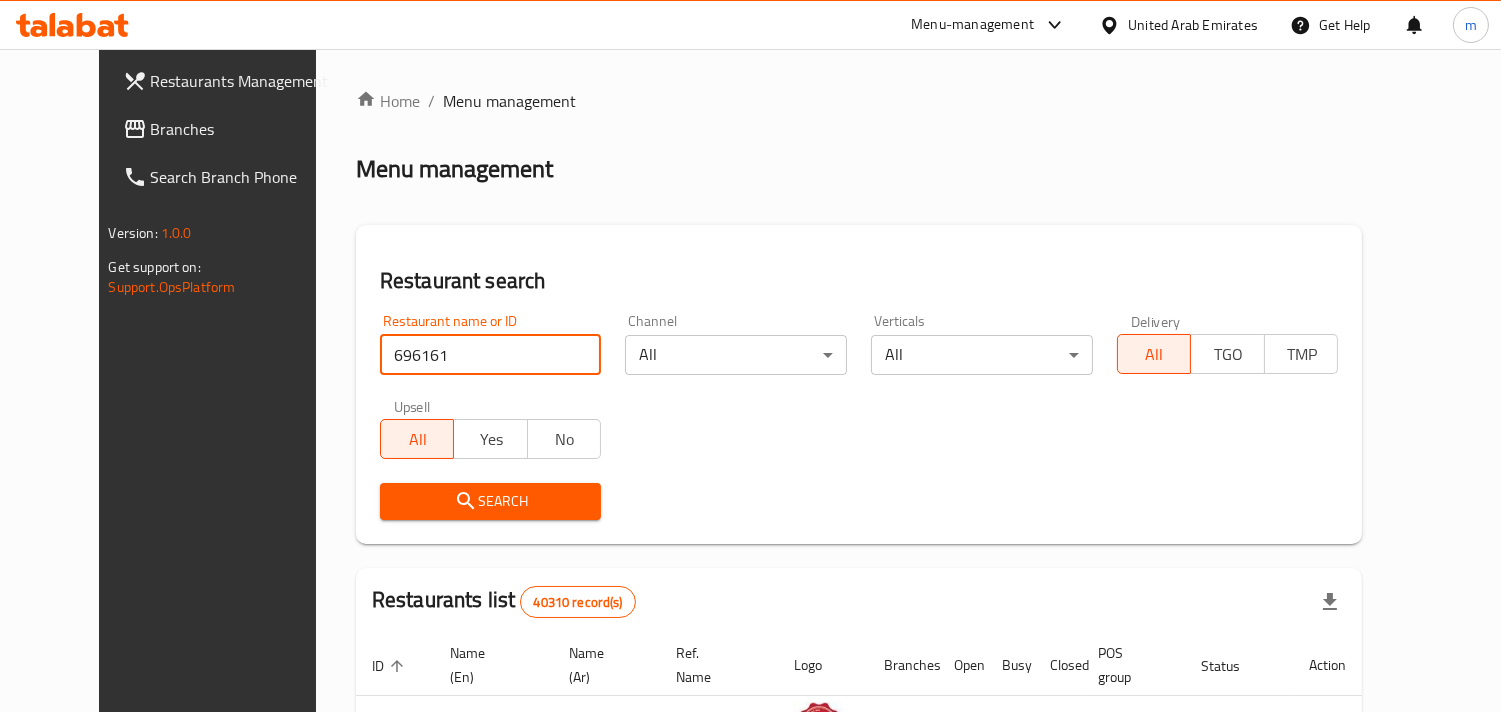 type on "696161" 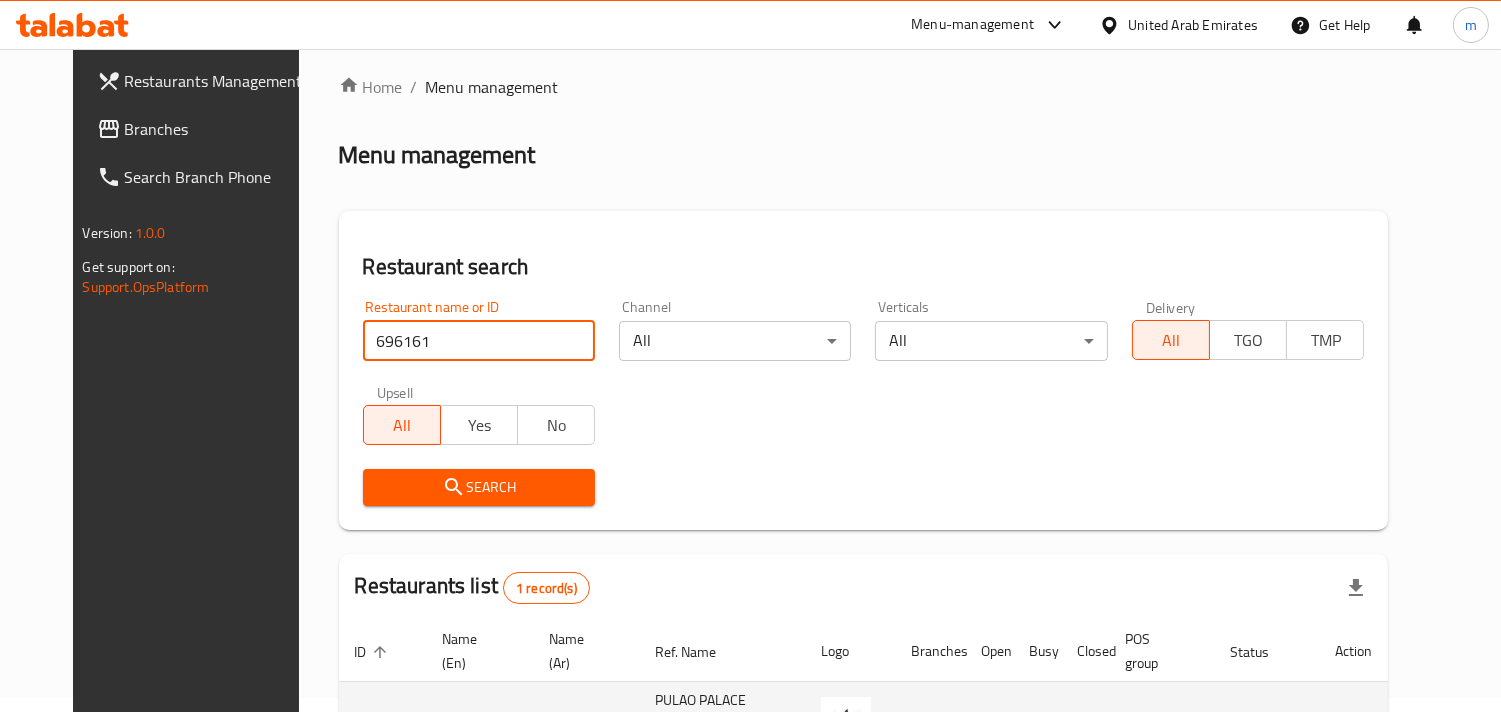 scroll, scrollTop: 163, scrollLeft: 0, axis: vertical 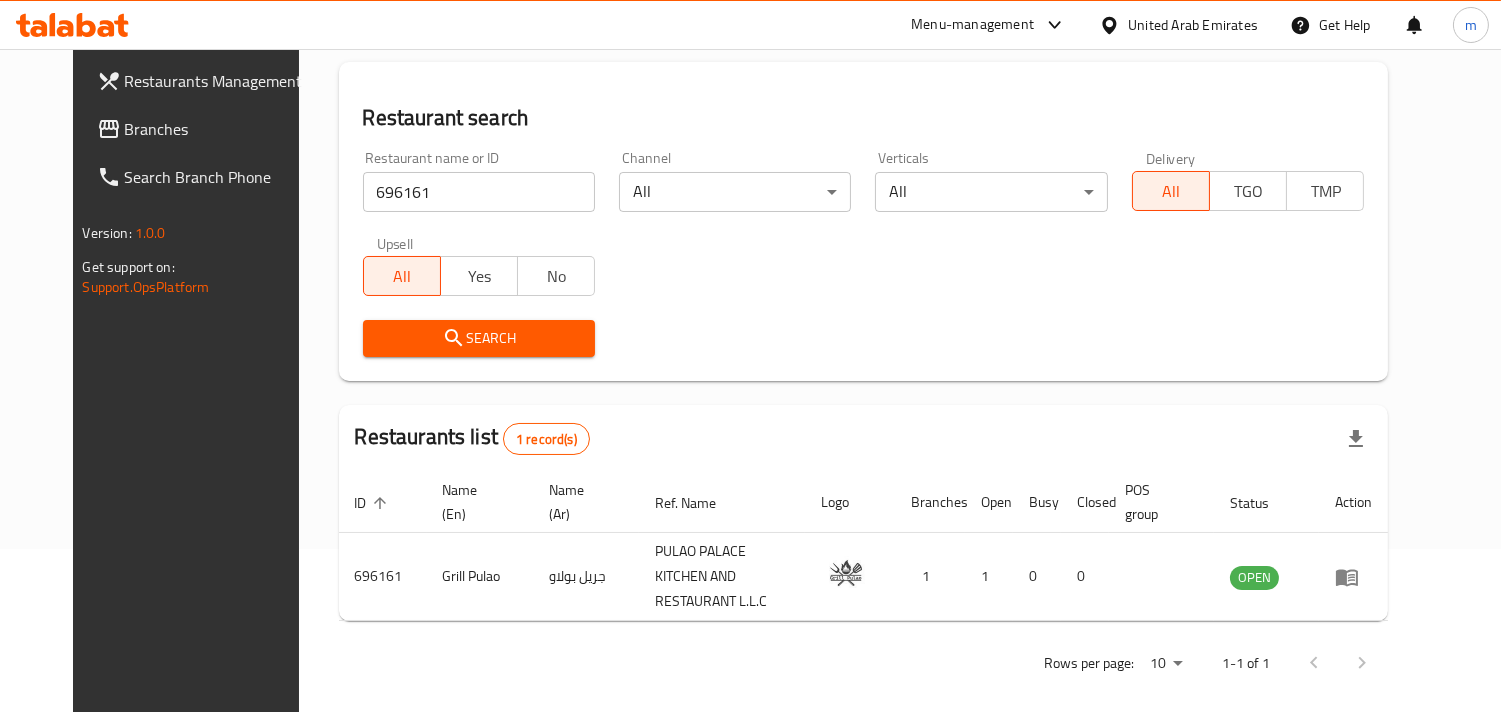 click on "United Arab Emirates" at bounding box center [1193, 25] 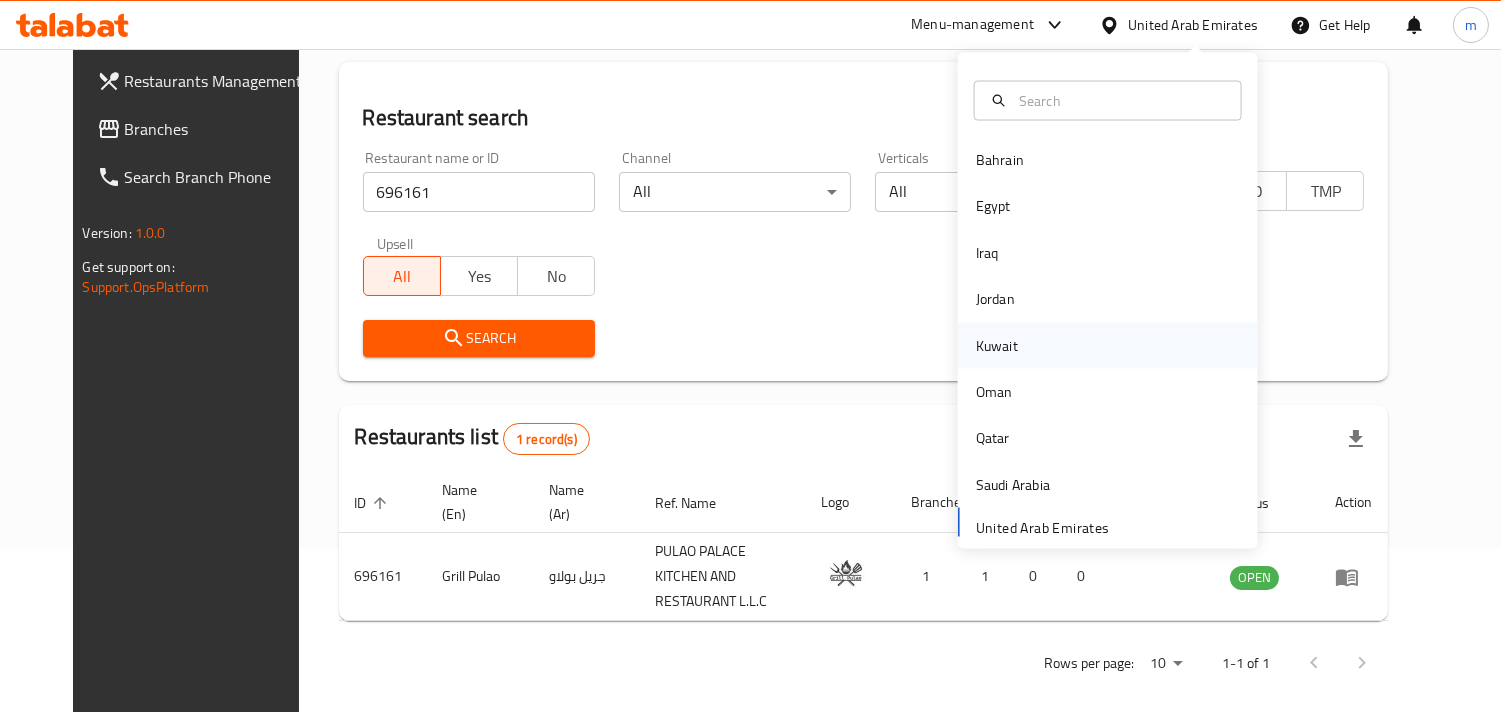 click on "Kuwait" at bounding box center (997, 345) 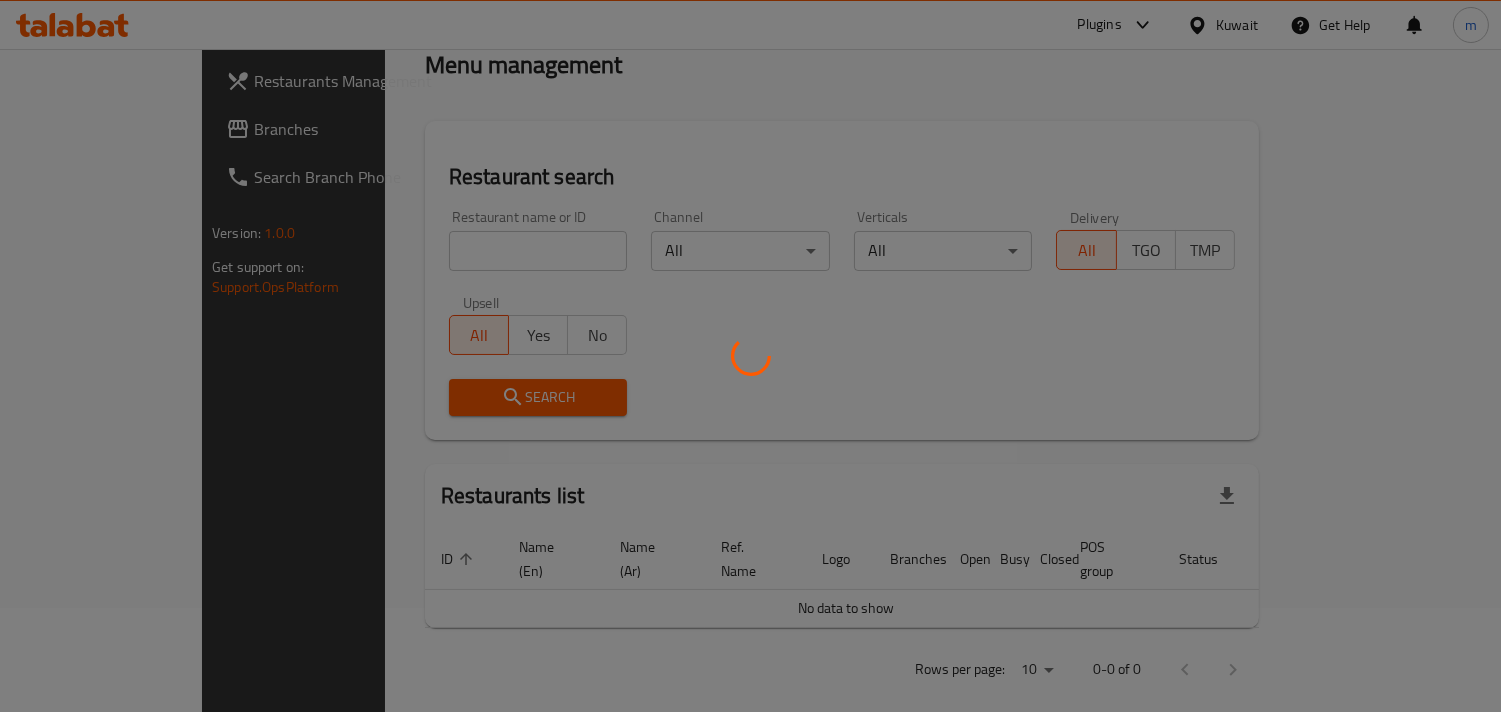 scroll, scrollTop: 163, scrollLeft: 0, axis: vertical 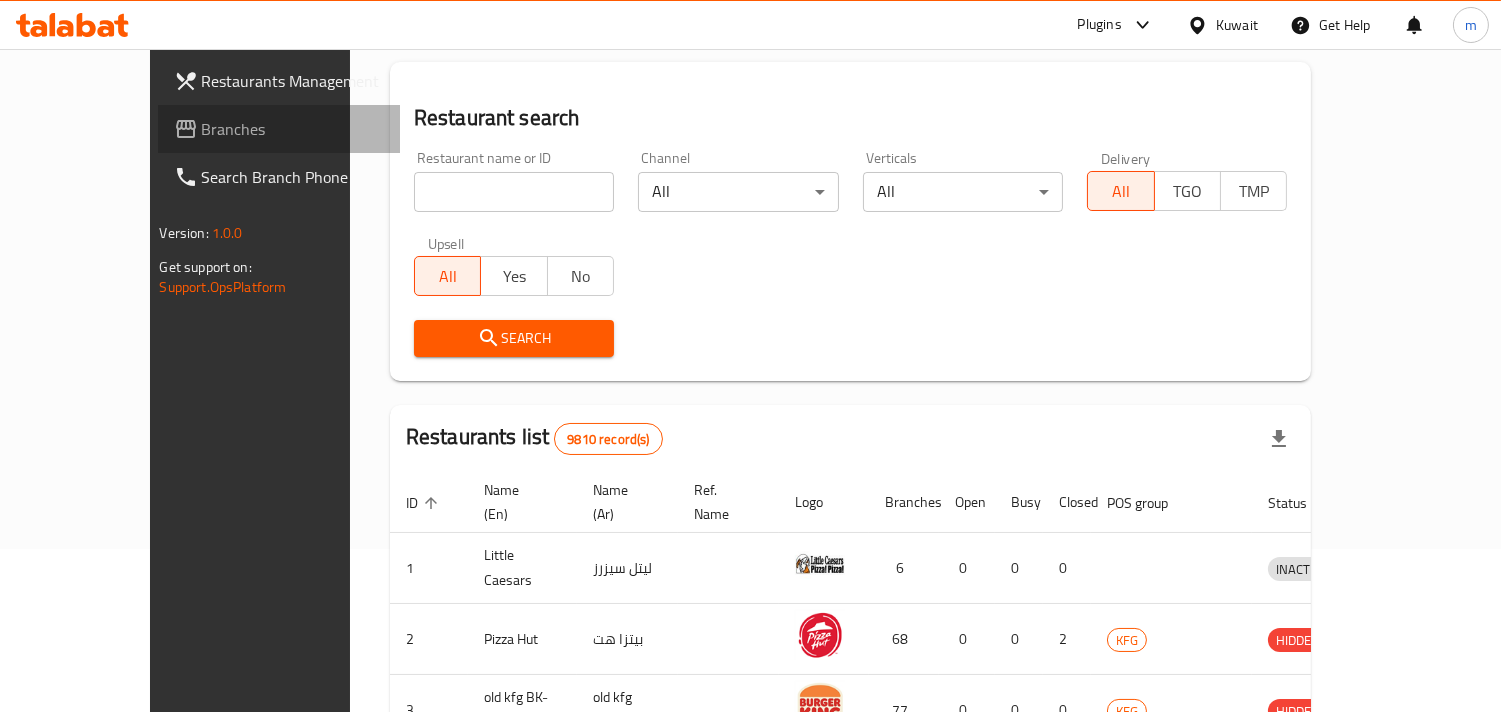 click on "Branches" at bounding box center [293, 129] 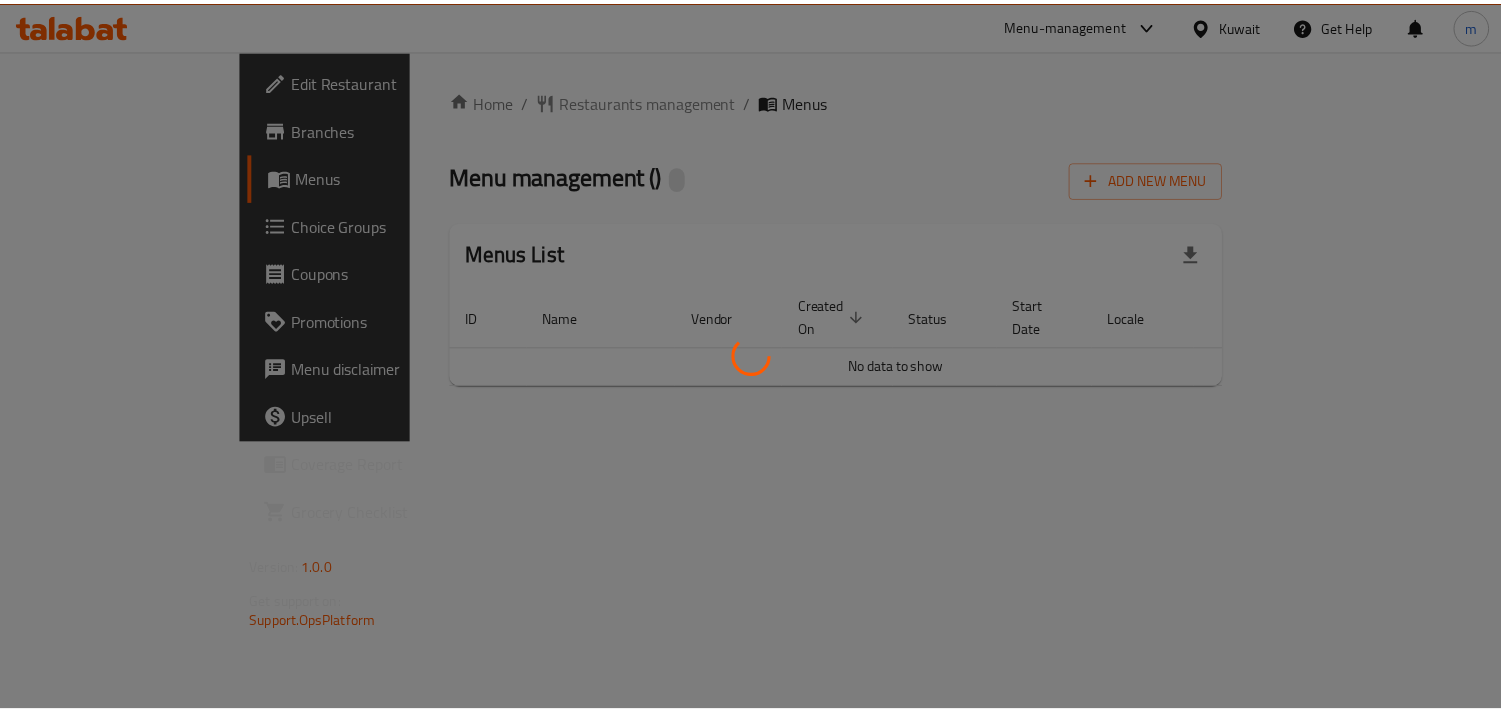 scroll, scrollTop: 0, scrollLeft: 0, axis: both 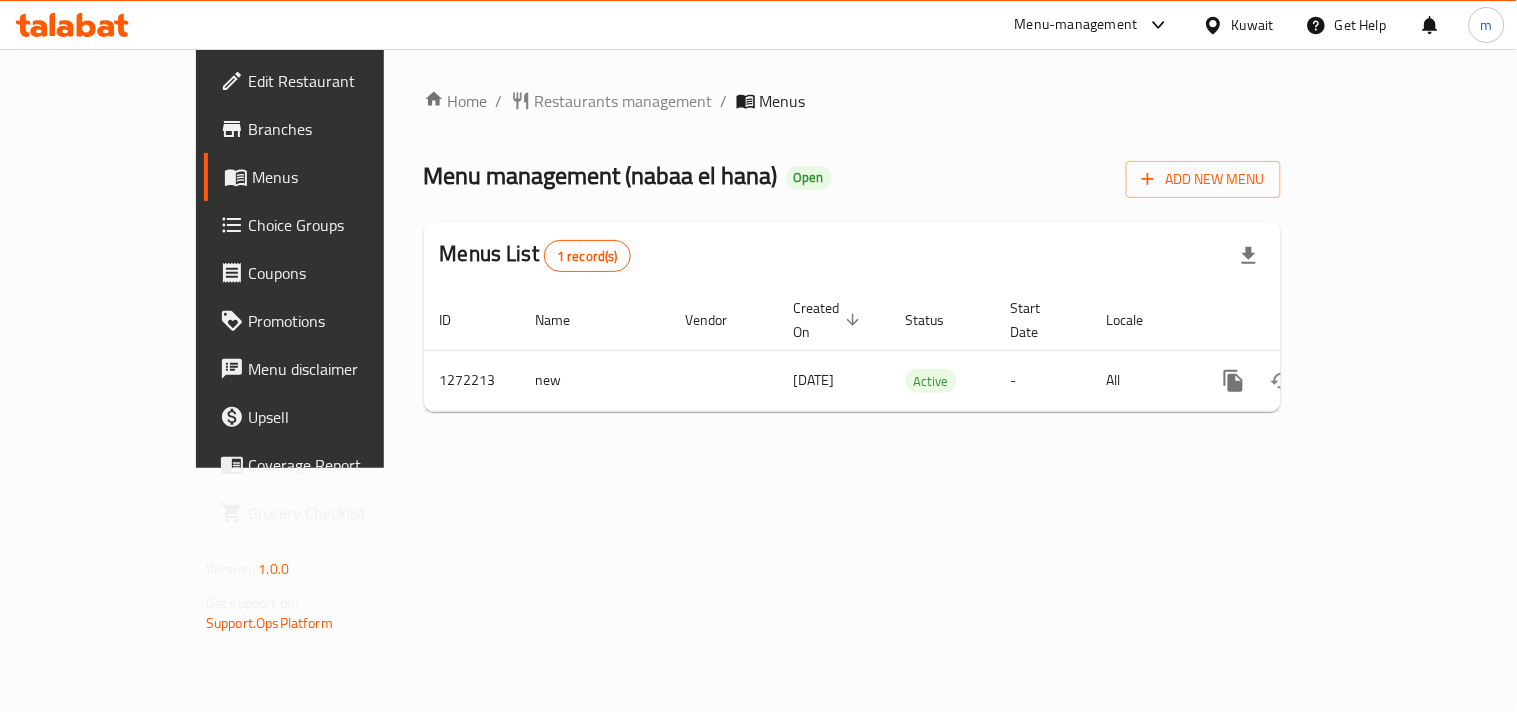 click on "Restaurants management" at bounding box center [624, 101] 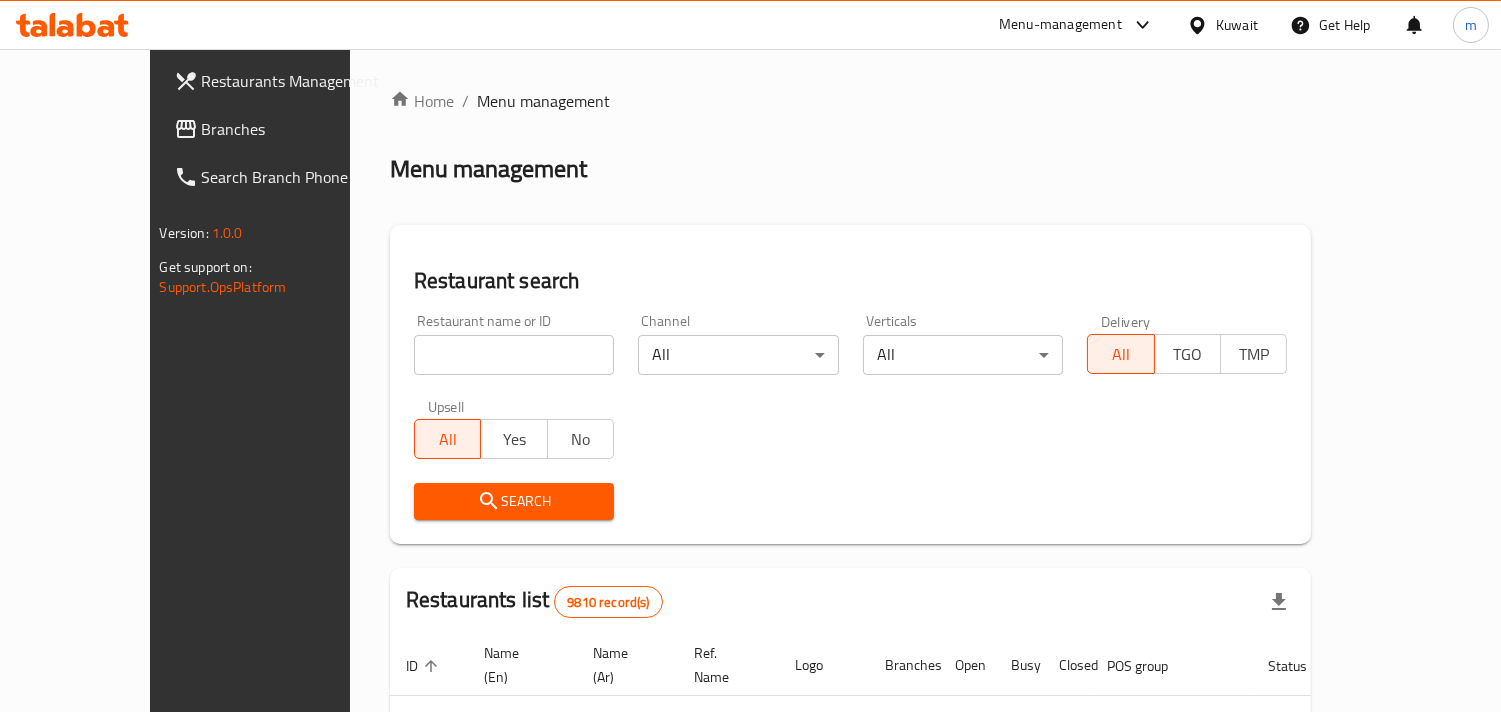 click at bounding box center (514, 355) 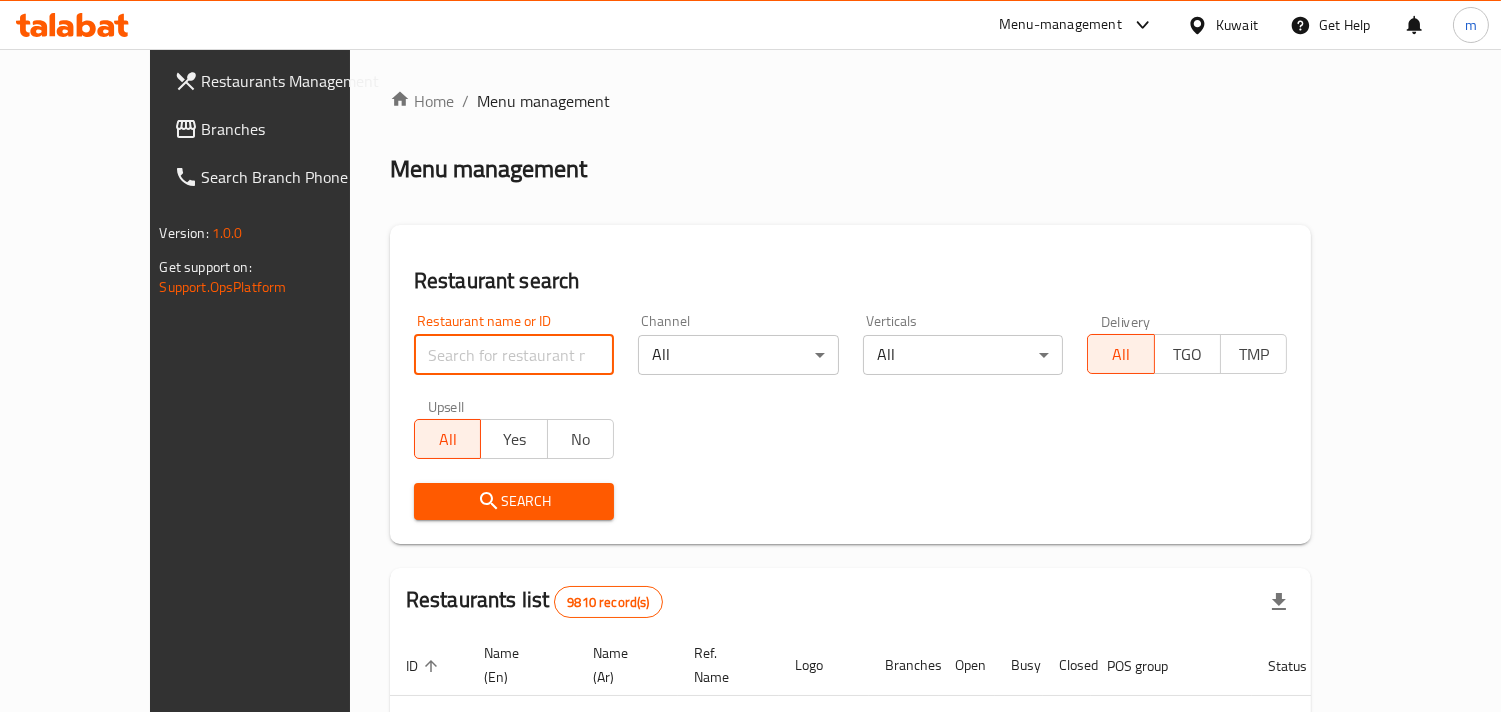 paste on "690155" 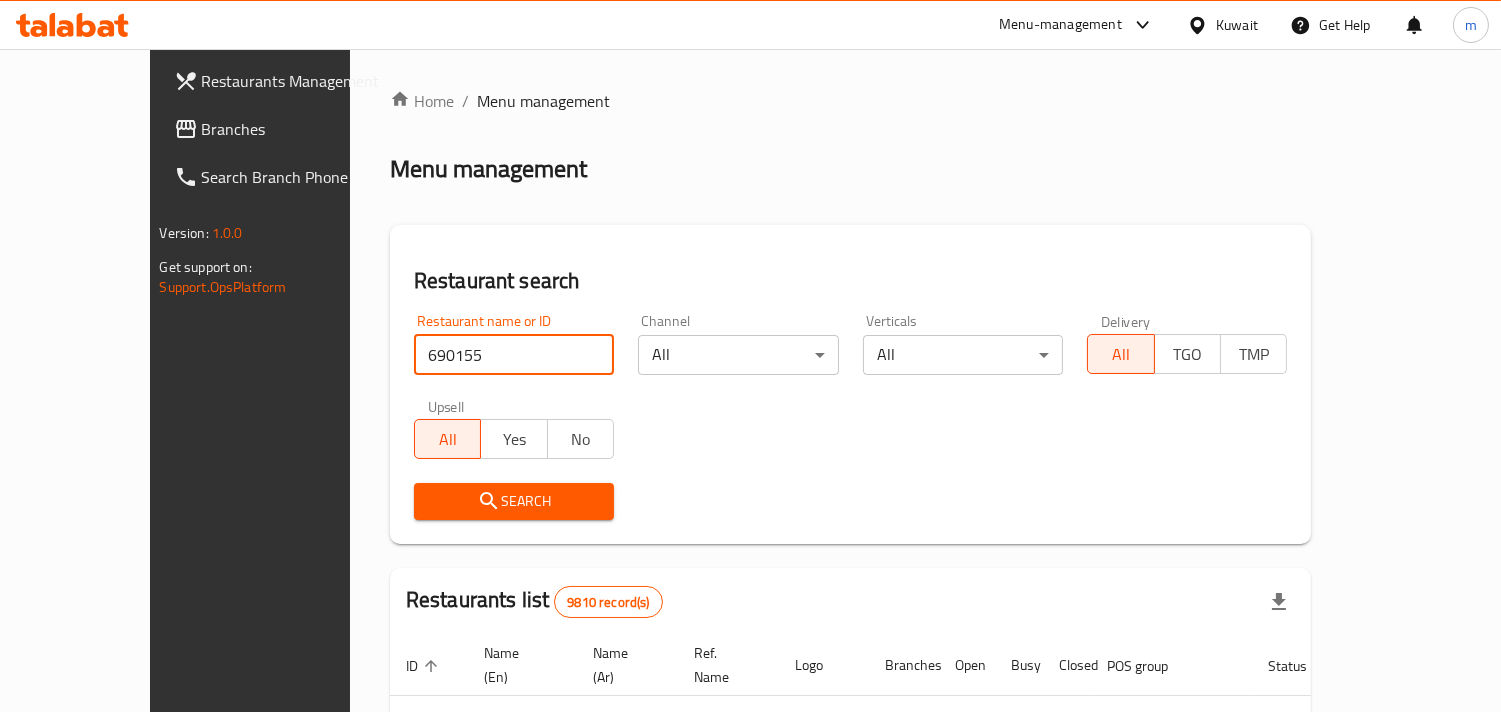 type on "690155" 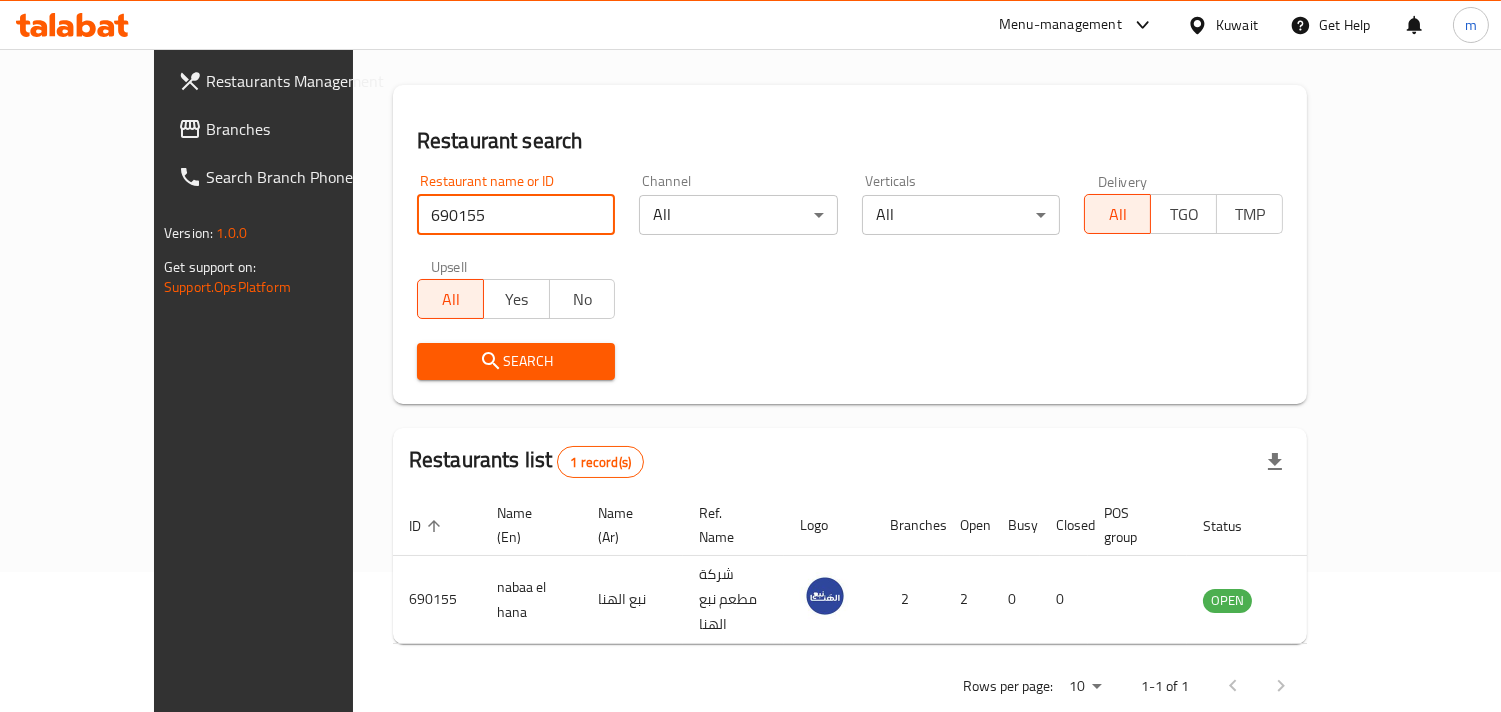 scroll, scrollTop: 141, scrollLeft: 0, axis: vertical 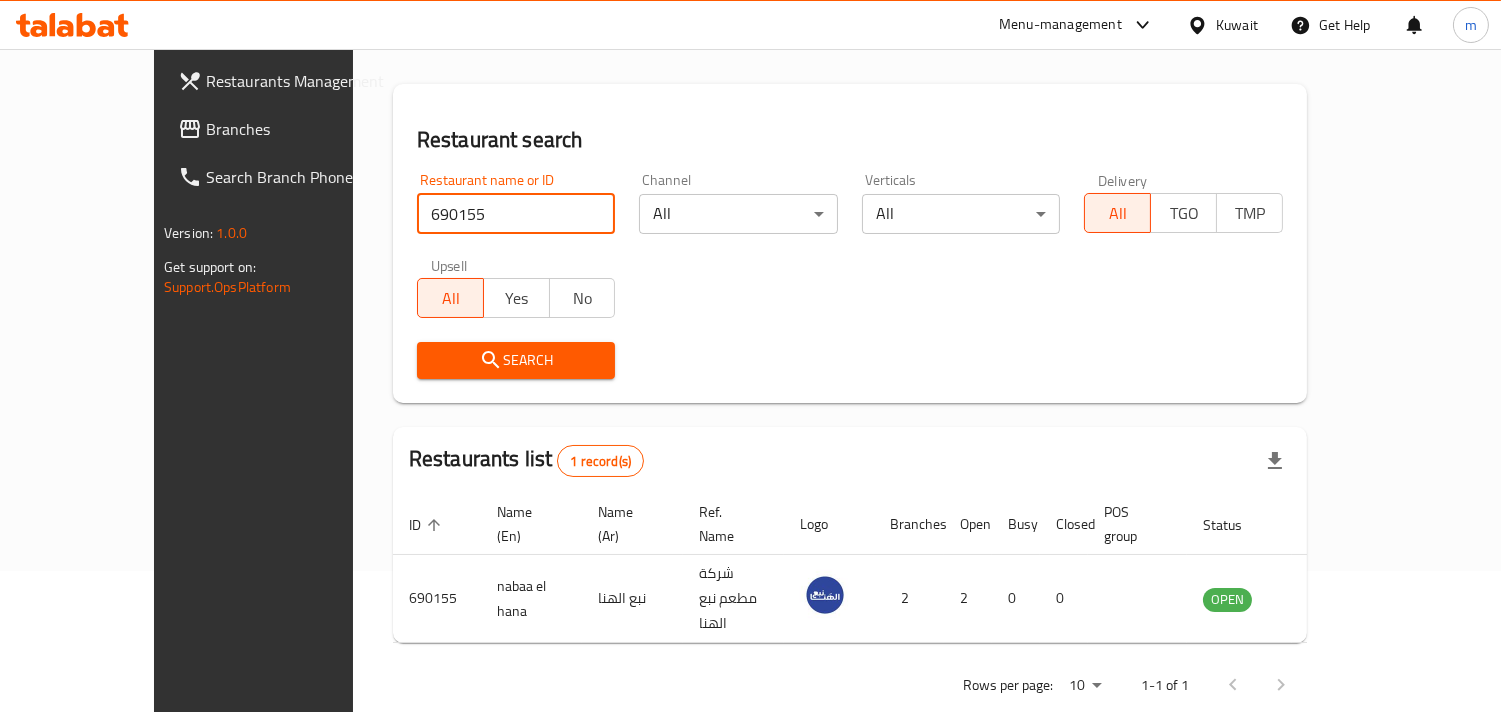 click on "Kuwait" at bounding box center [1237, 25] 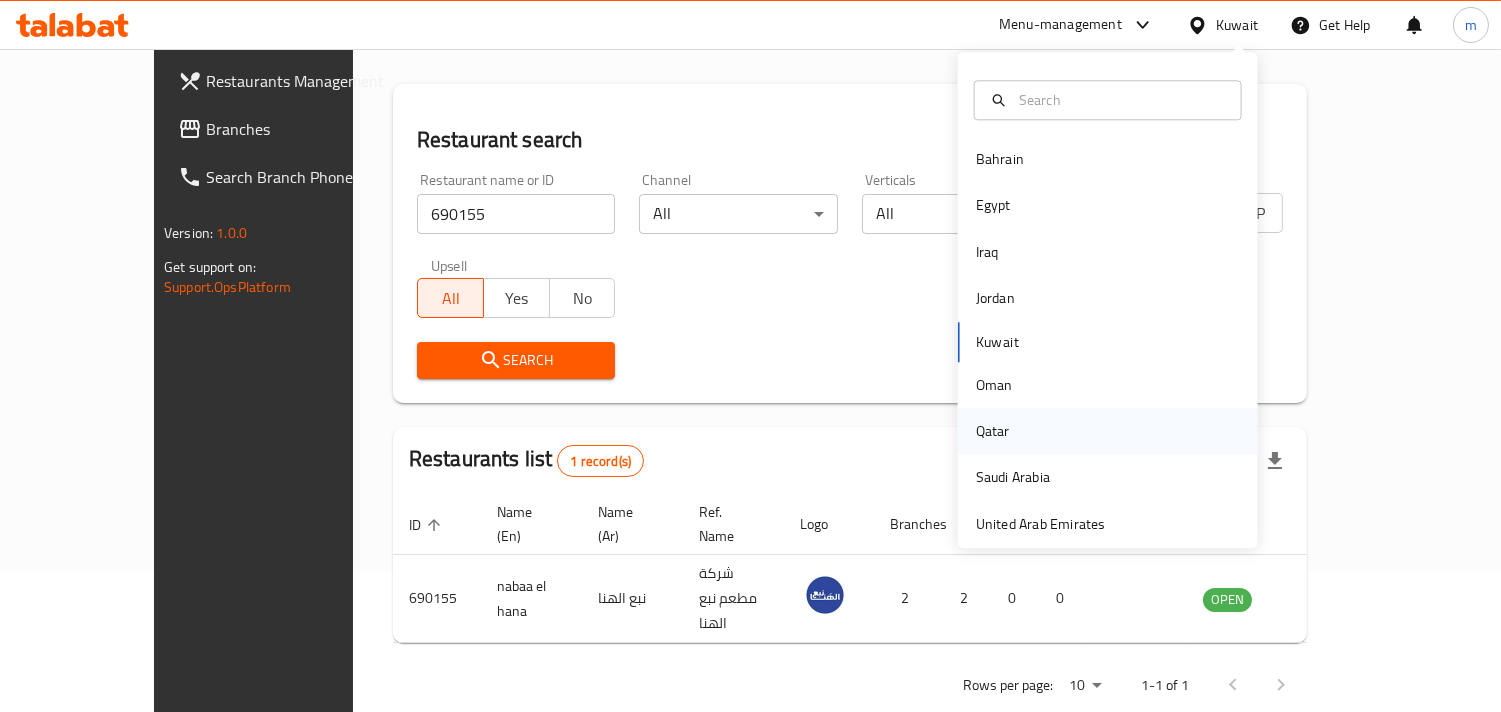 click on "Qatar" at bounding box center (993, 431) 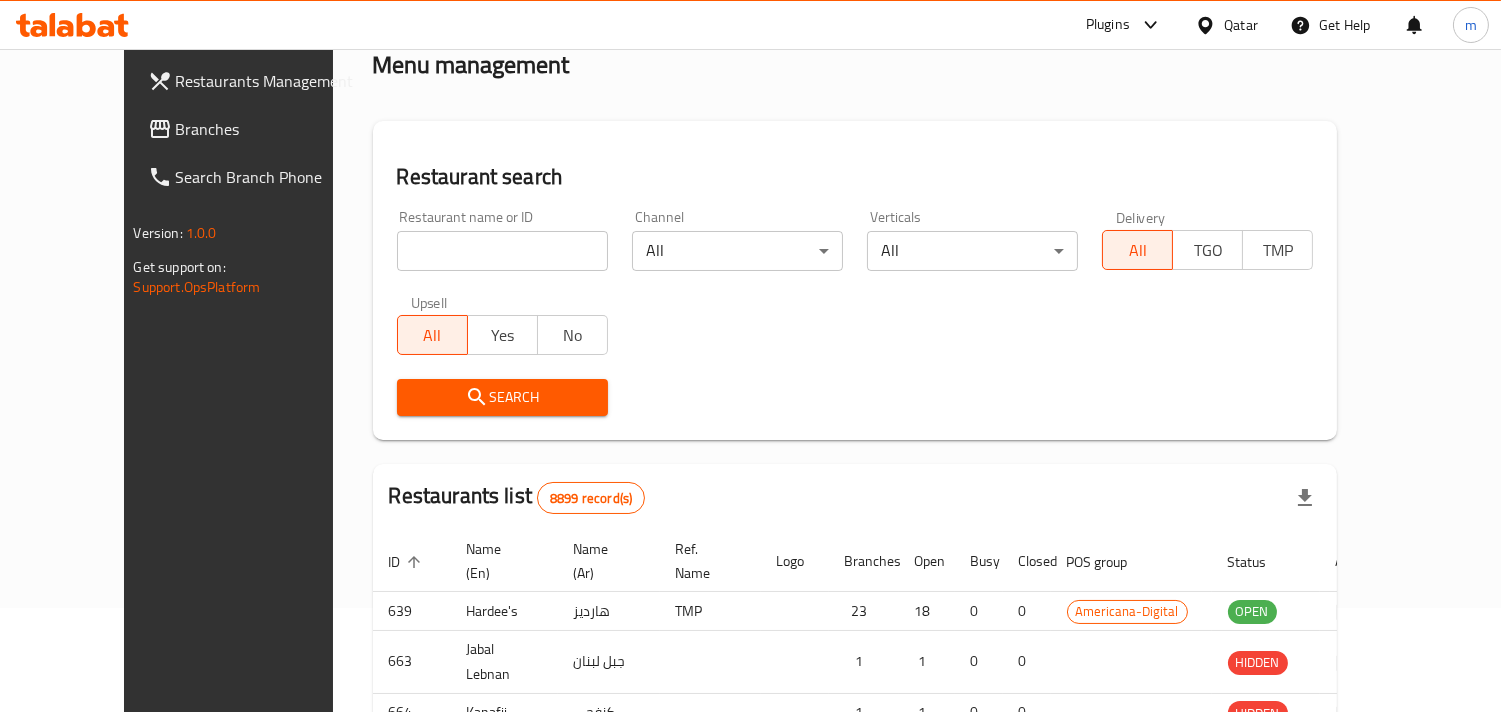 scroll, scrollTop: 141, scrollLeft: 0, axis: vertical 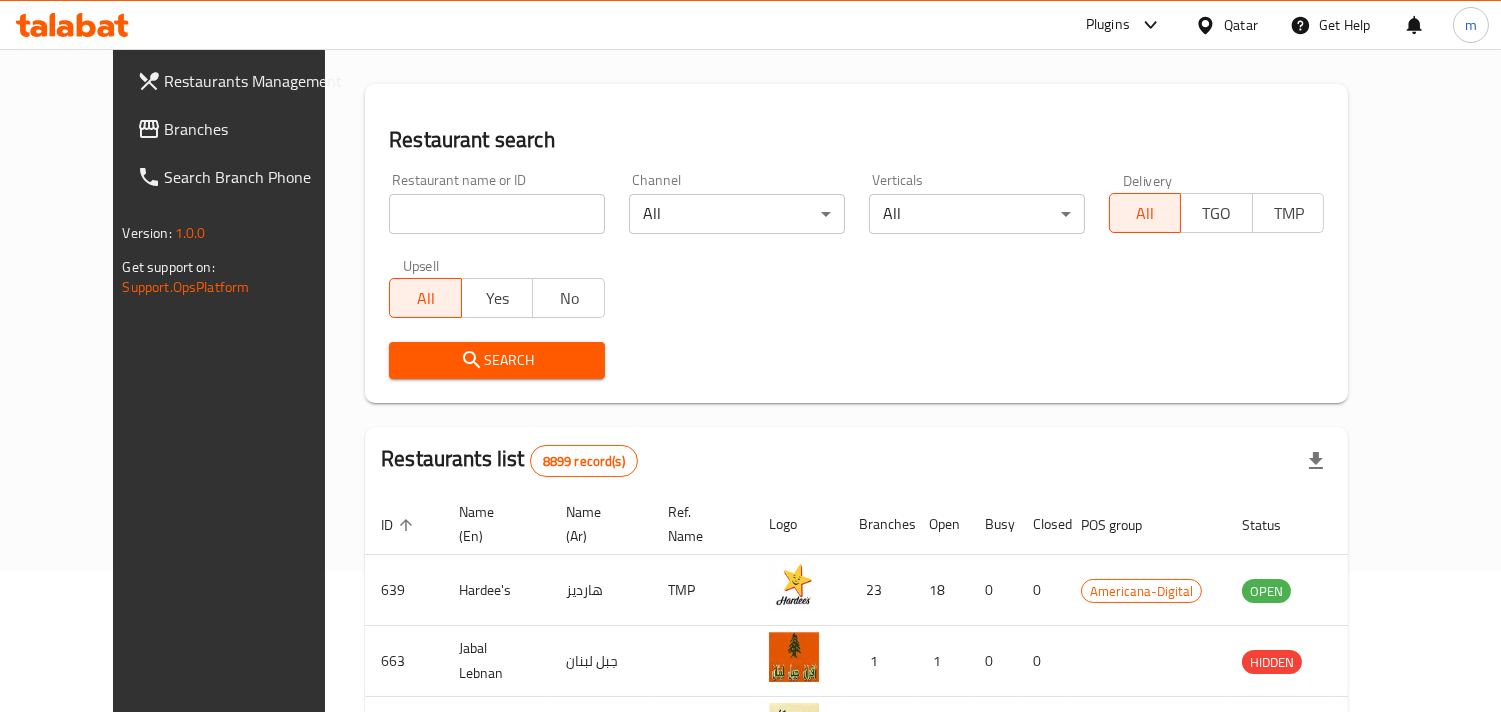 click on "Branches" at bounding box center (256, 129) 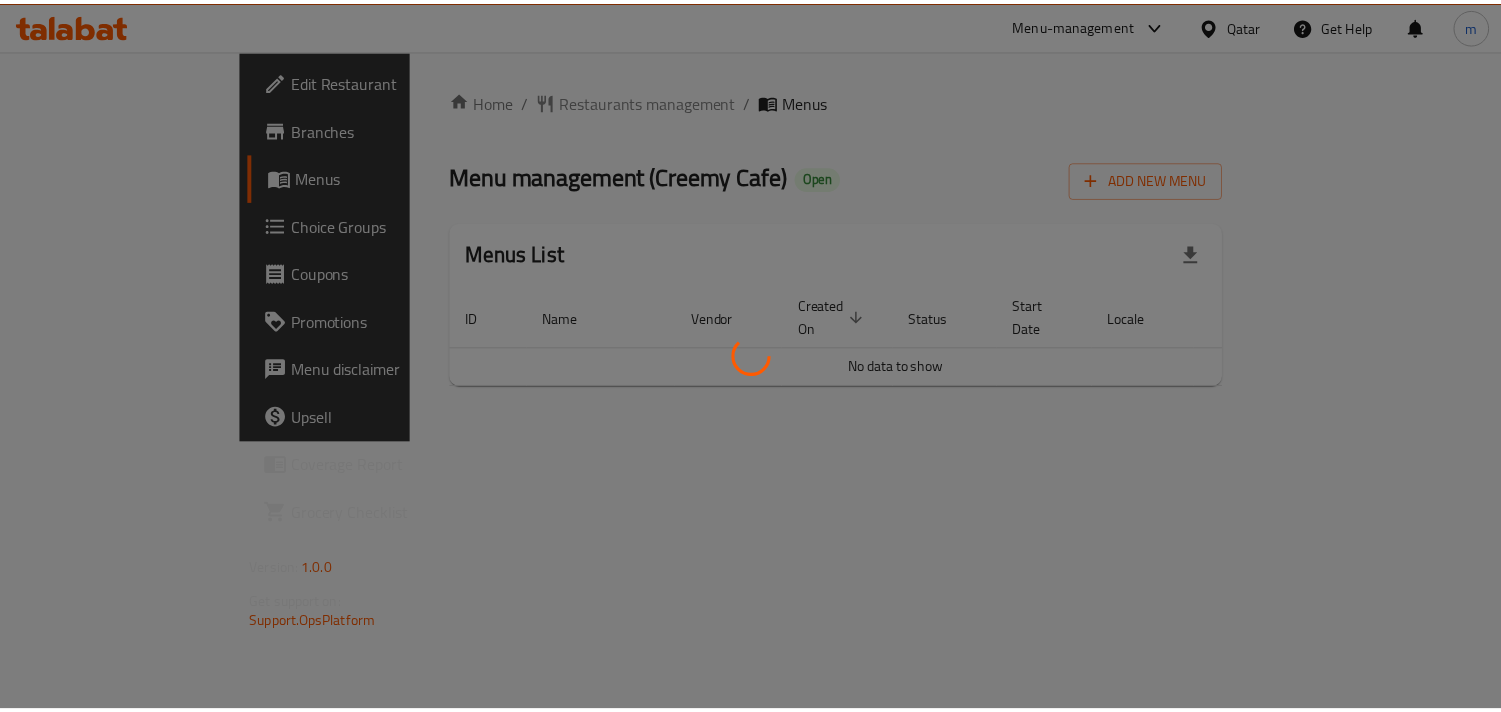 scroll, scrollTop: 0, scrollLeft: 0, axis: both 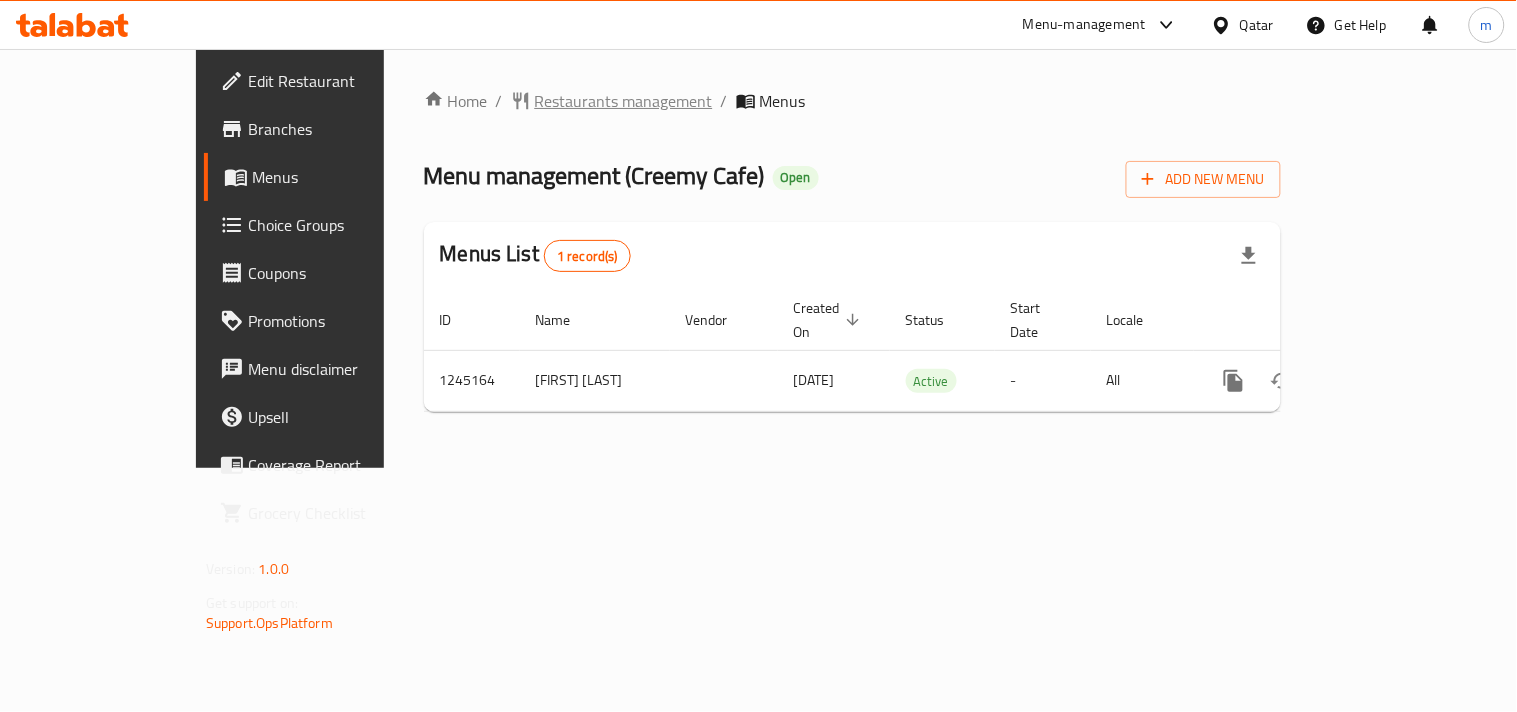 click on "Restaurants management" at bounding box center (624, 101) 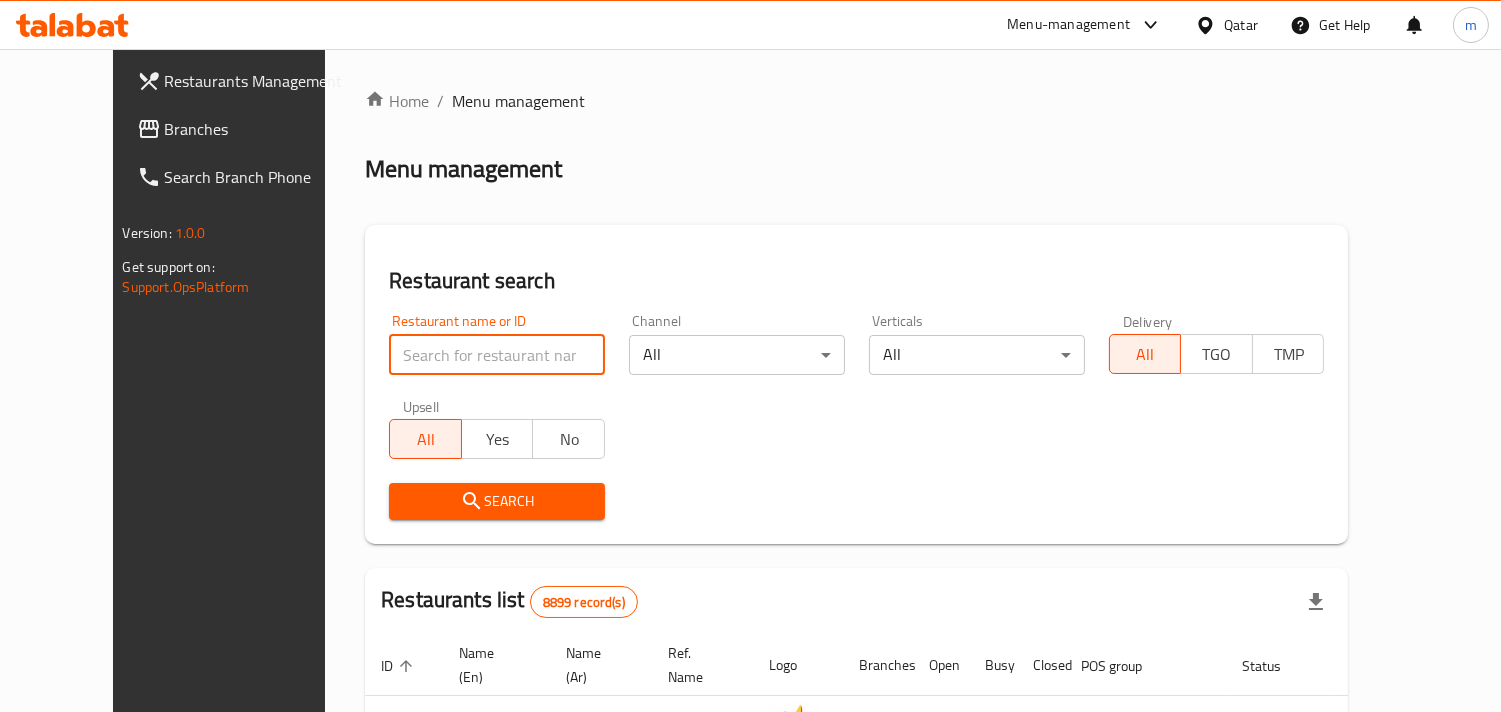 click at bounding box center [497, 355] 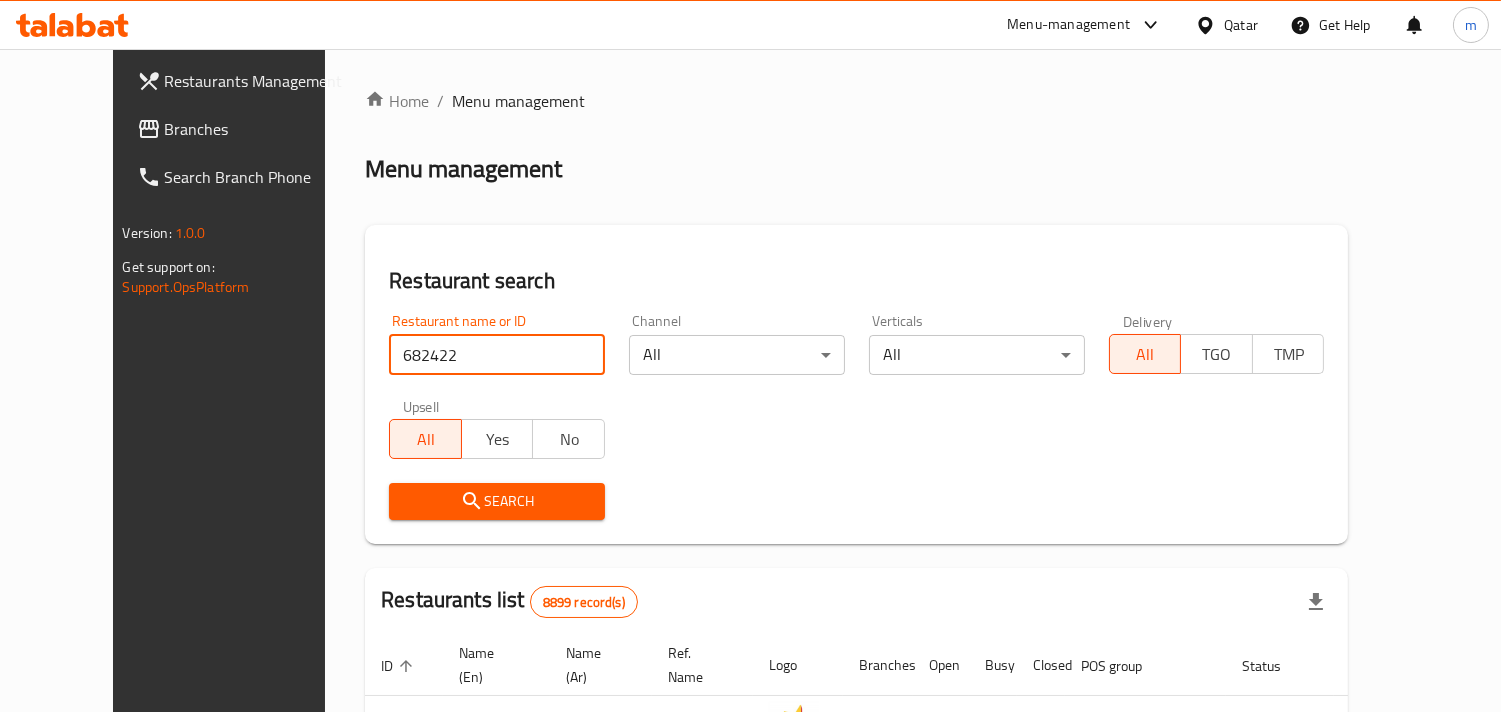type on "682422" 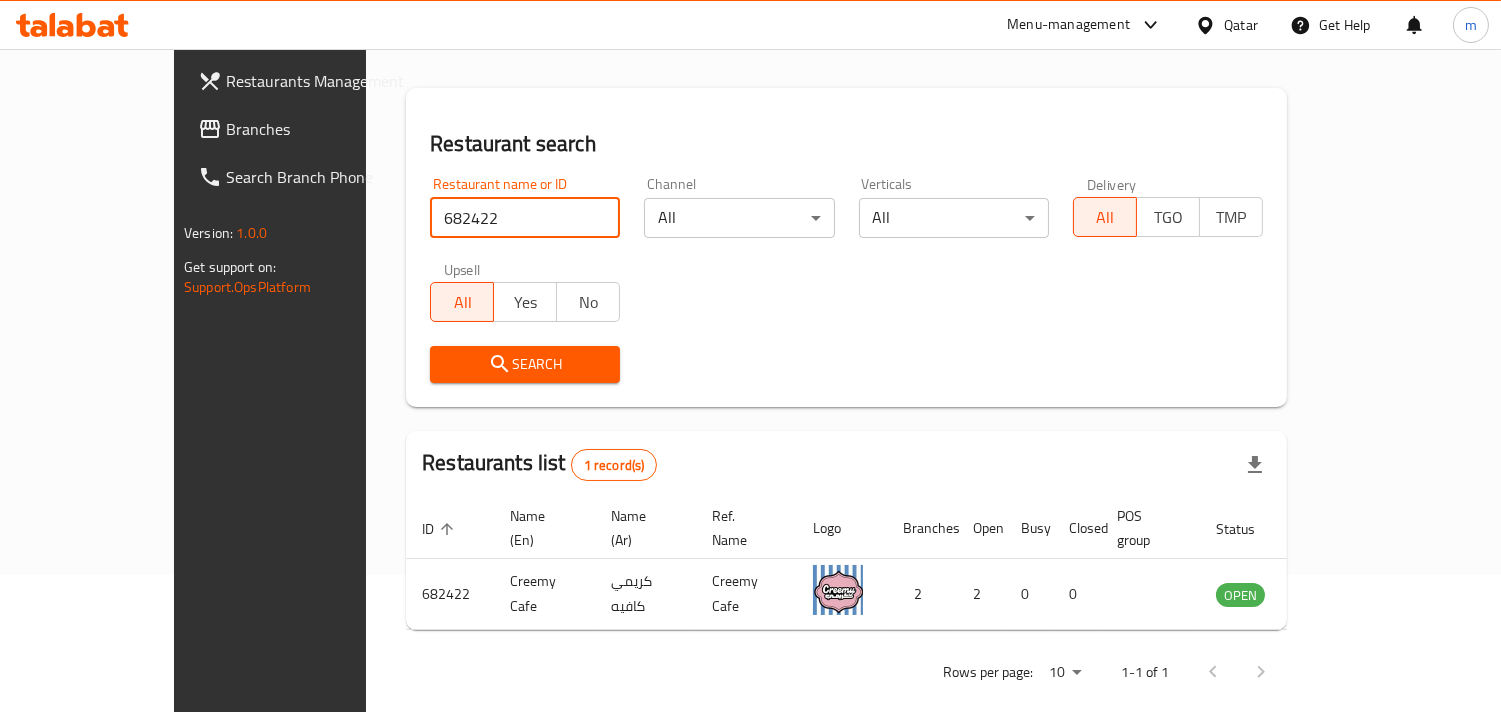 scroll, scrollTop: 141, scrollLeft: 0, axis: vertical 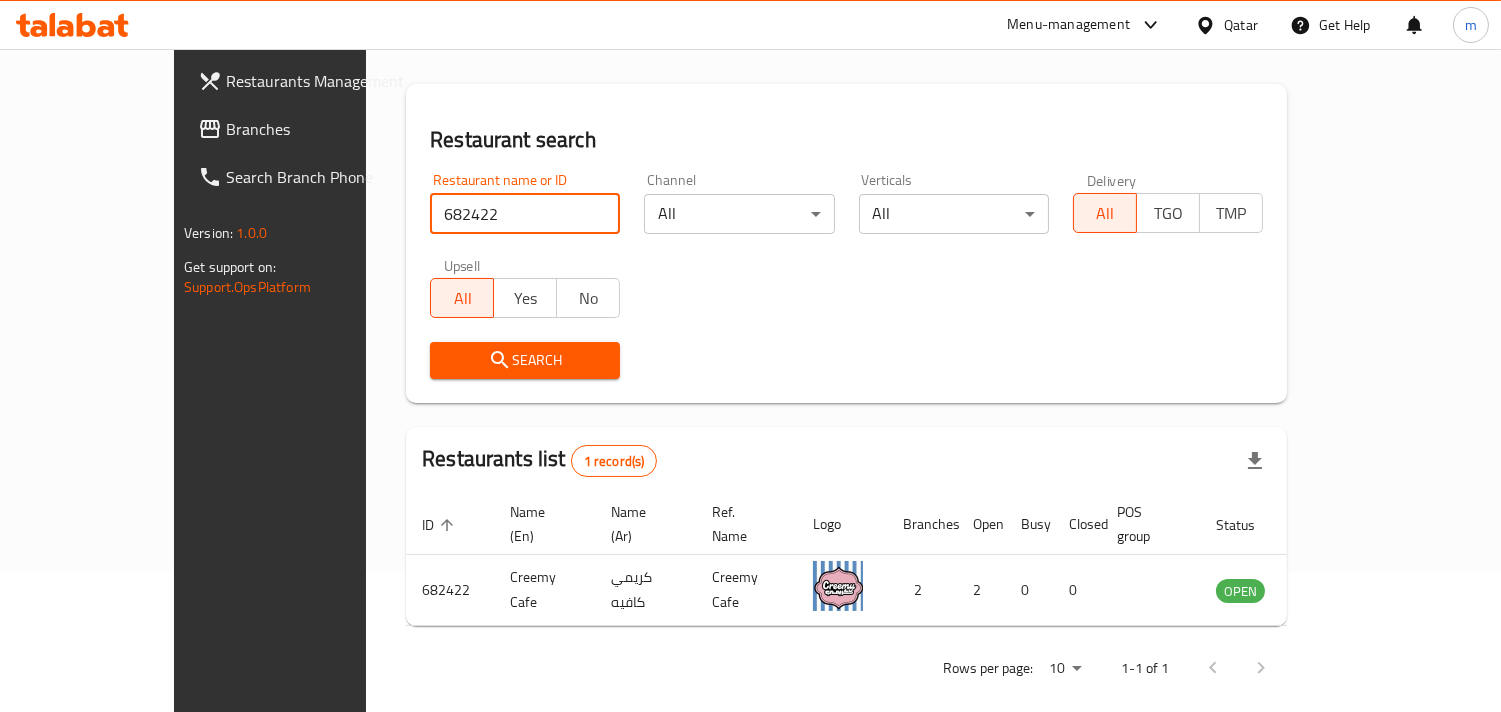 click at bounding box center (1209, 25) 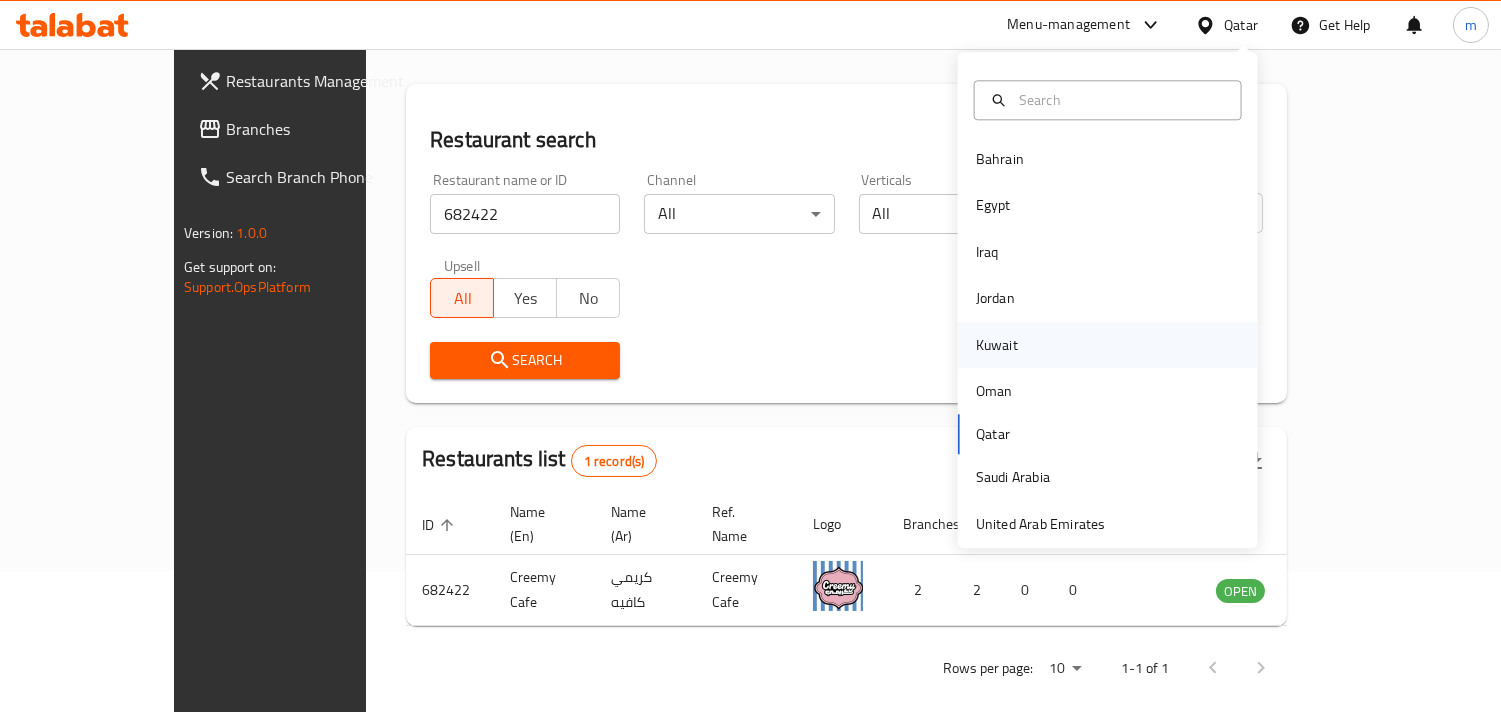 click on "Kuwait" at bounding box center (997, 345) 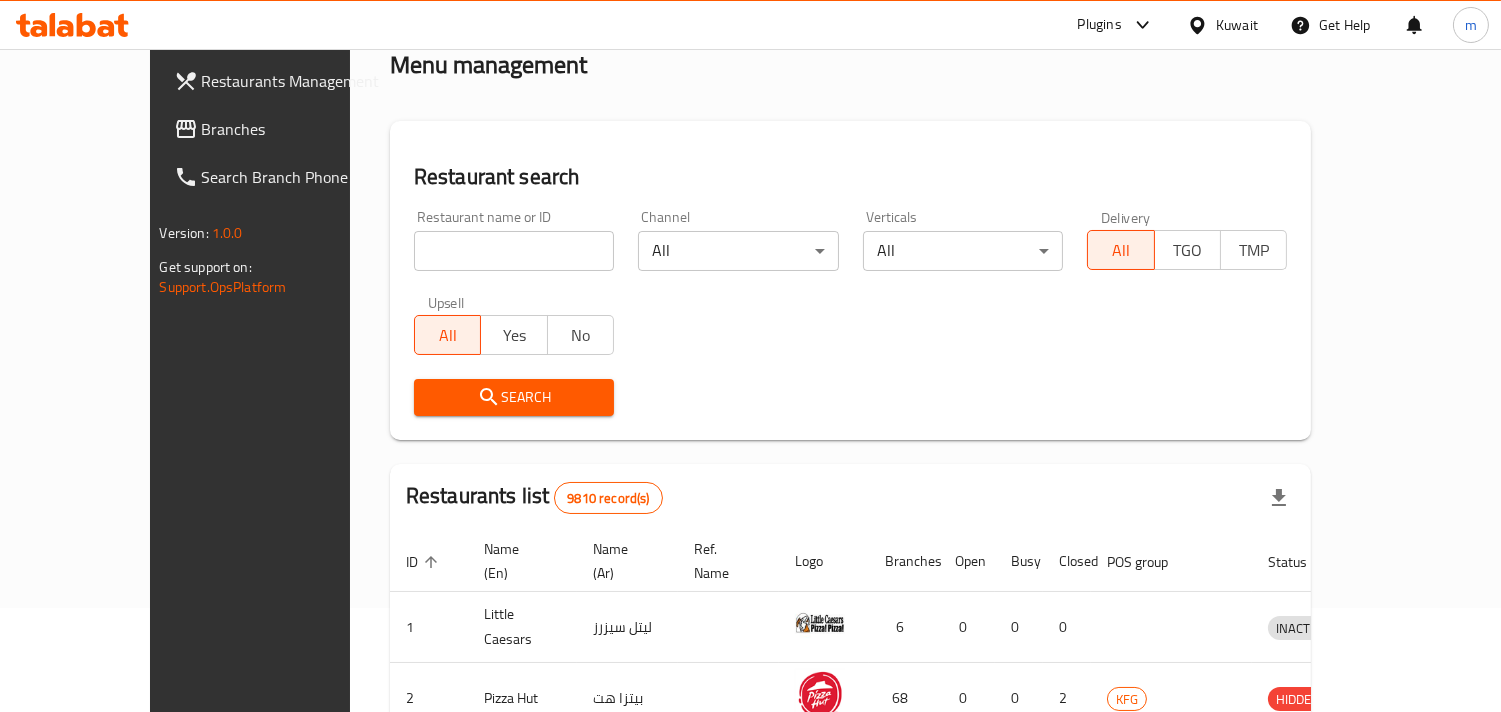 scroll, scrollTop: 141, scrollLeft: 0, axis: vertical 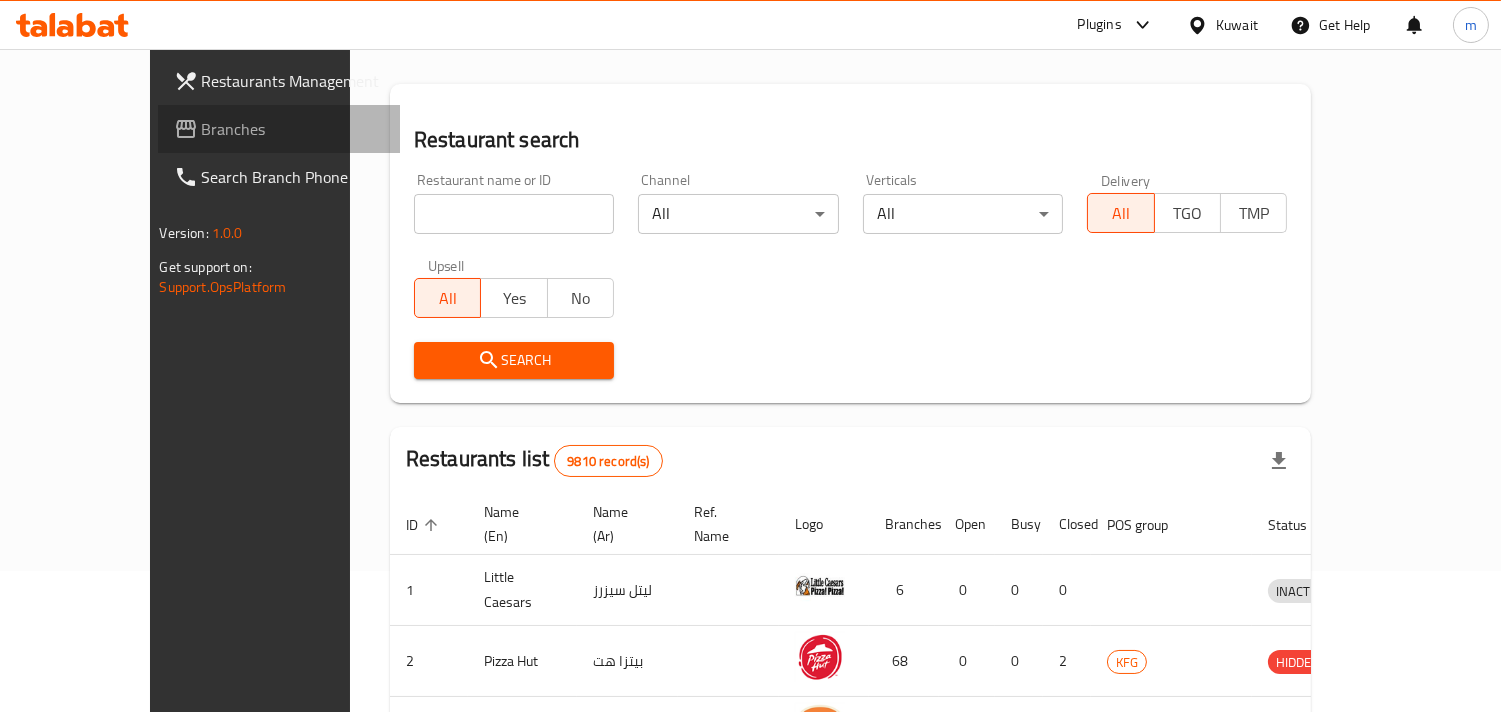 click on "Branches" at bounding box center (293, 129) 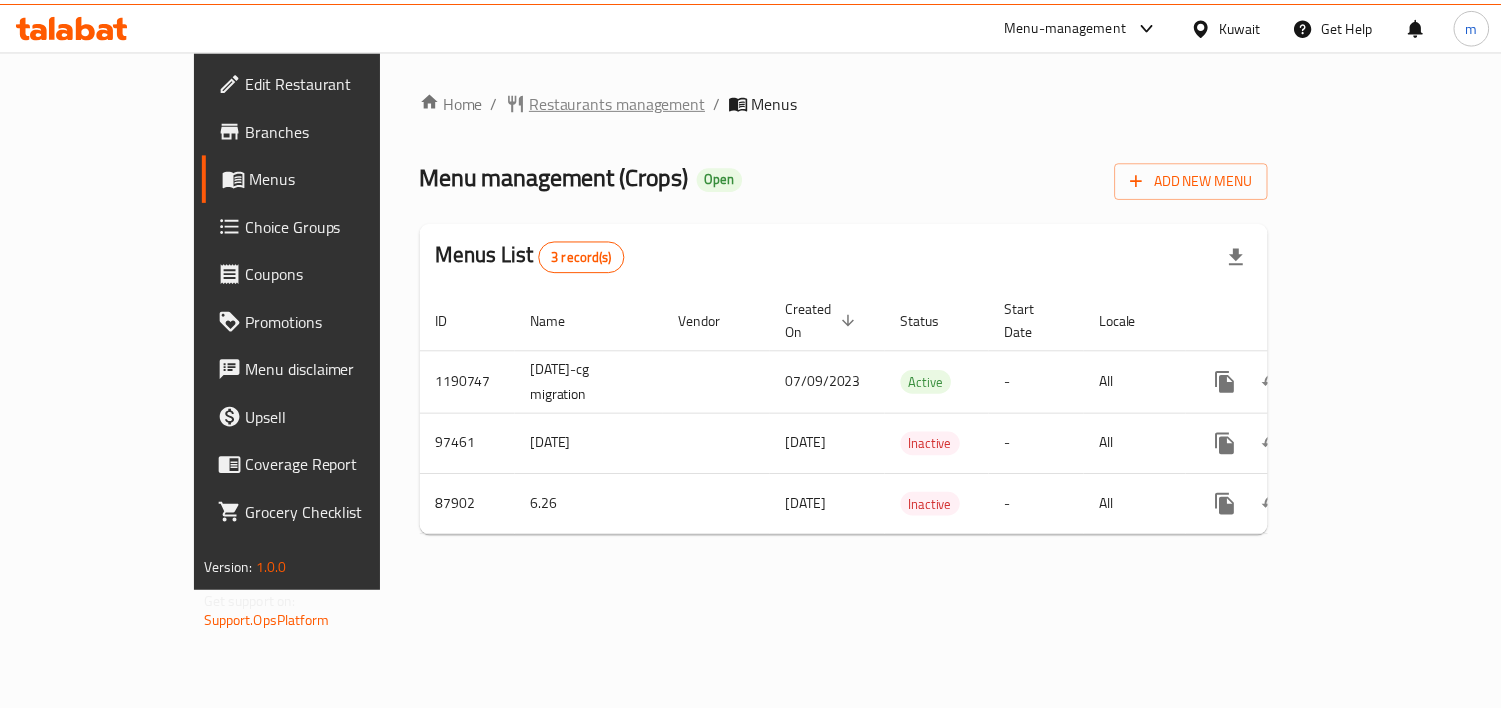 scroll, scrollTop: 0, scrollLeft: 0, axis: both 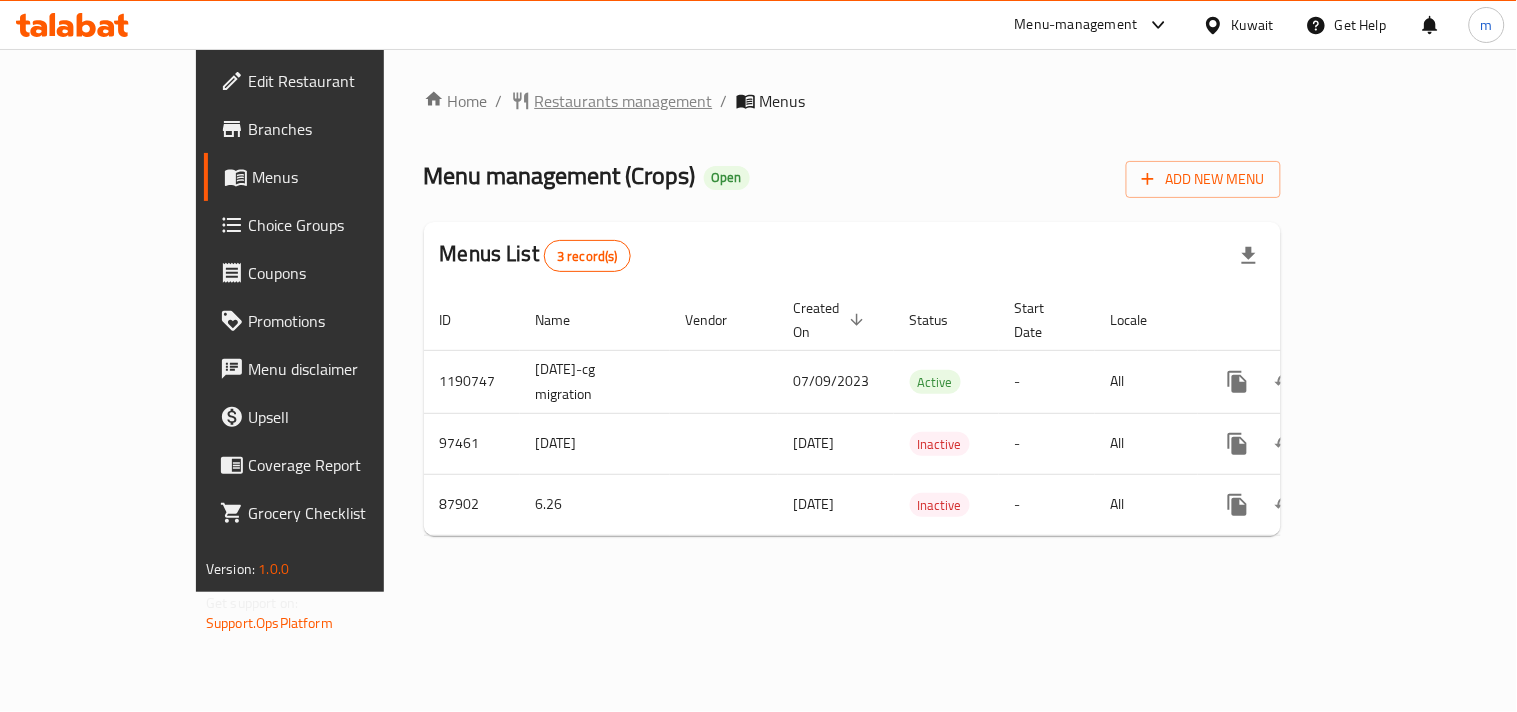 click on "Restaurants management" at bounding box center (624, 101) 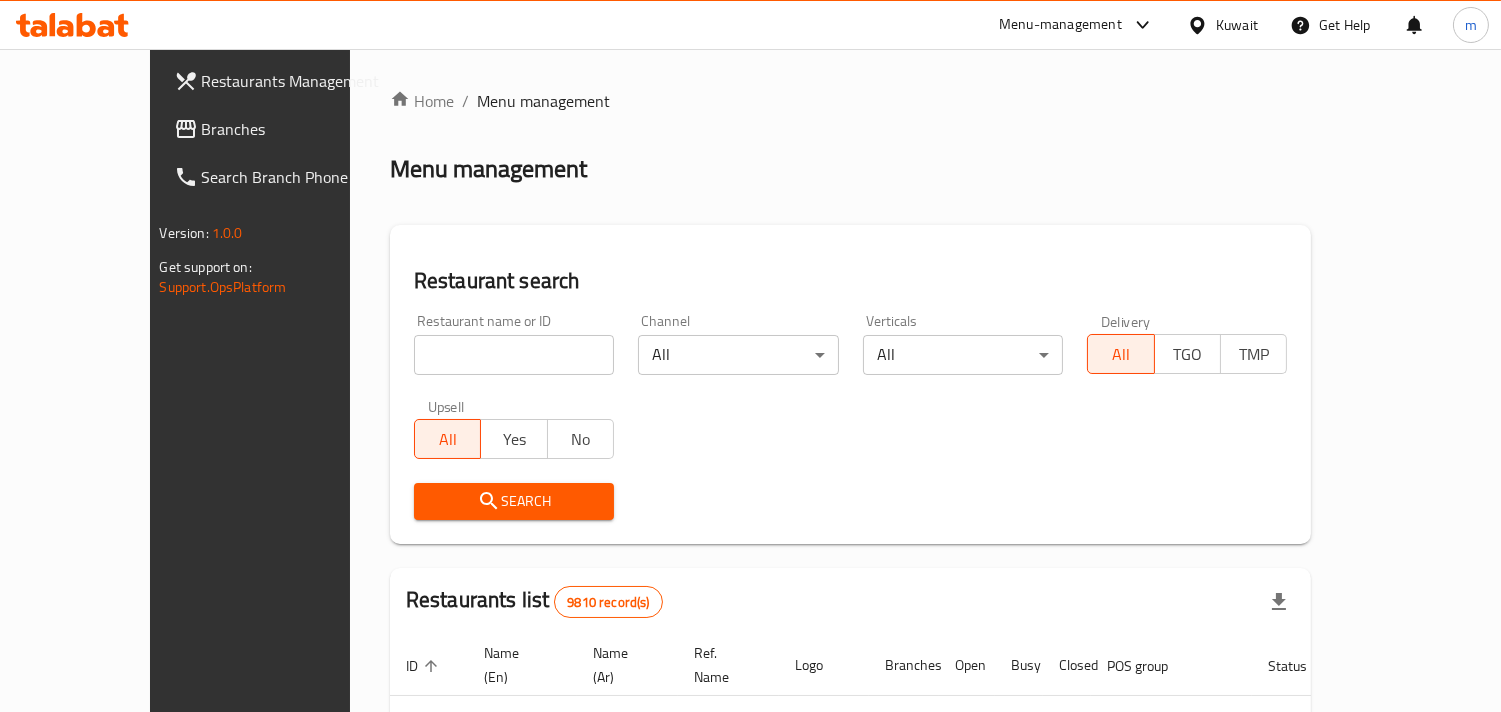 click at bounding box center [514, 355] 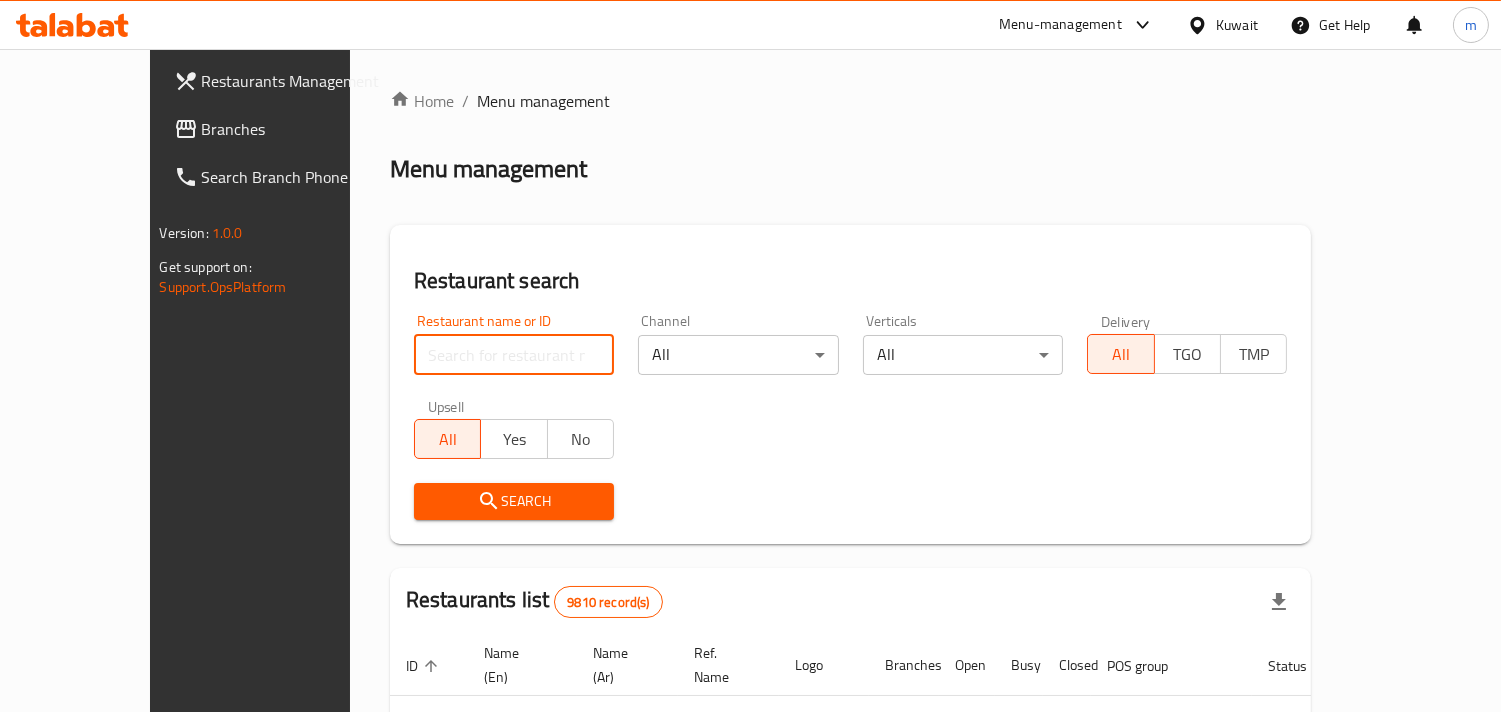 paste on "601095" 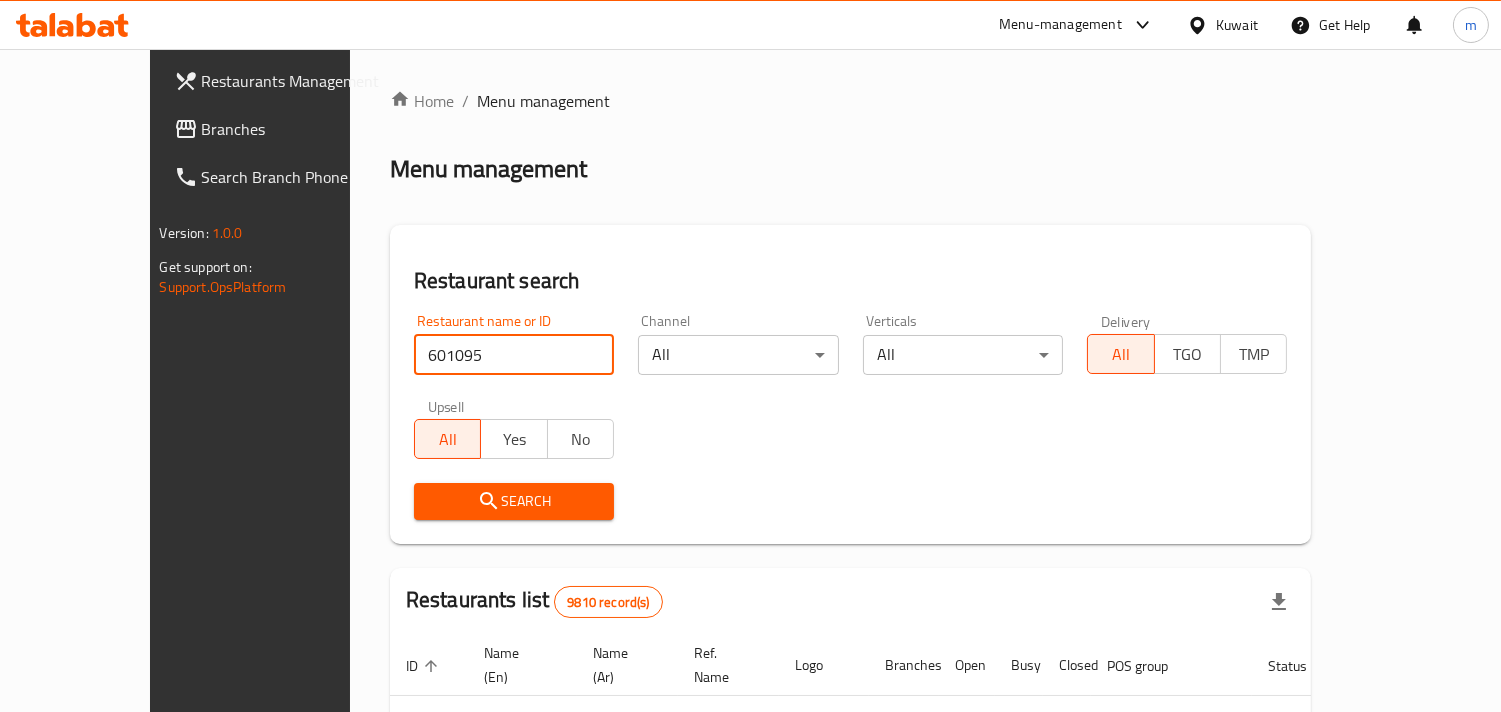 type on "601095" 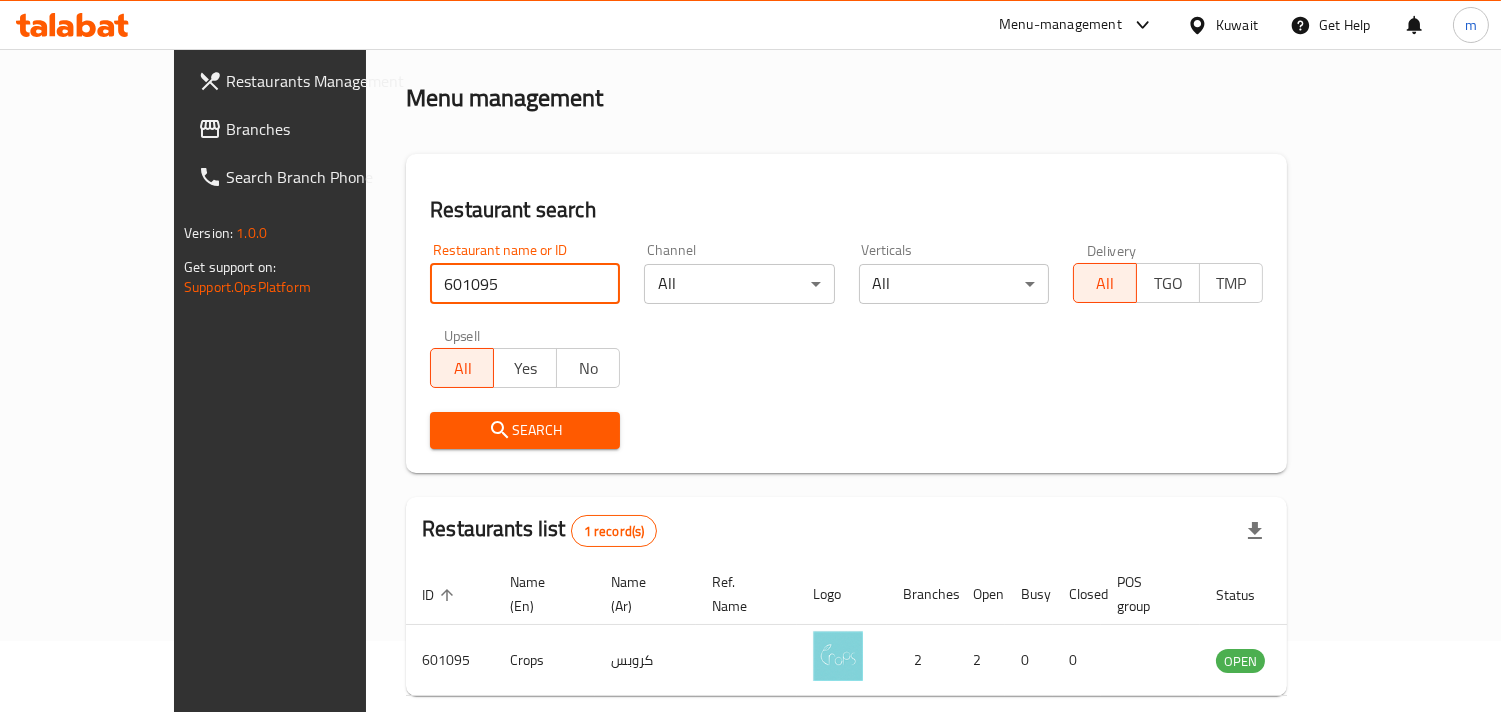 scroll, scrollTop: 141, scrollLeft: 0, axis: vertical 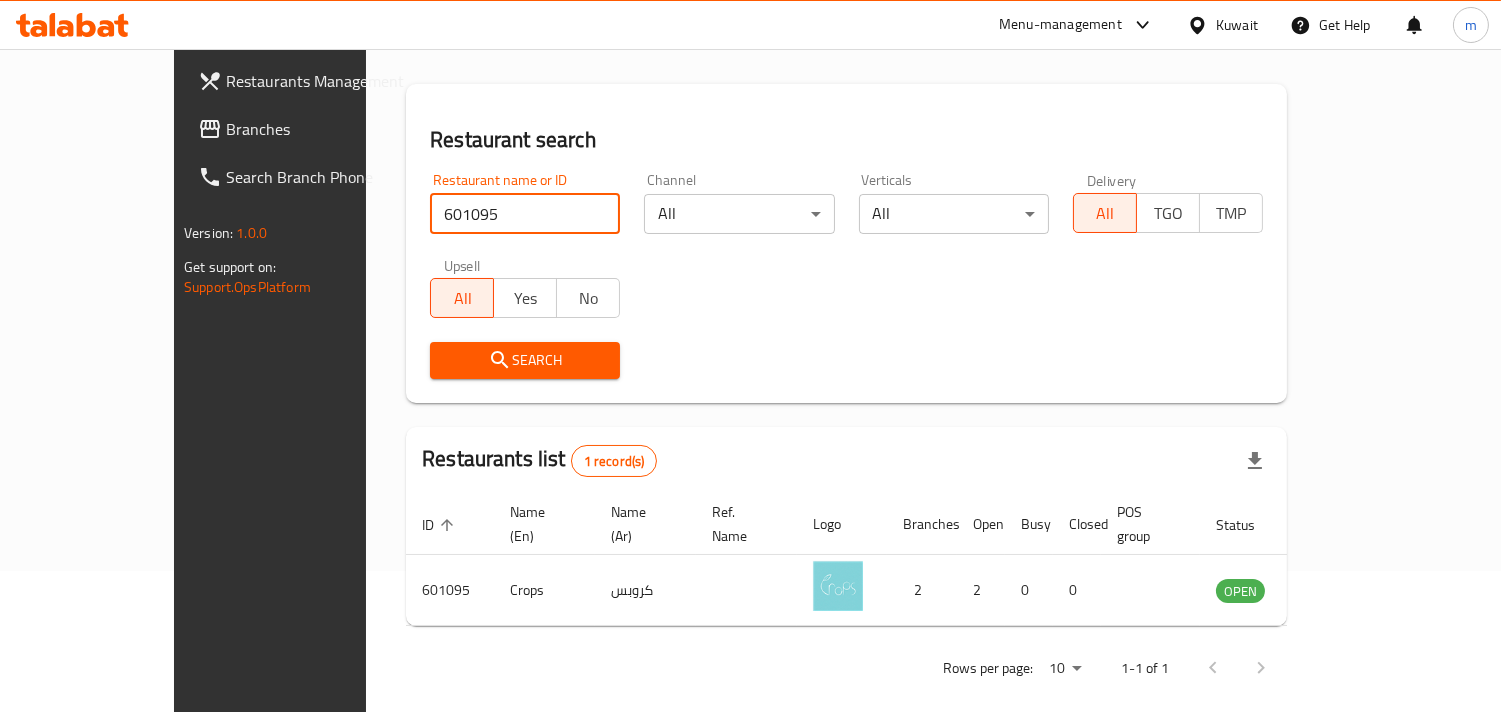 click on "Kuwait" at bounding box center [1237, 25] 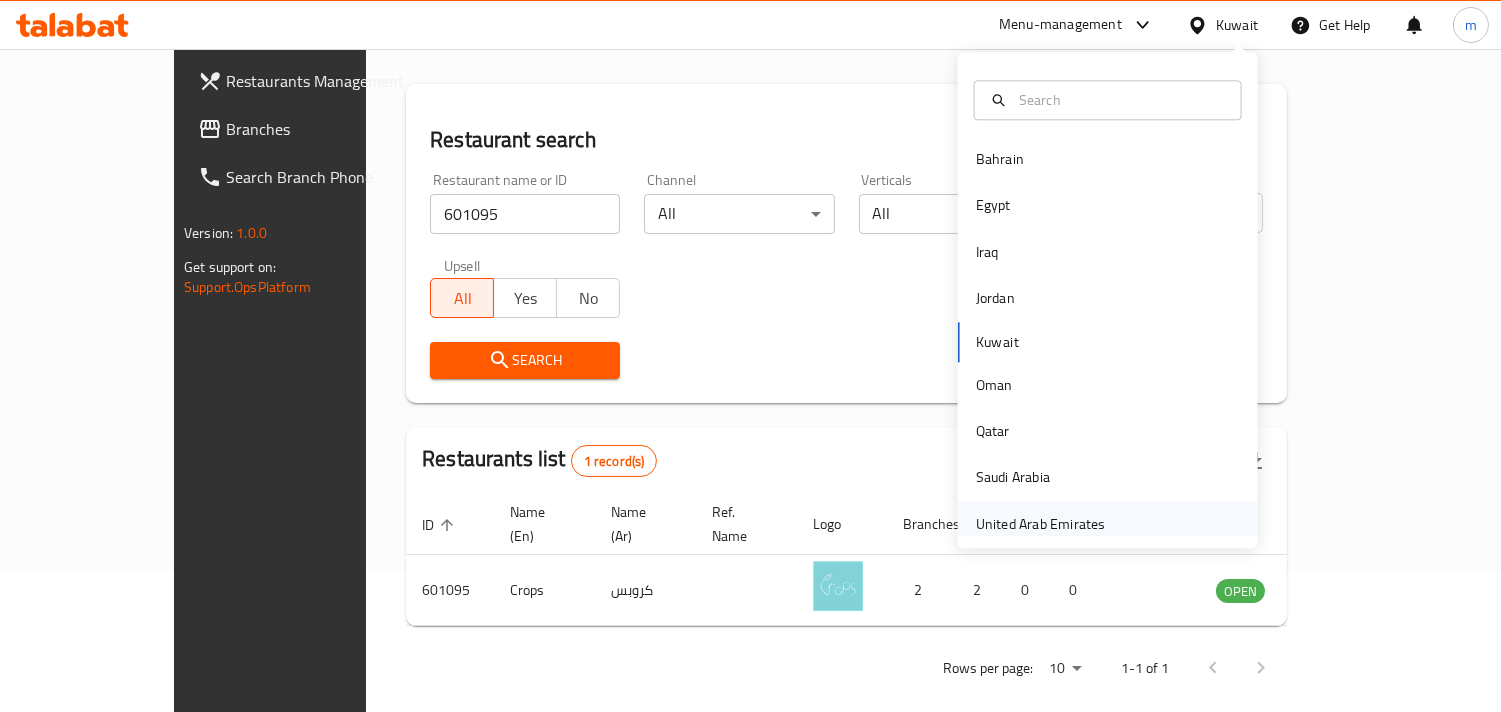 click on "United Arab Emirates" at bounding box center [1041, 524] 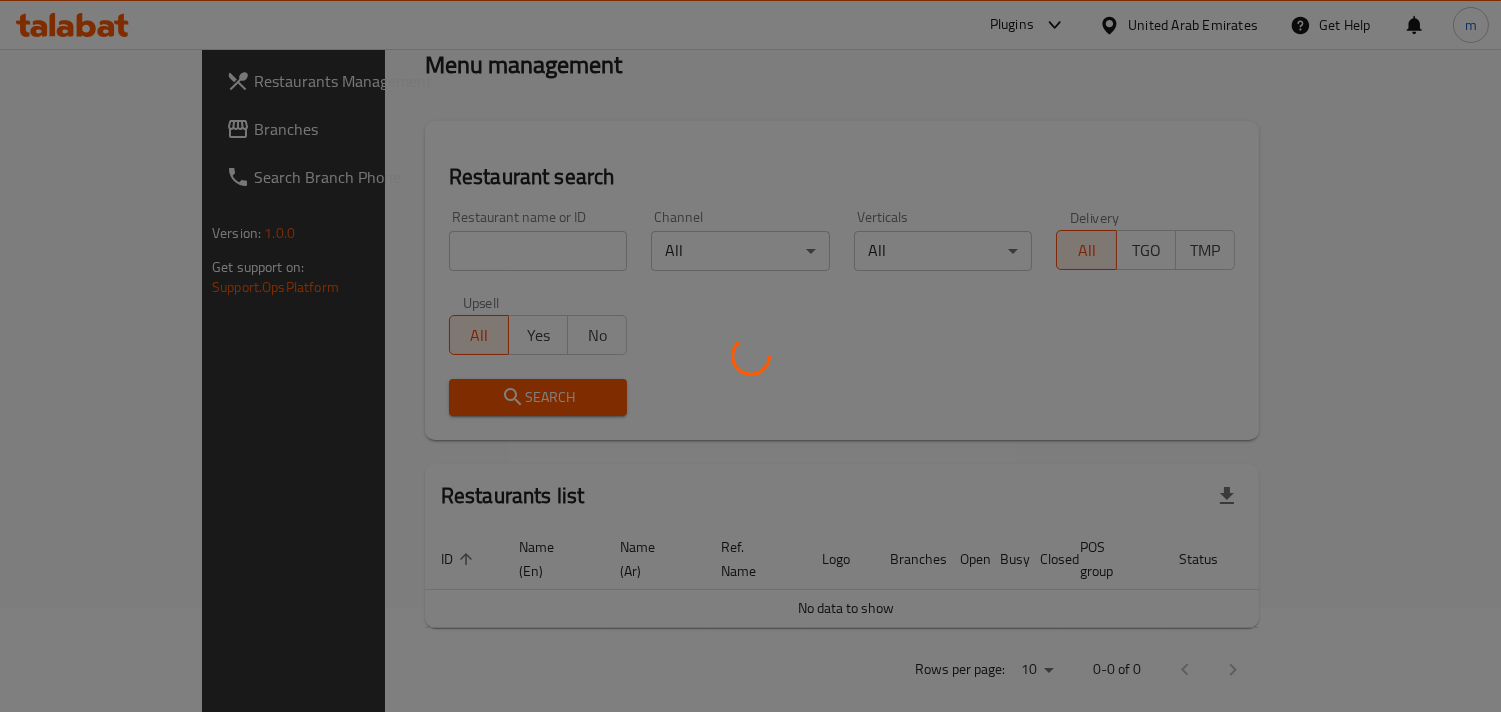 scroll, scrollTop: 141, scrollLeft: 0, axis: vertical 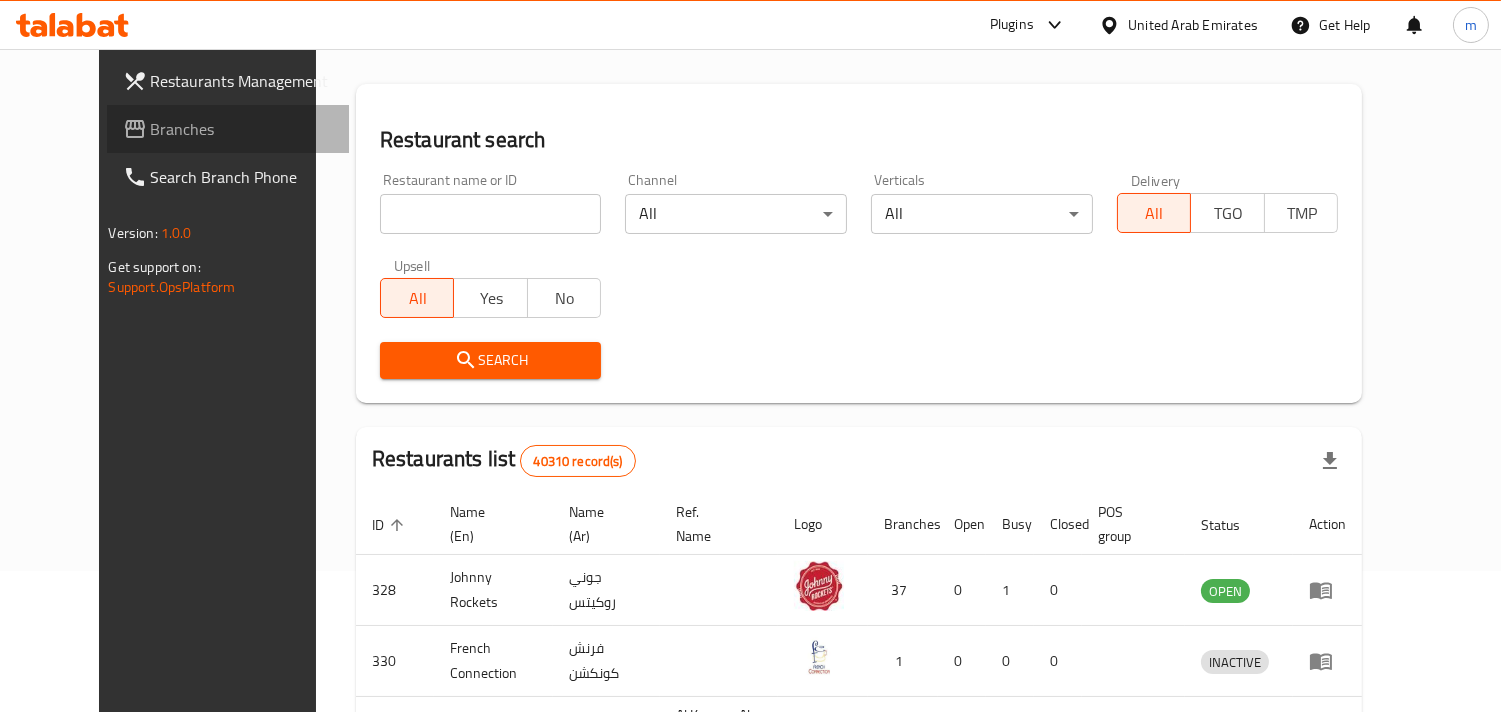 click on "Branches" at bounding box center [242, 129] 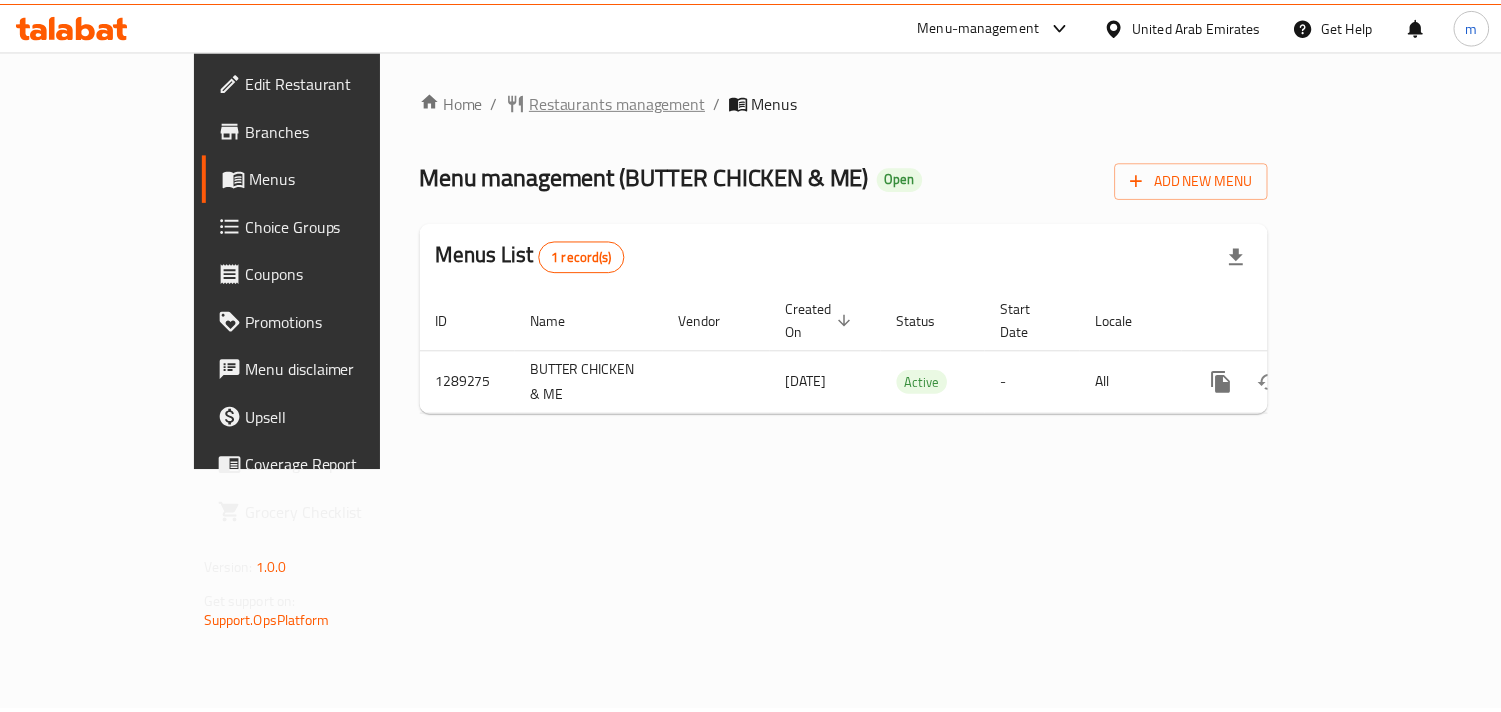 scroll, scrollTop: 0, scrollLeft: 0, axis: both 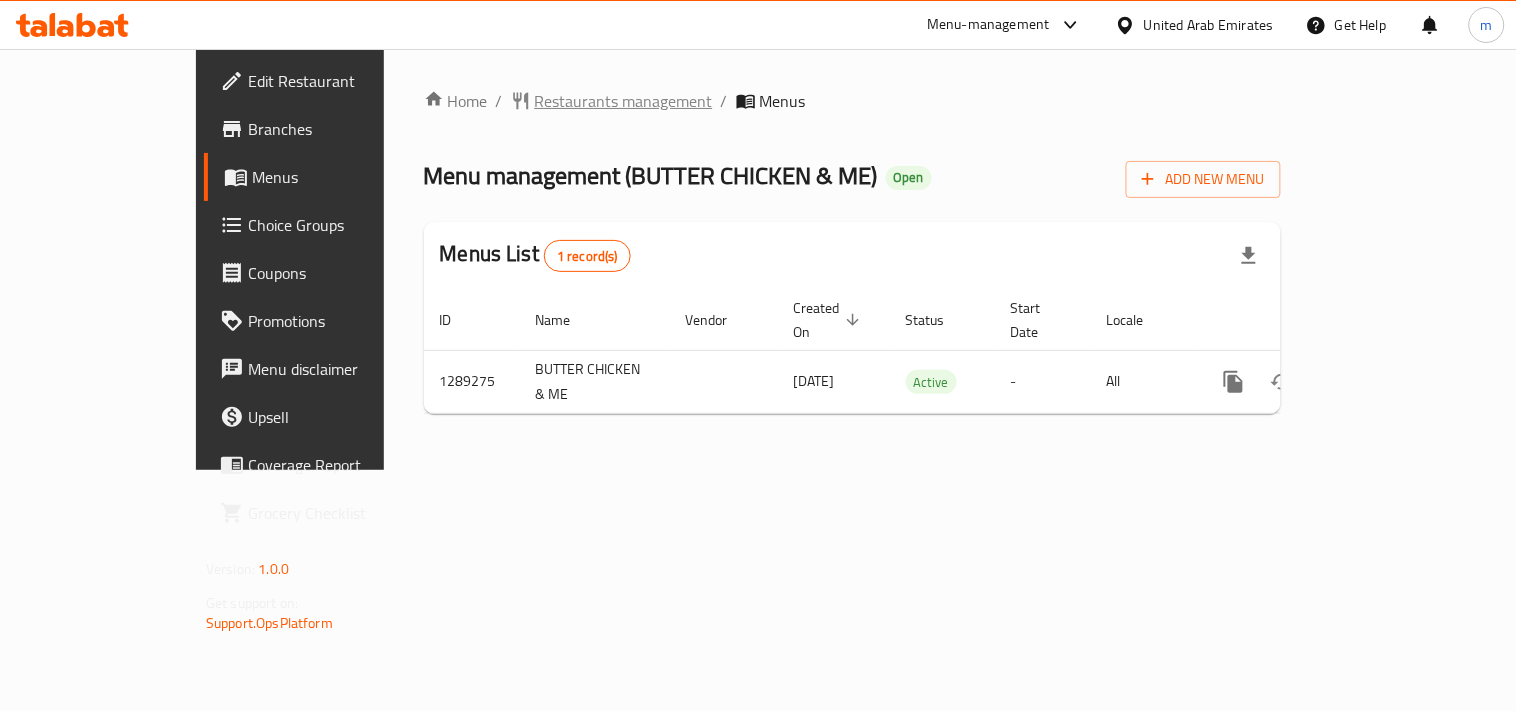 click on "Restaurants management" at bounding box center [624, 101] 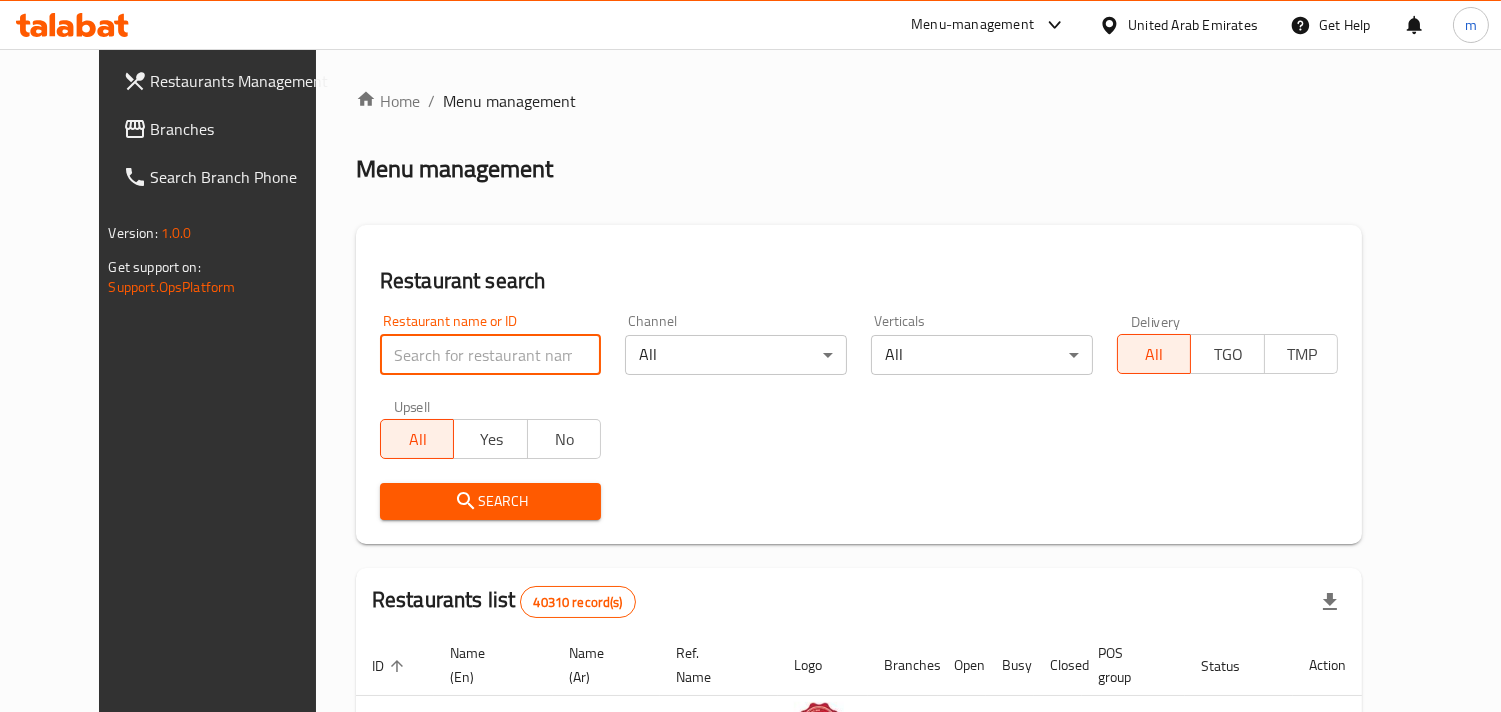 click at bounding box center (491, 355) 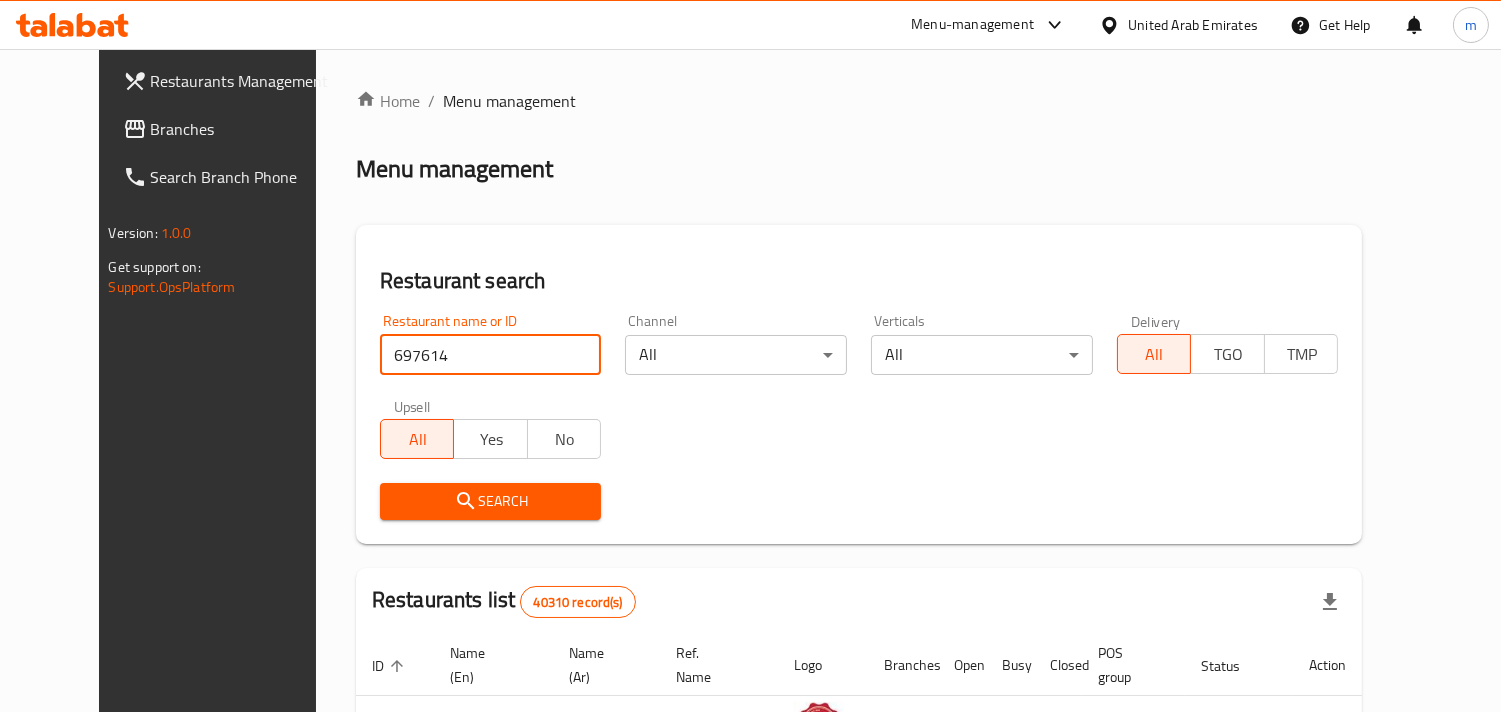 type on "697614" 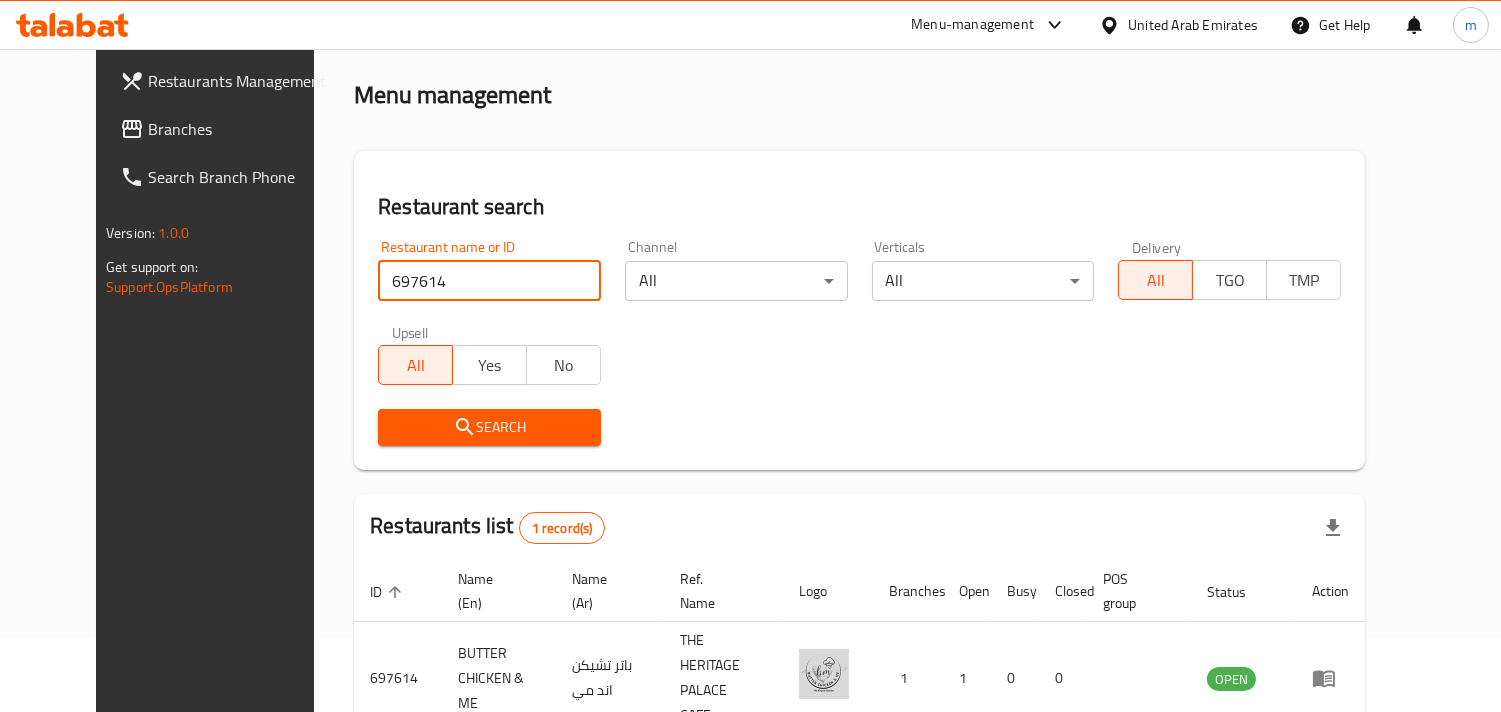 scroll, scrollTop: 163, scrollLeft: 0, axis: vertical 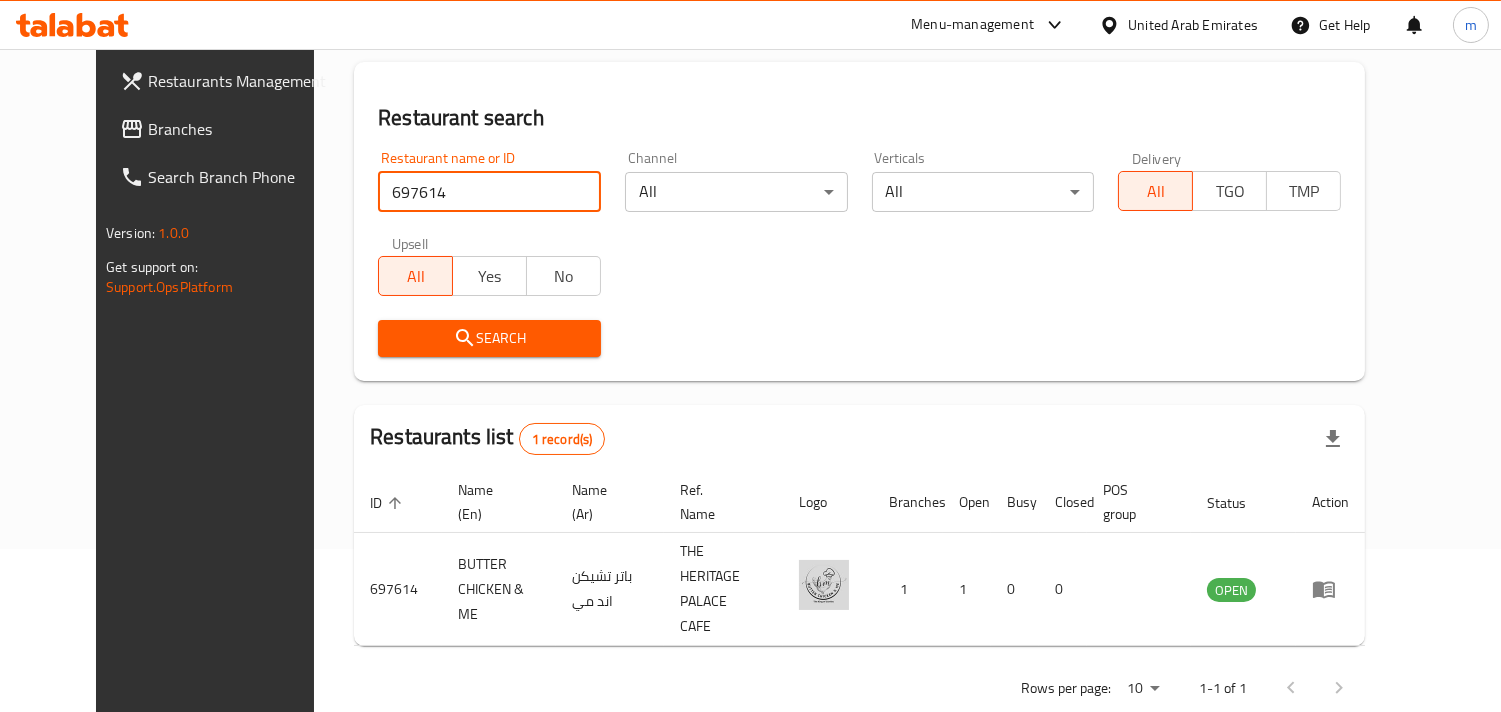 click 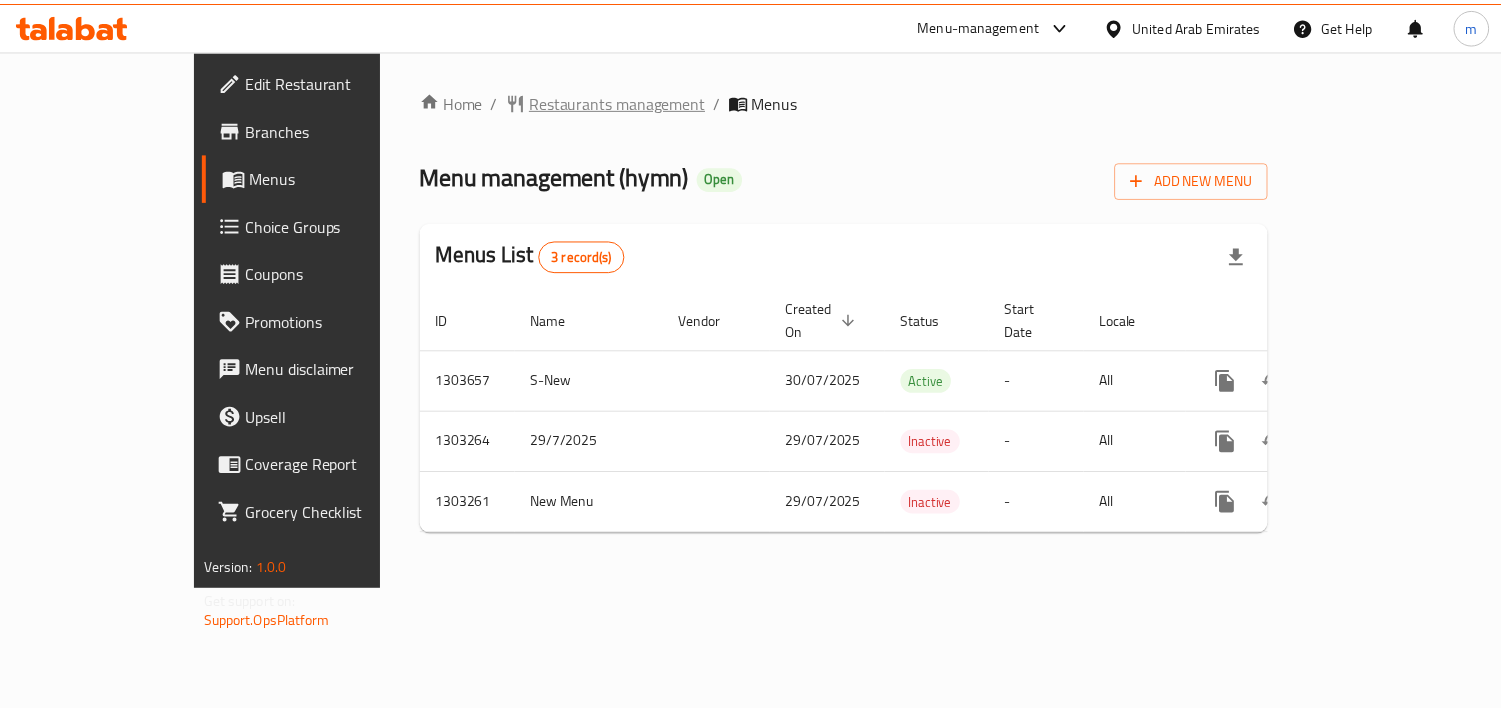 scroll, scrollTop: 0, scrollLeft: 0, axis: both 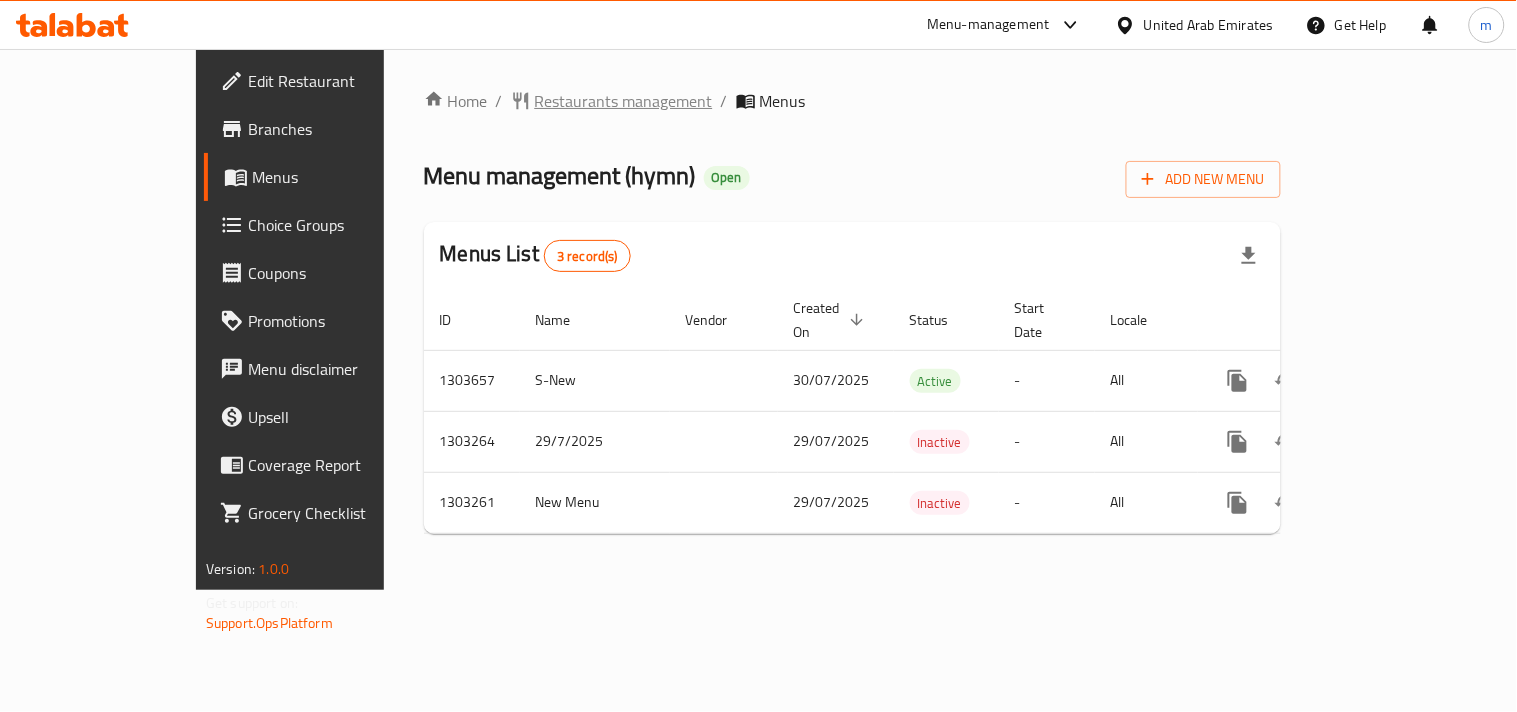 click on "Restaurants management" at bounding box center (624, 101) 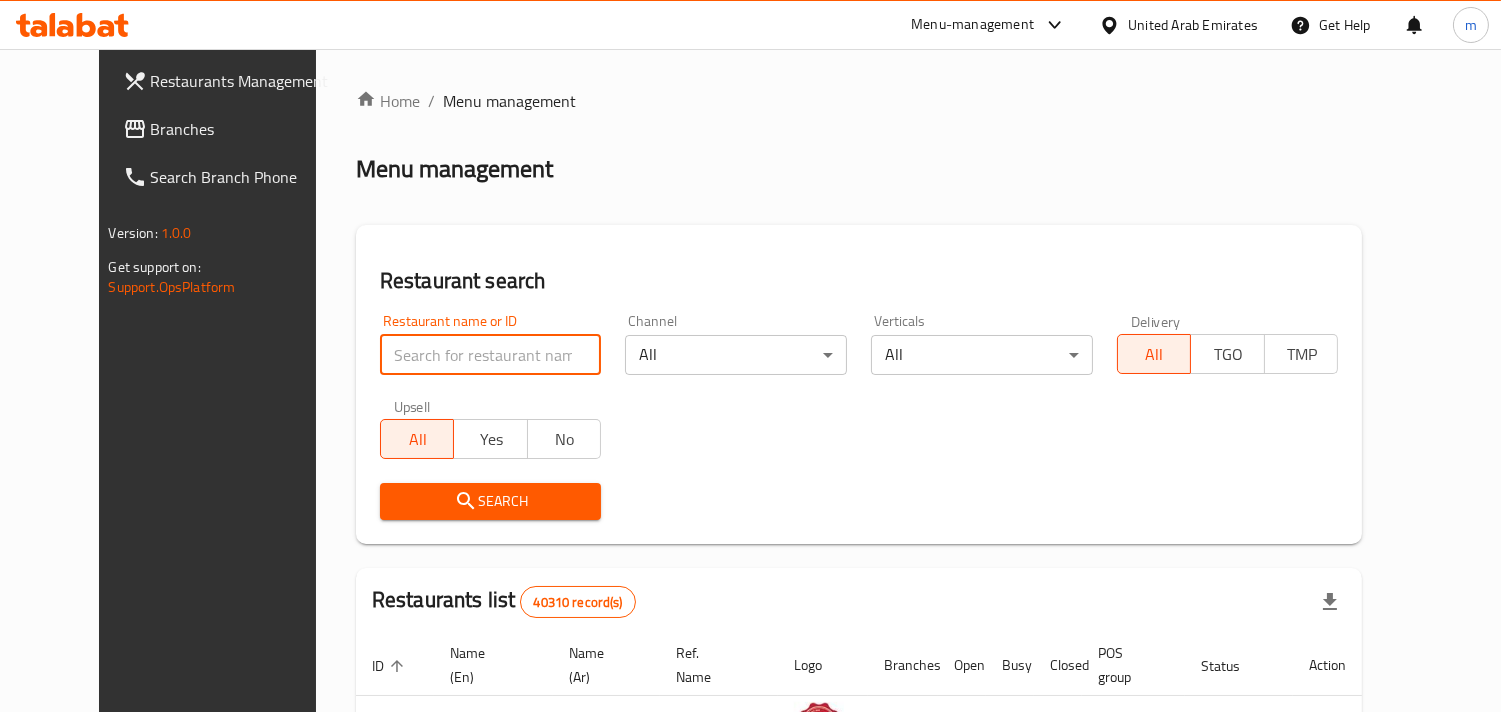 click at bounding box center [491, 355] 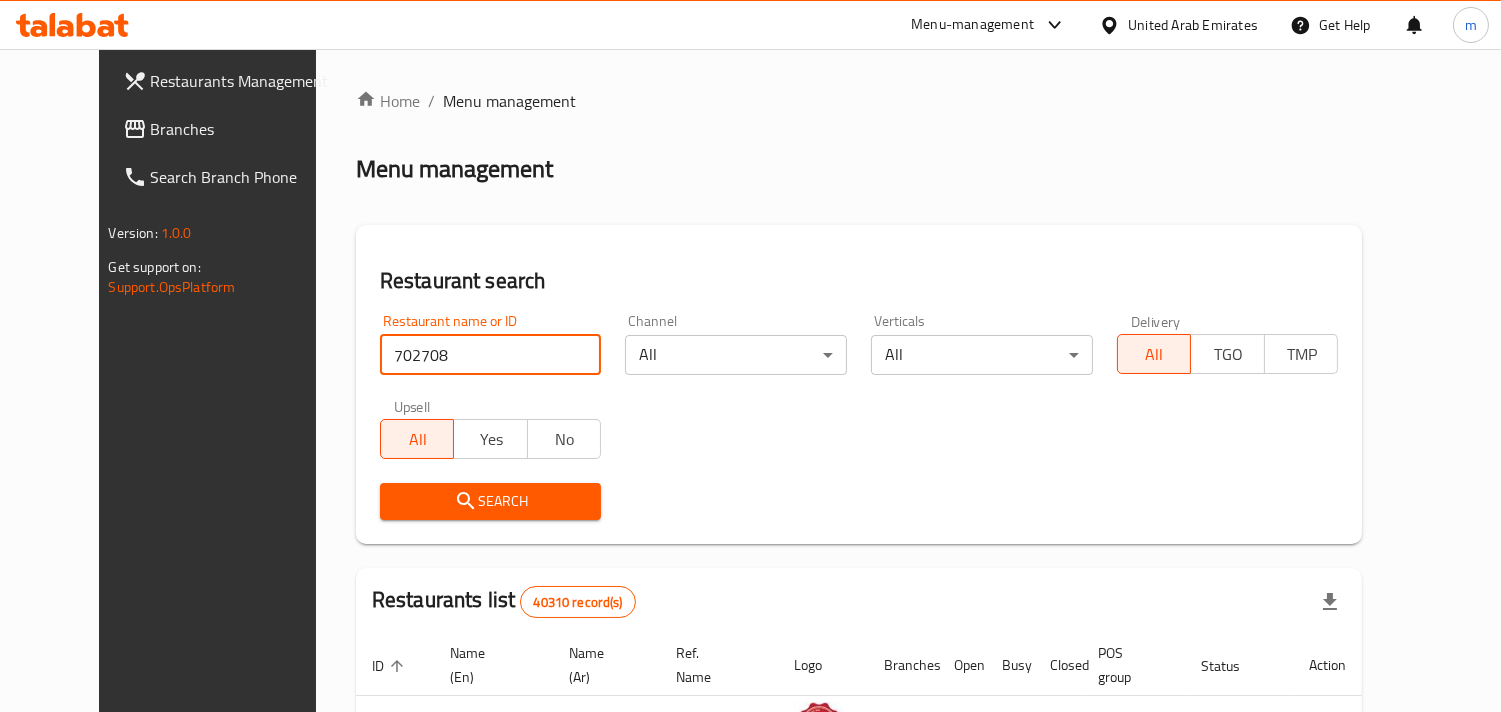 type on "702708" 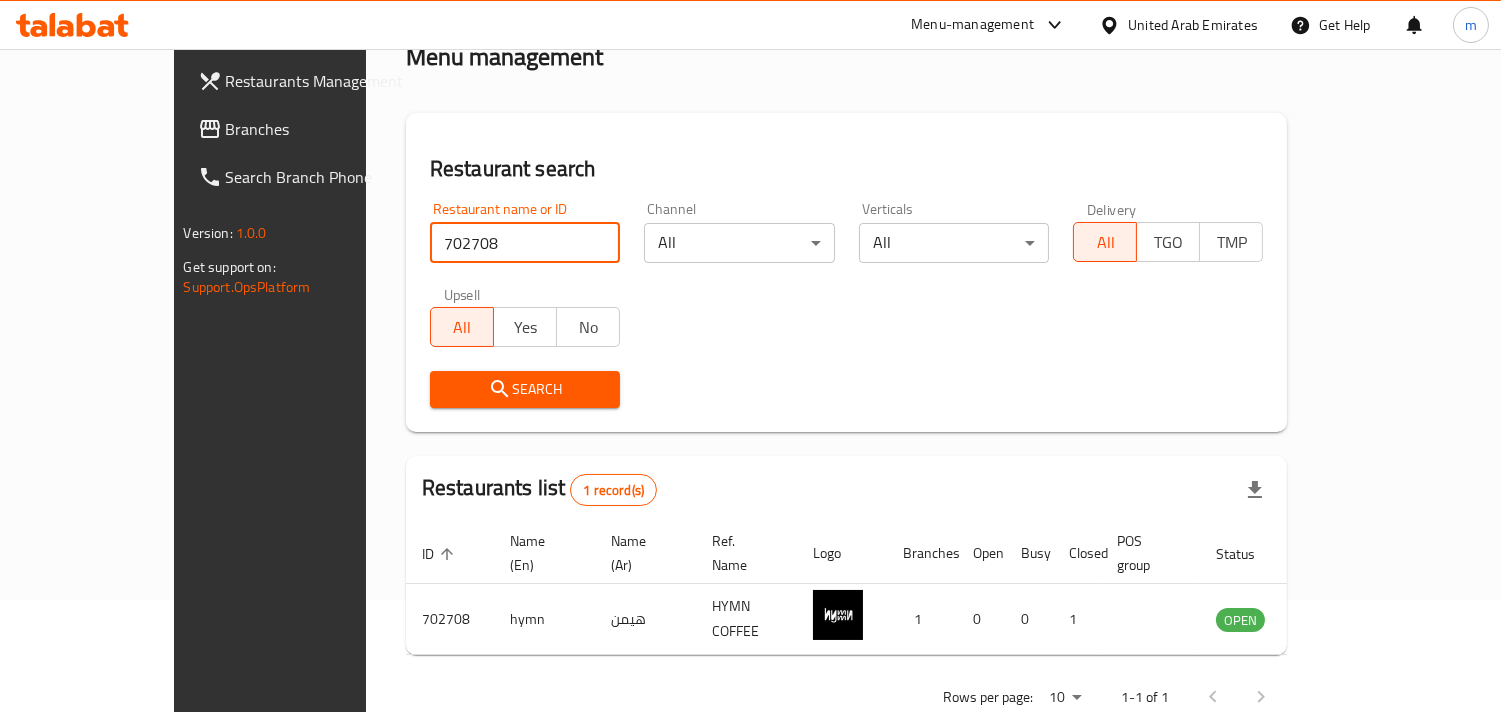 scroll, scrollTop: 141, scrollLeft: 0, axis: vertical 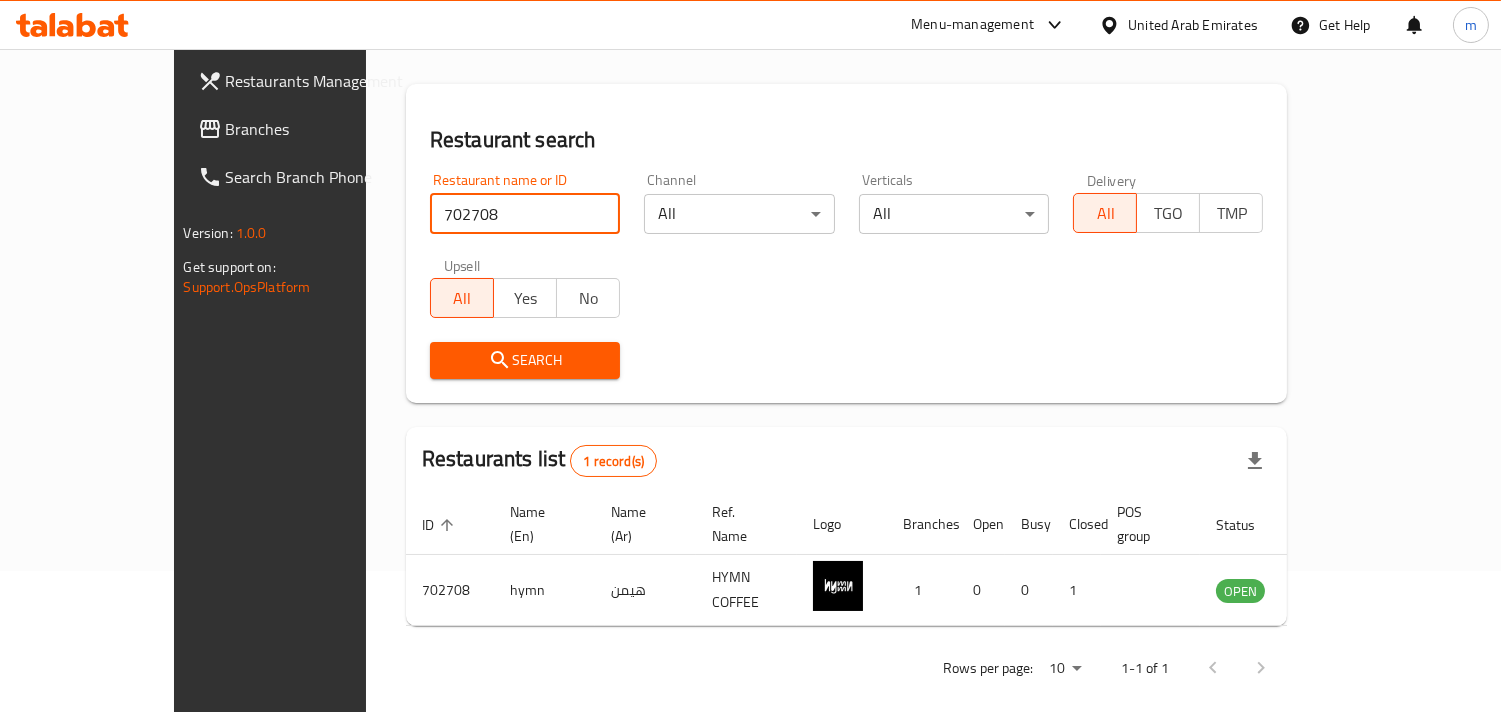 click on "Branches" at bounding box center (317, 129) 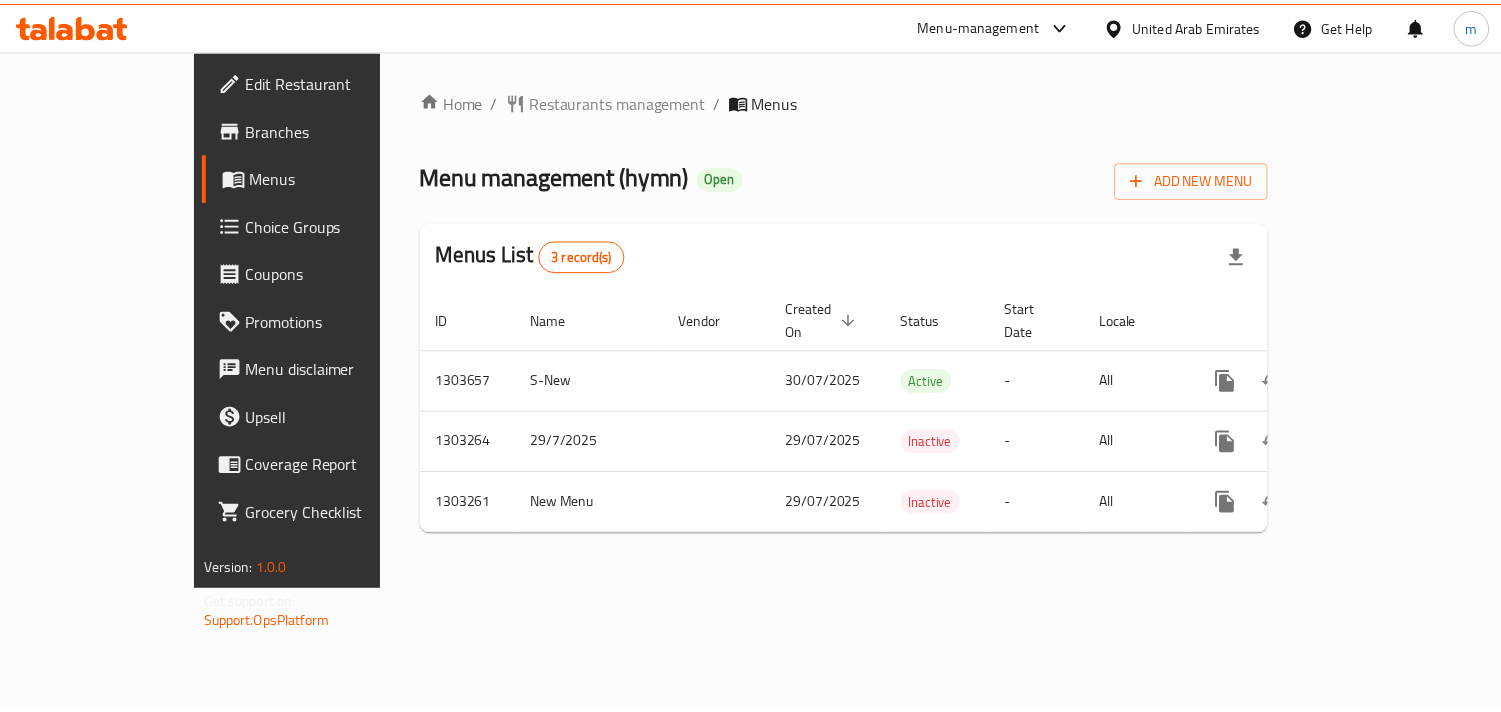 scroll, scrollTop: 0, scrollLeft: 0, axis: both 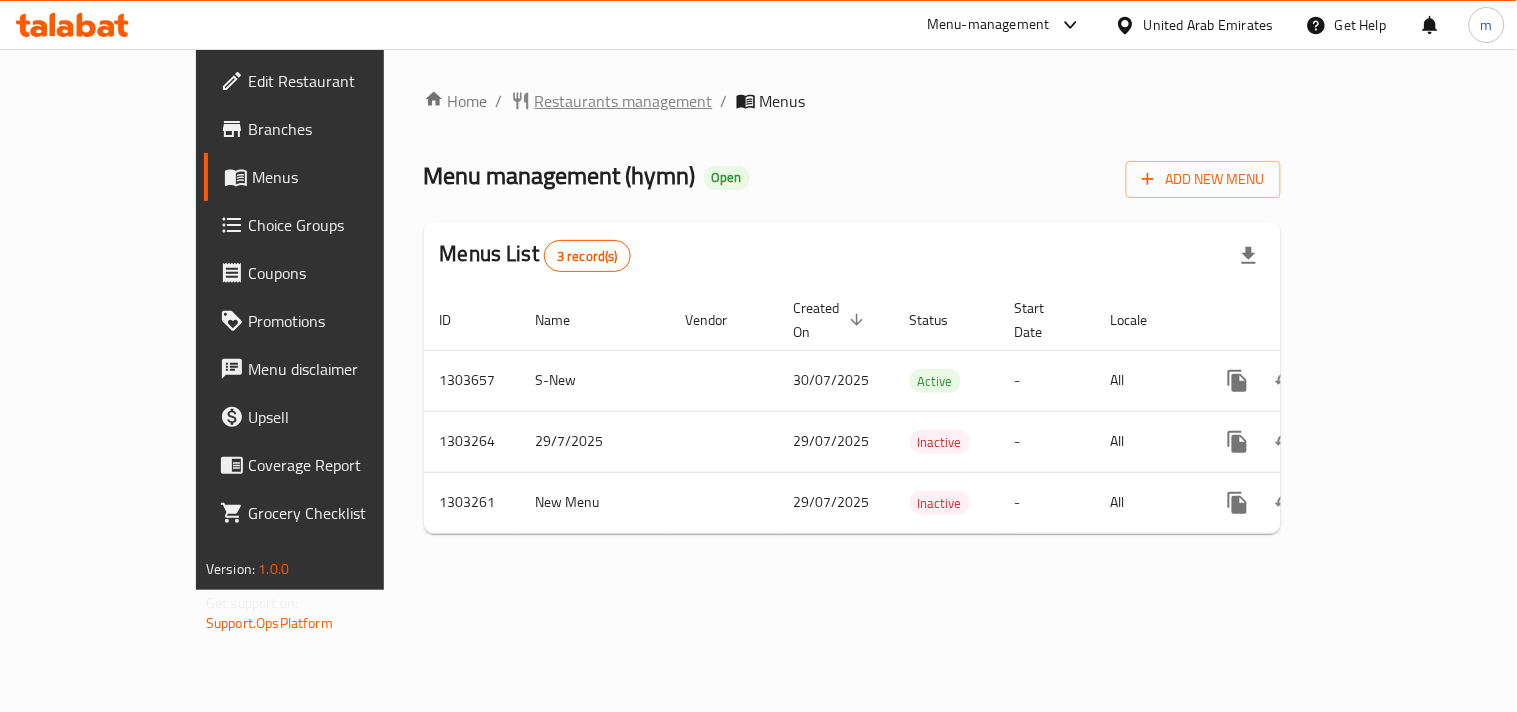 click on "Restaurants management" at bounding box center [624, 101] 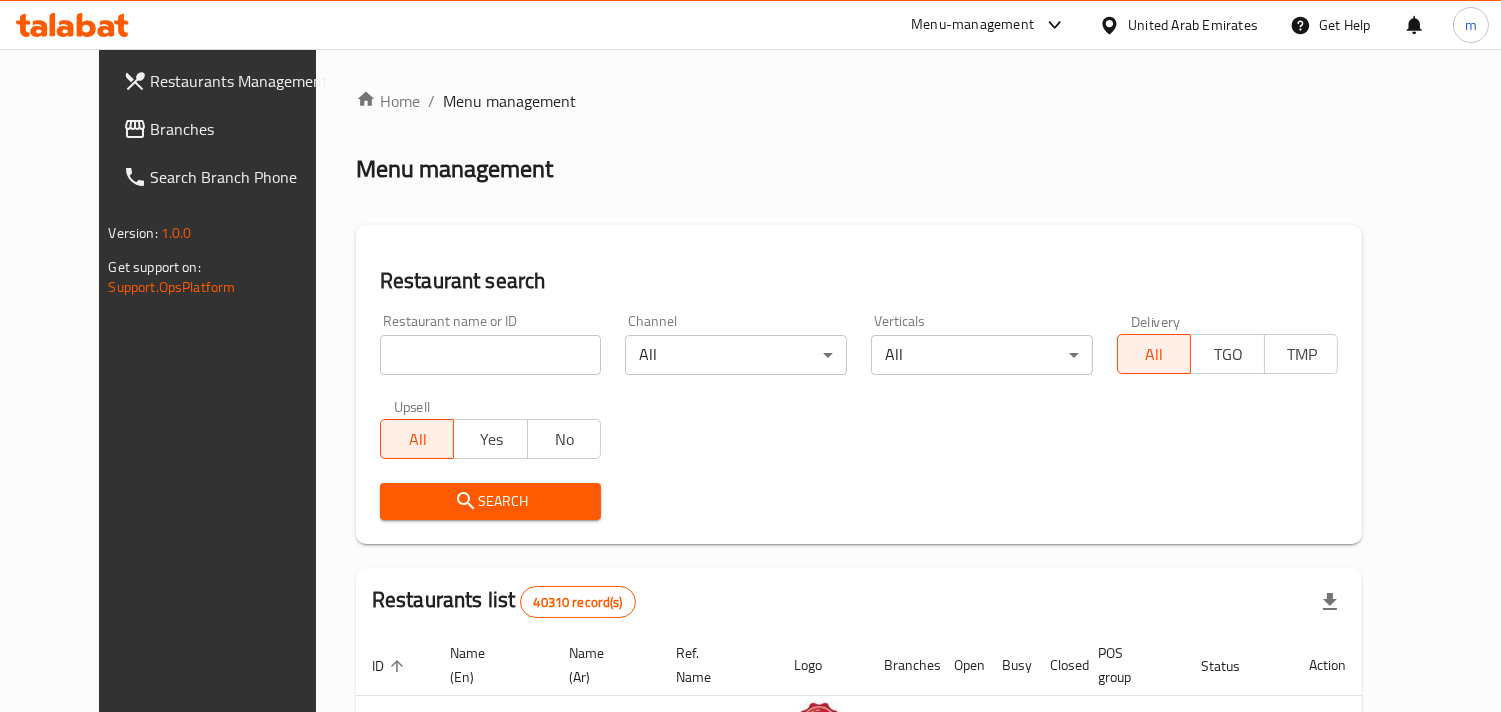 click at bounding box center (491, 355) 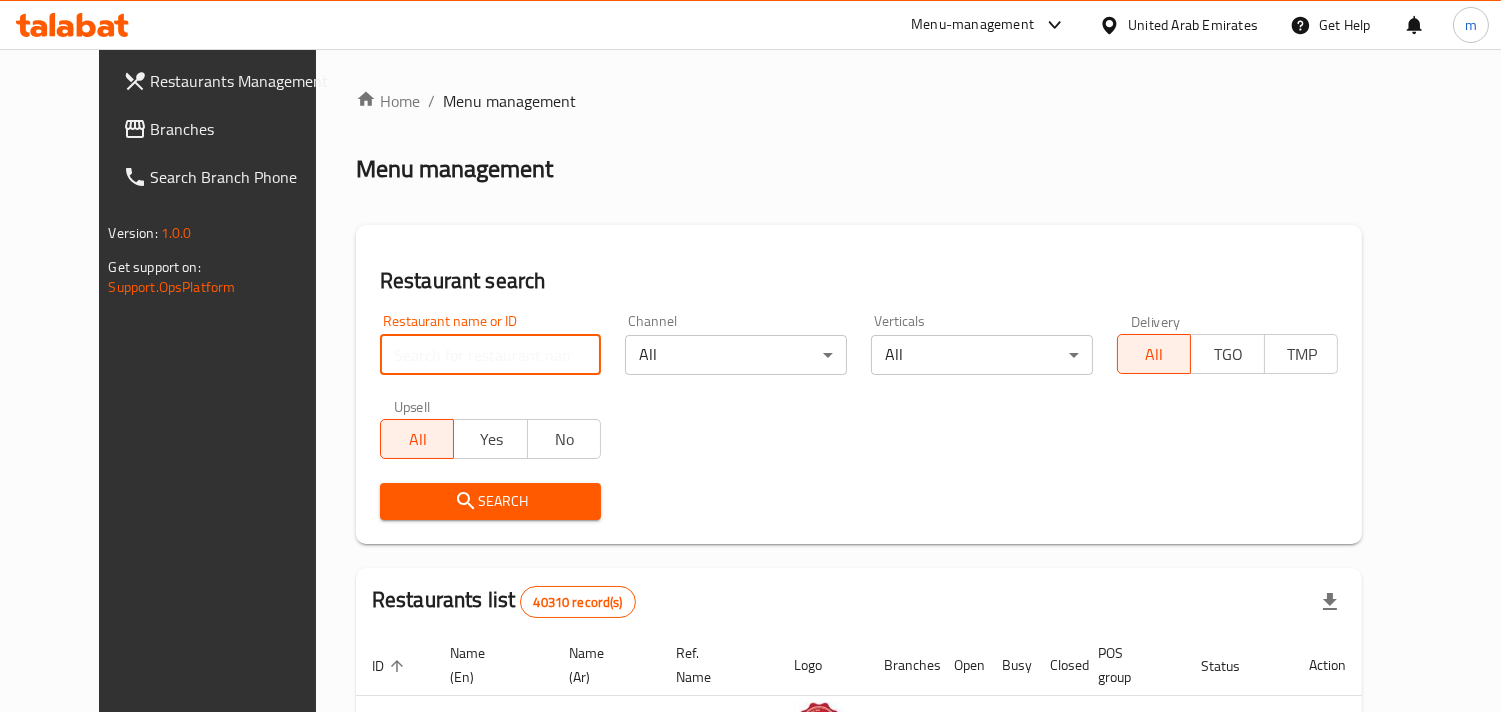 paste on "702708" 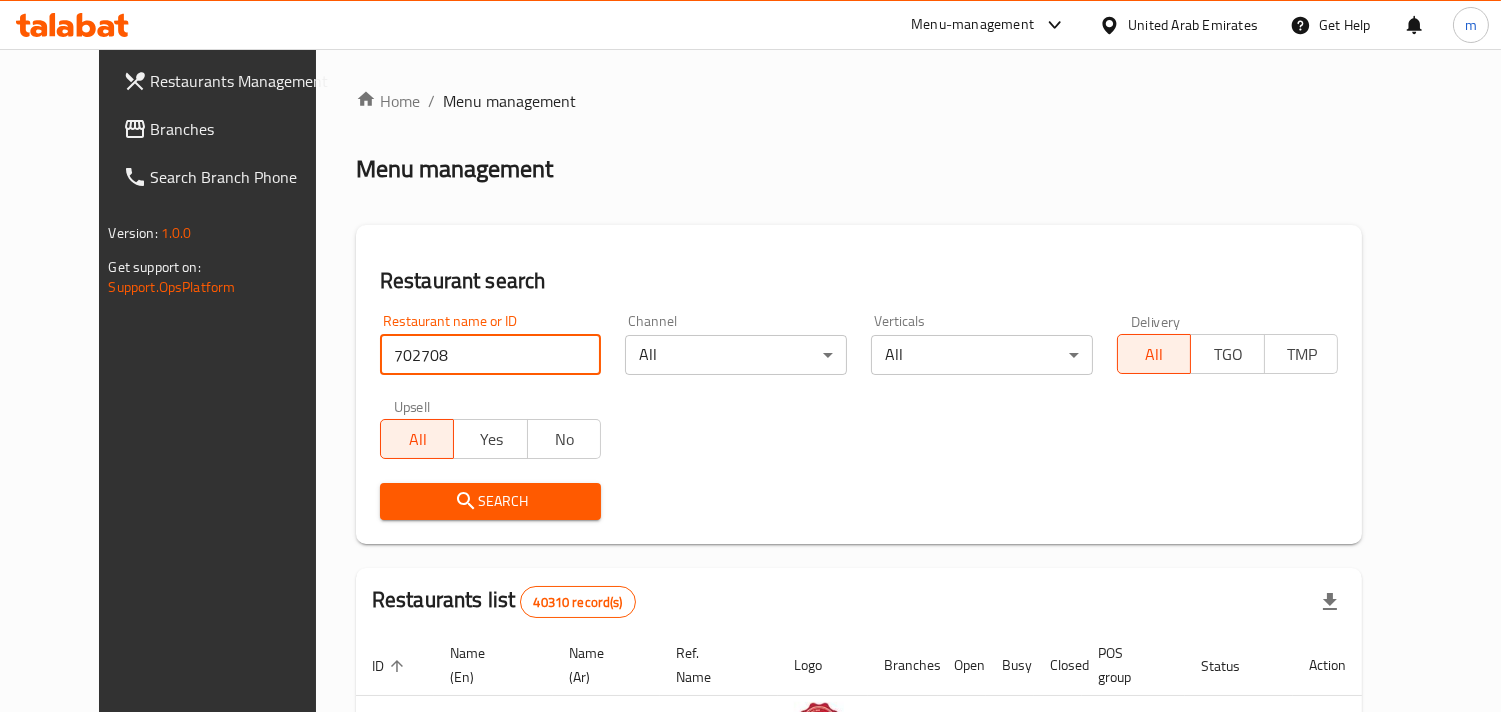 type on "702708" 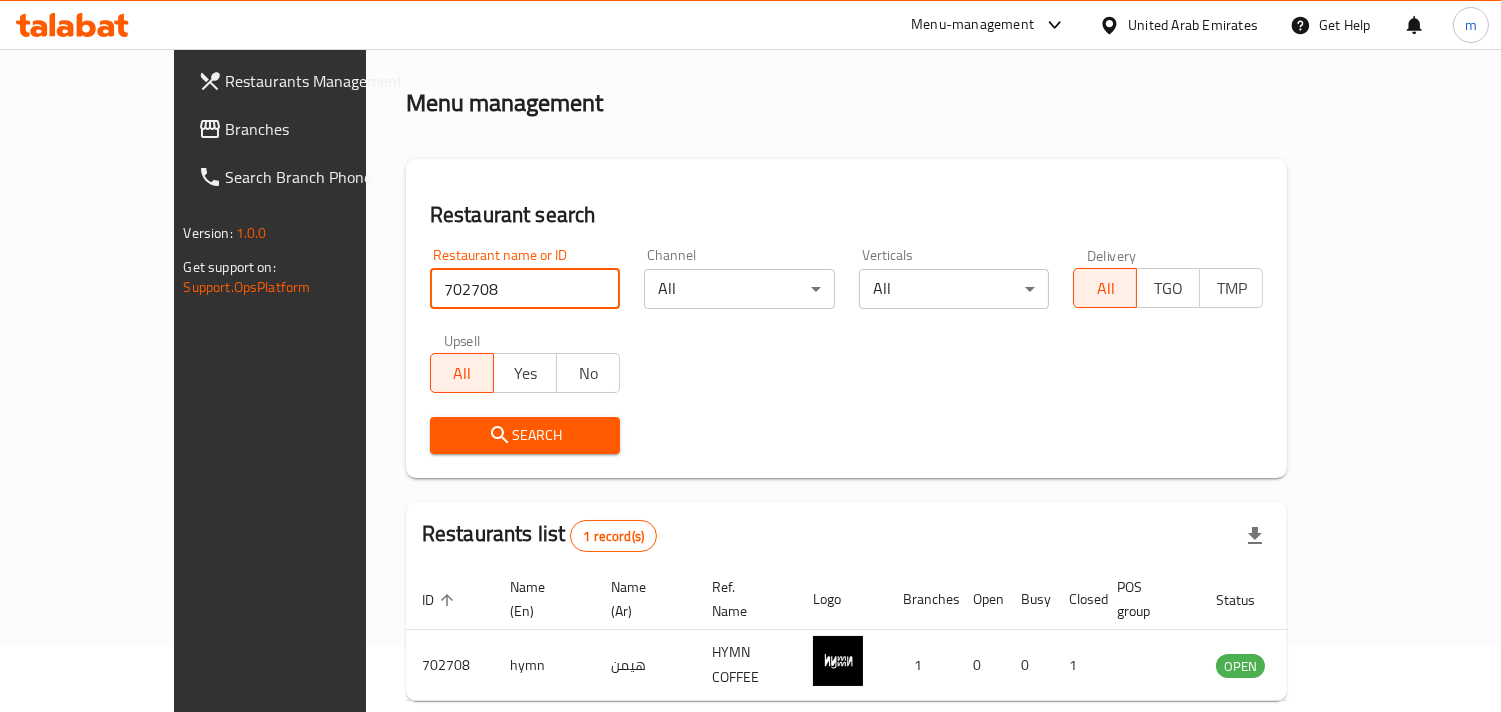scroll, scrollTop: 141, scrollLeft: 0, axis: vertical 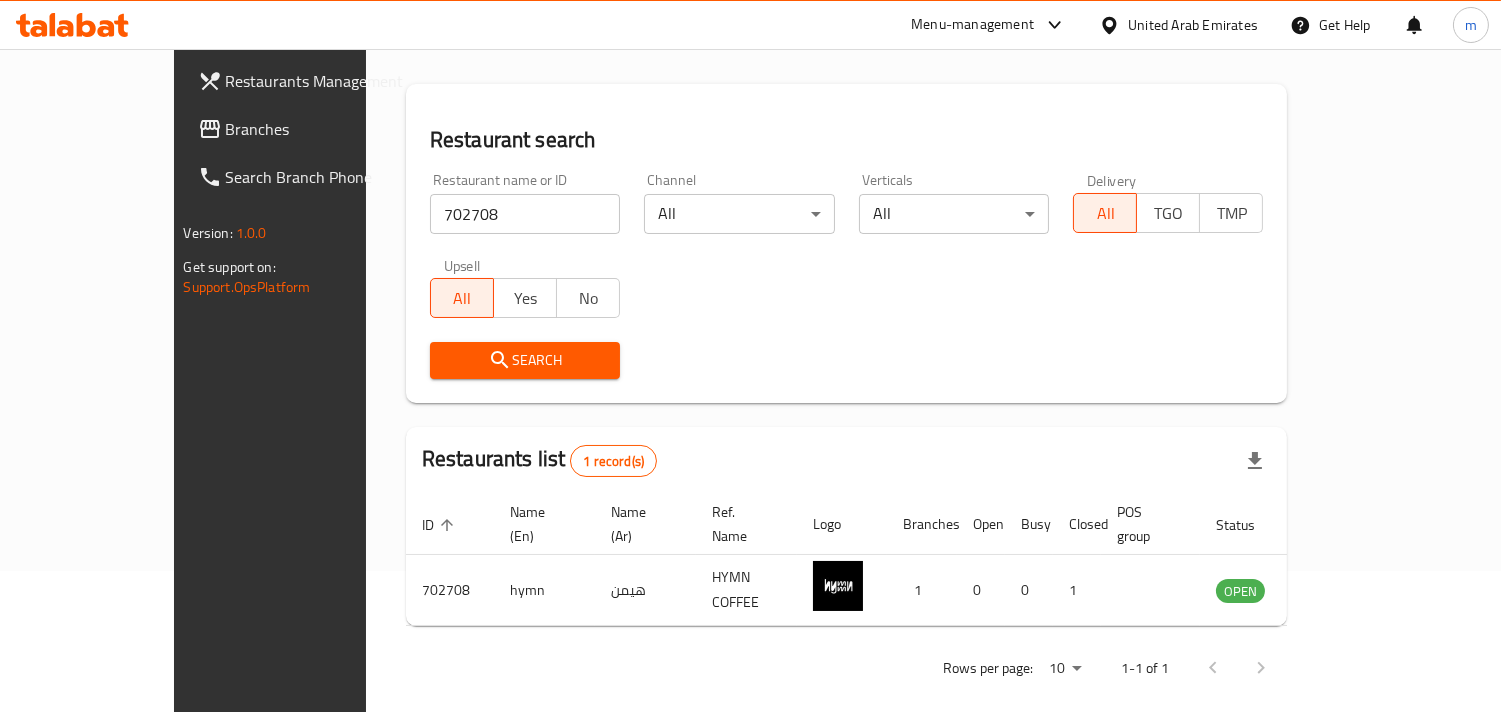 click on "United Arab Emirates" at bounding box center [1193, 25] 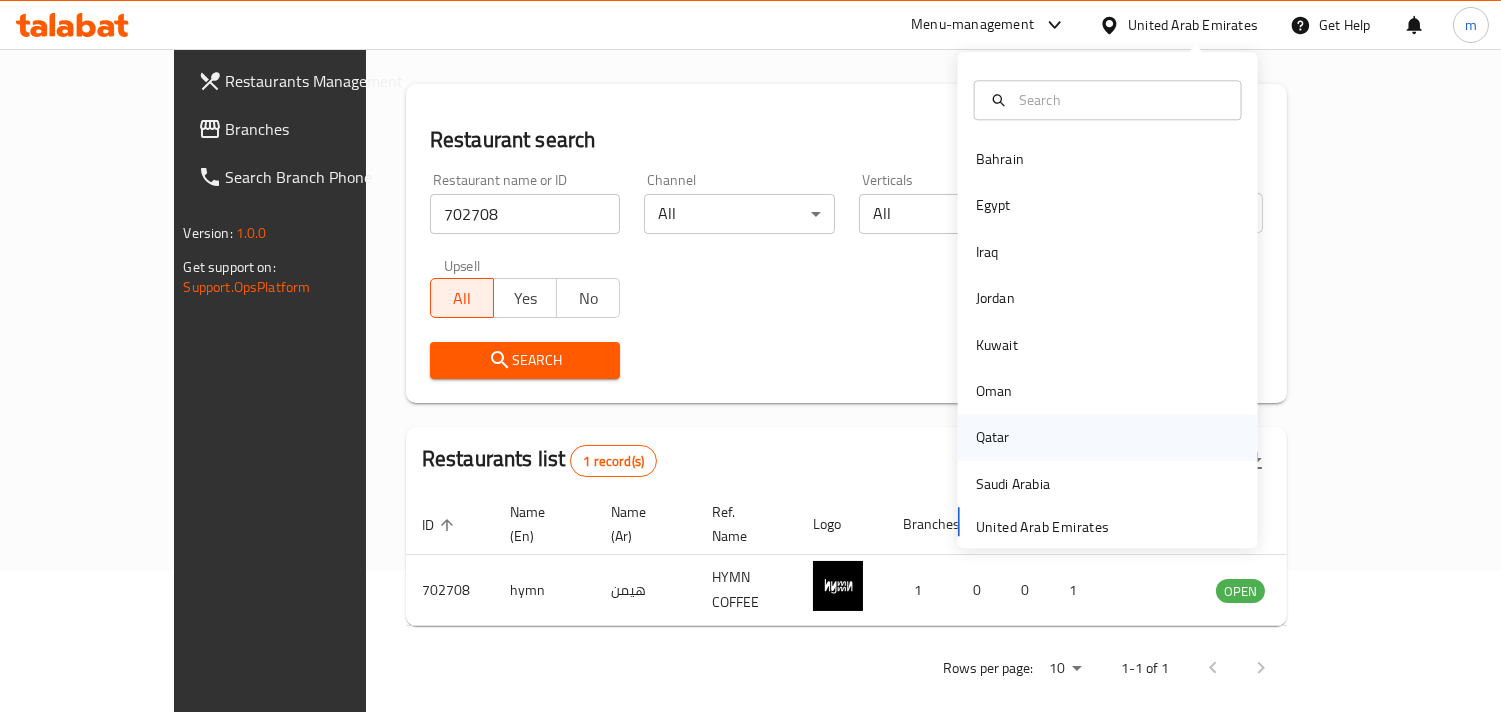 click on "Qatar" at bounding box center [993, 438] 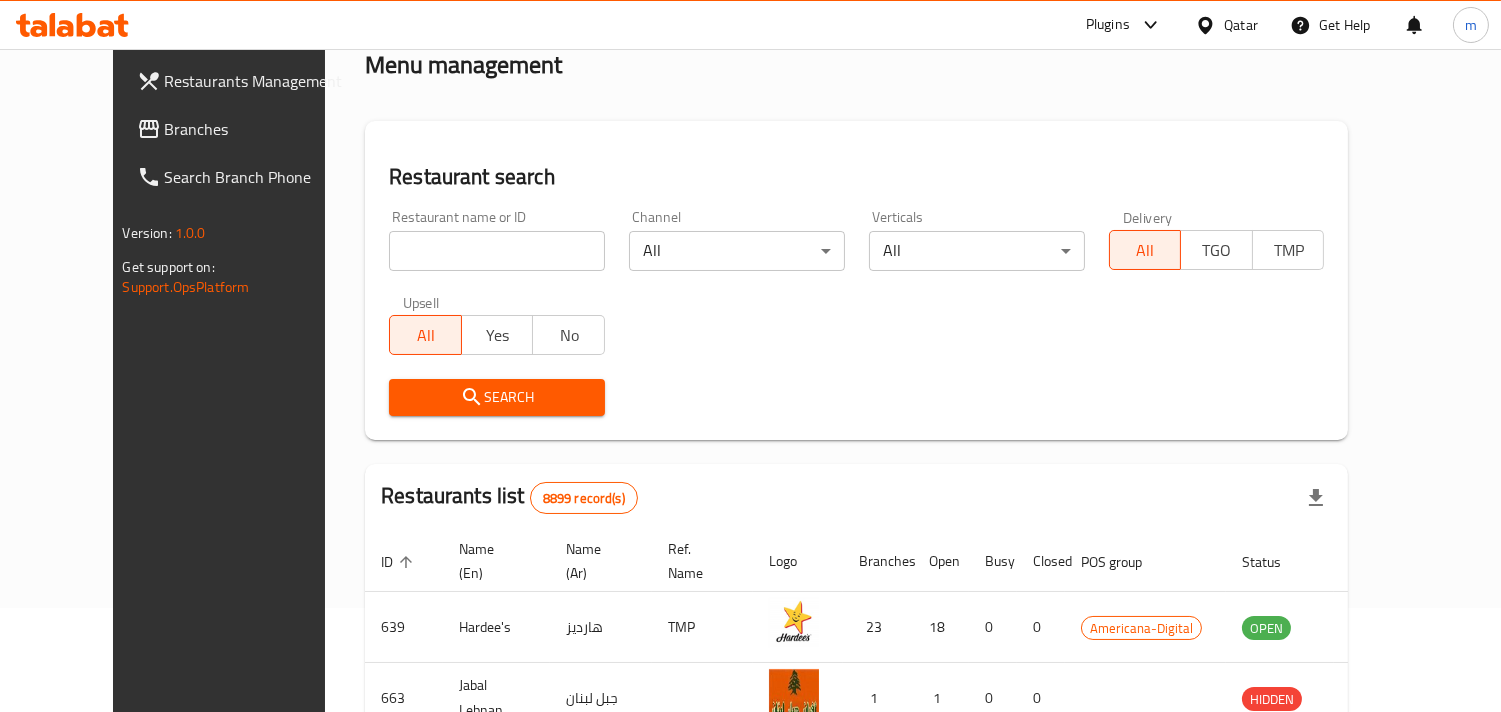 scroll, scrollTop: 141, scrollLeft: 0, axis: vertical 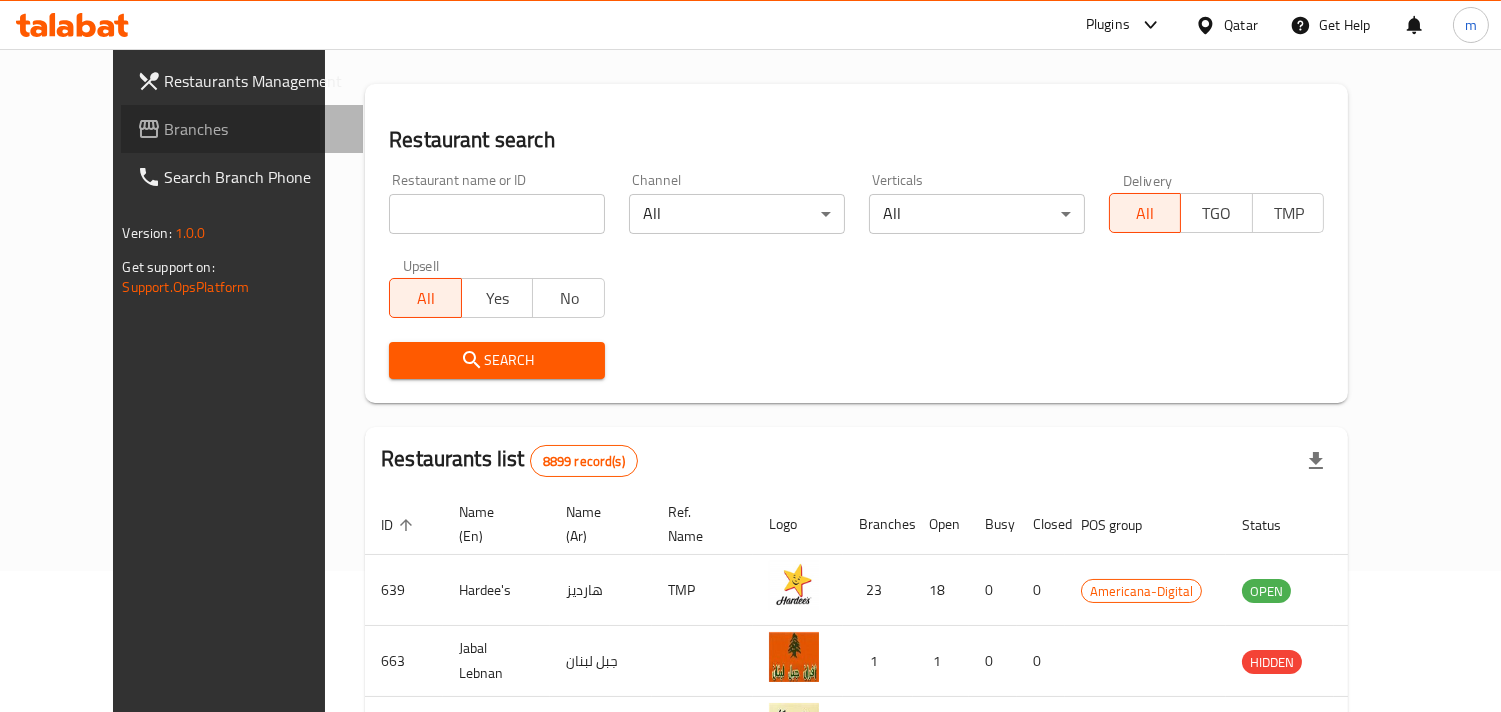 click on "Branches" at bounding box center (256, 129) 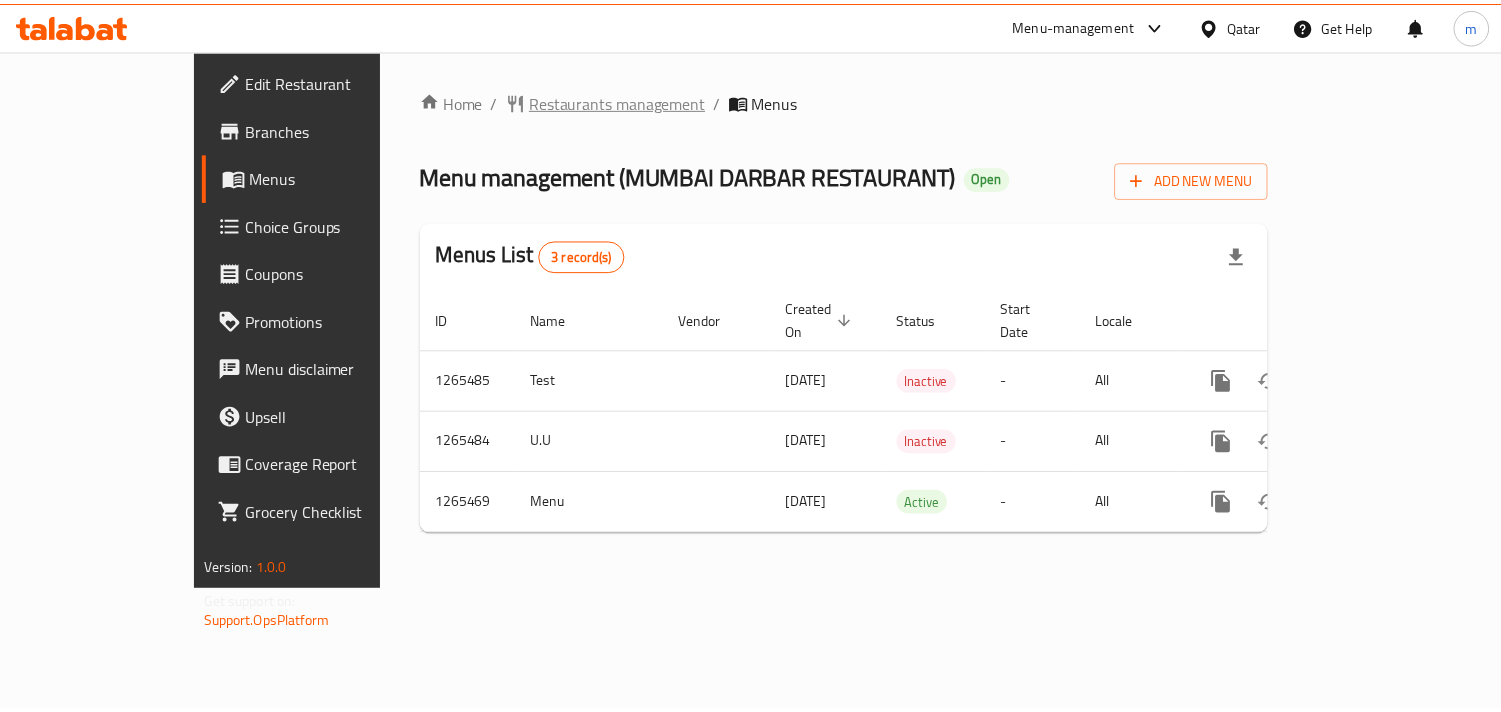scroll, scrollTop: 0, scrollLeft: 0, axis: both 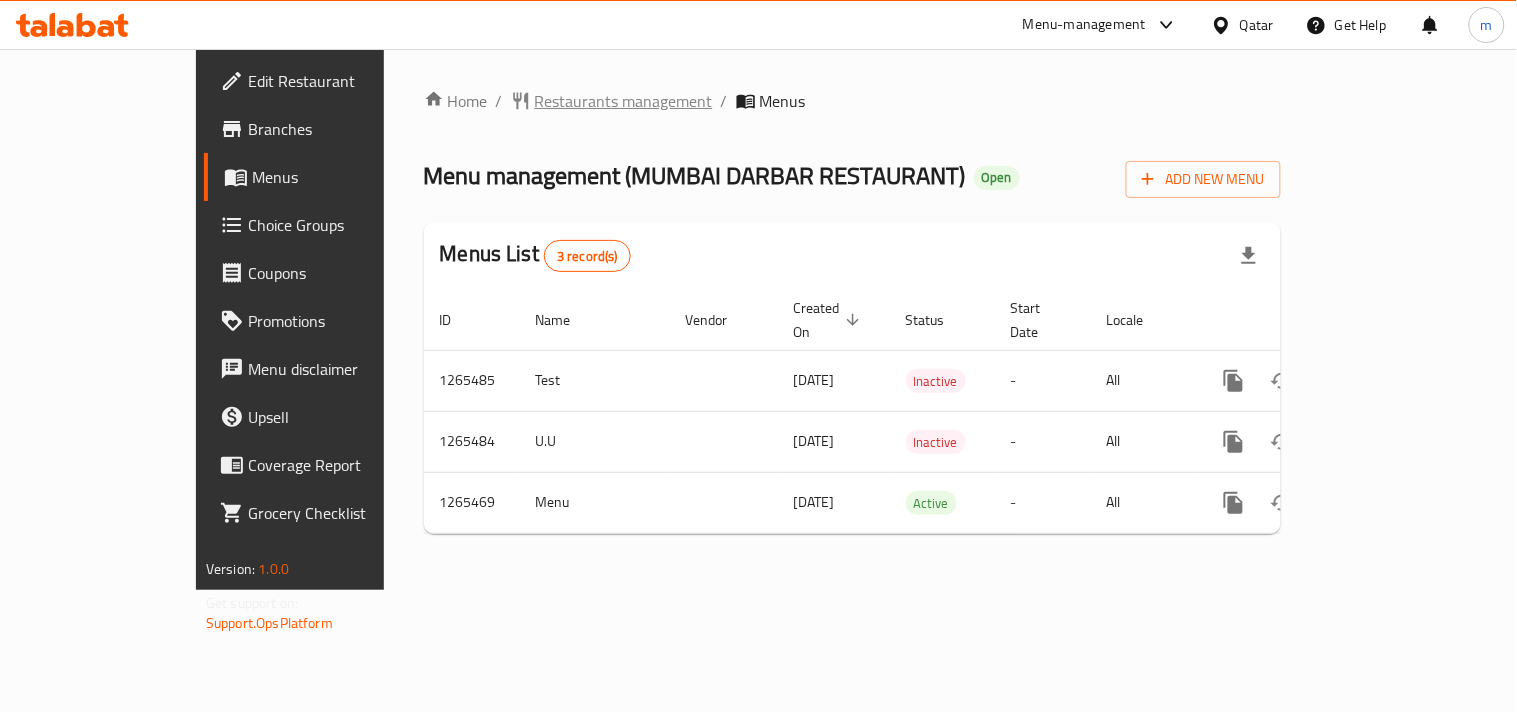 click on "Restaurants management" at bounding box center (624, 101) 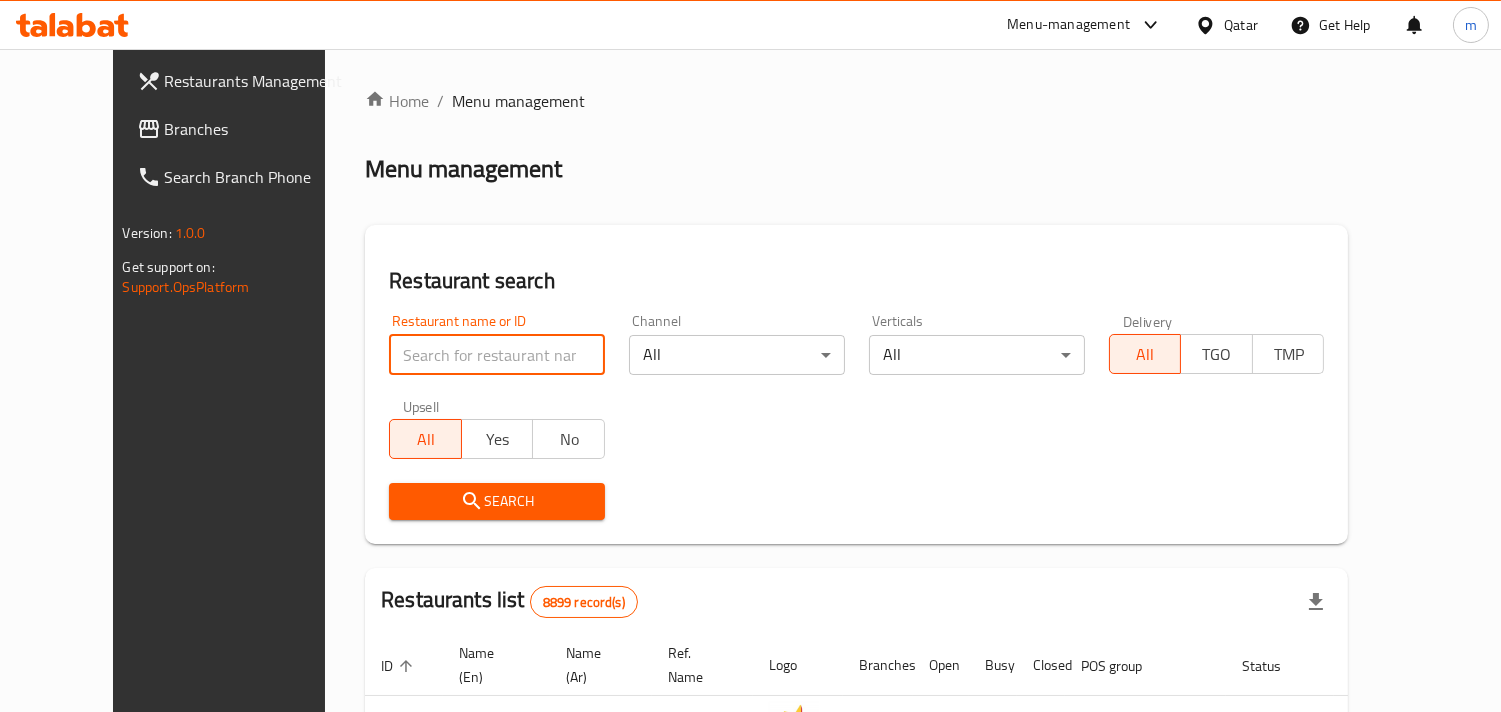 click at bounding box center [497, 355] 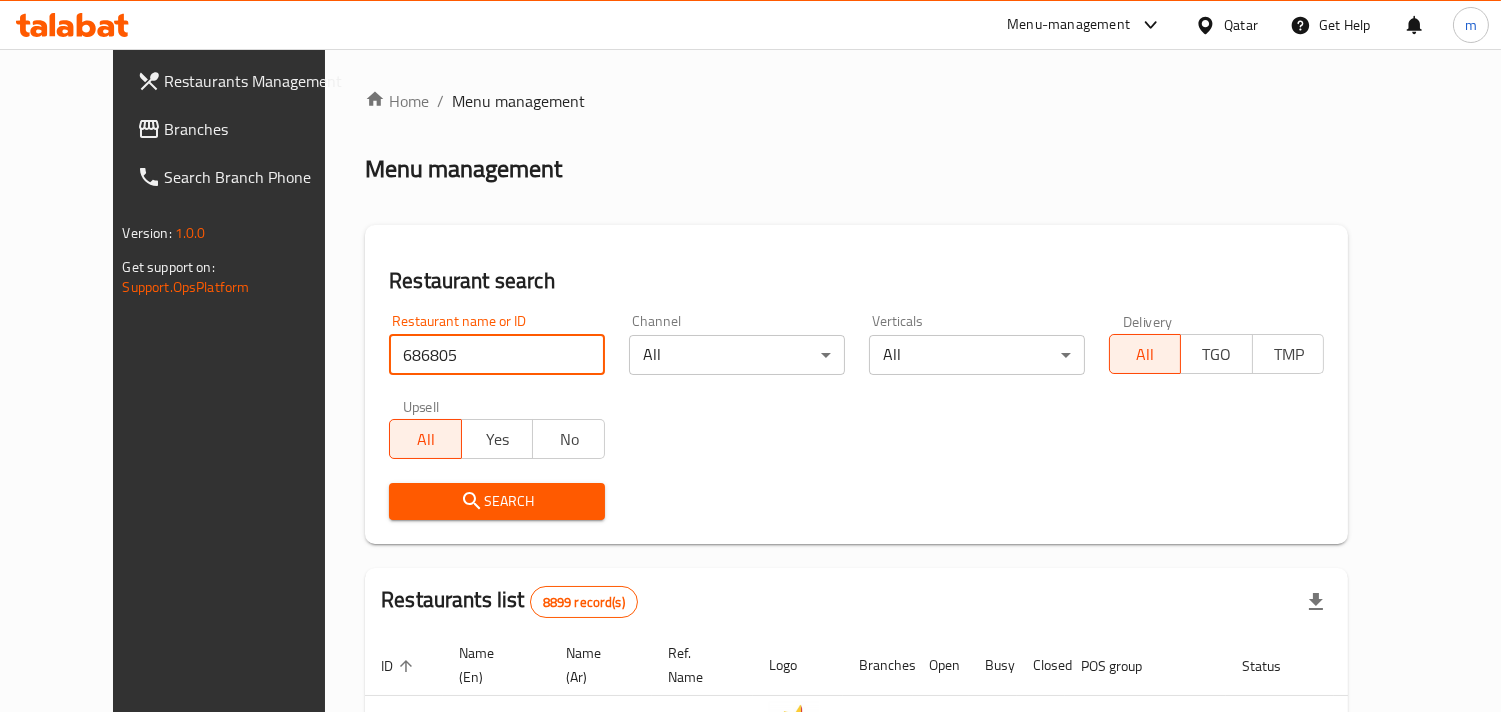 type on "686805" 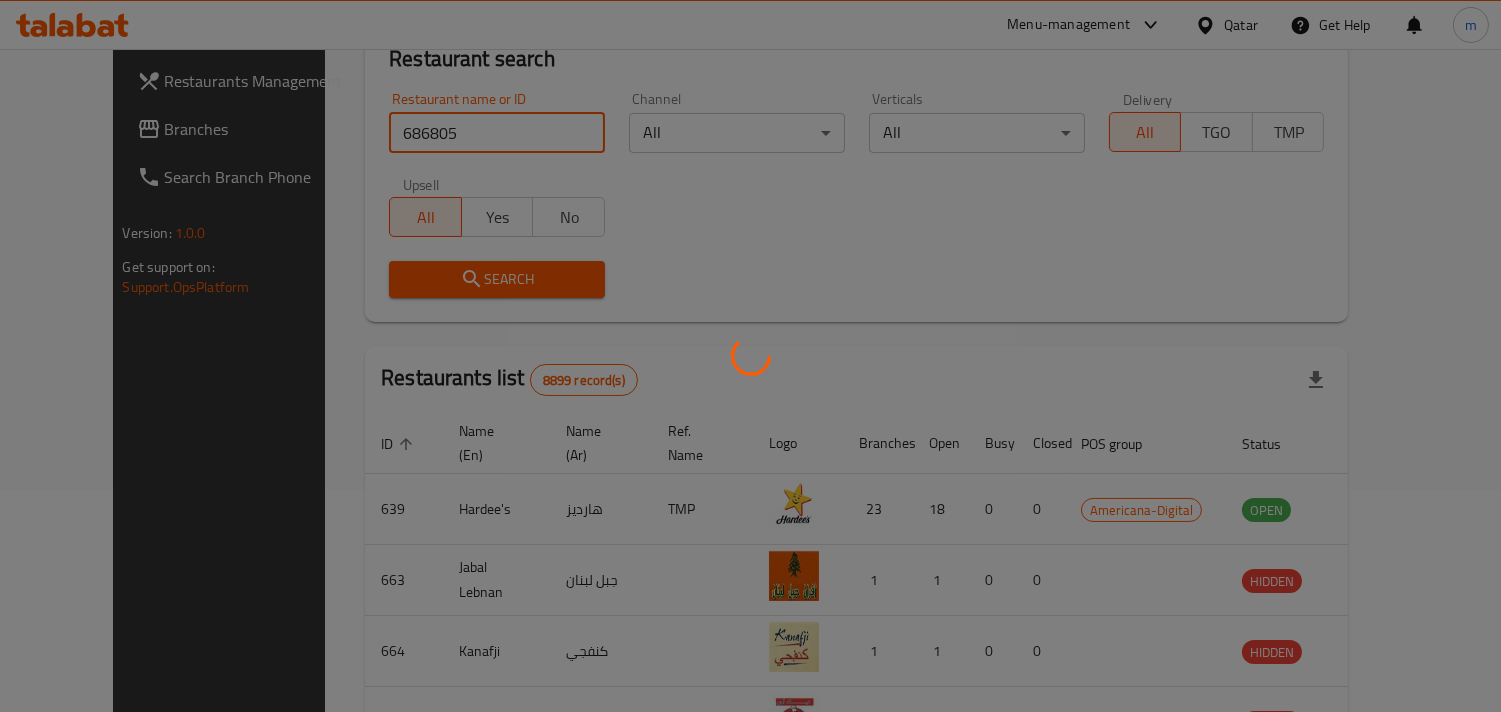 scroll, scrollTop: 163, scrollLeft: 0, axis: vertical 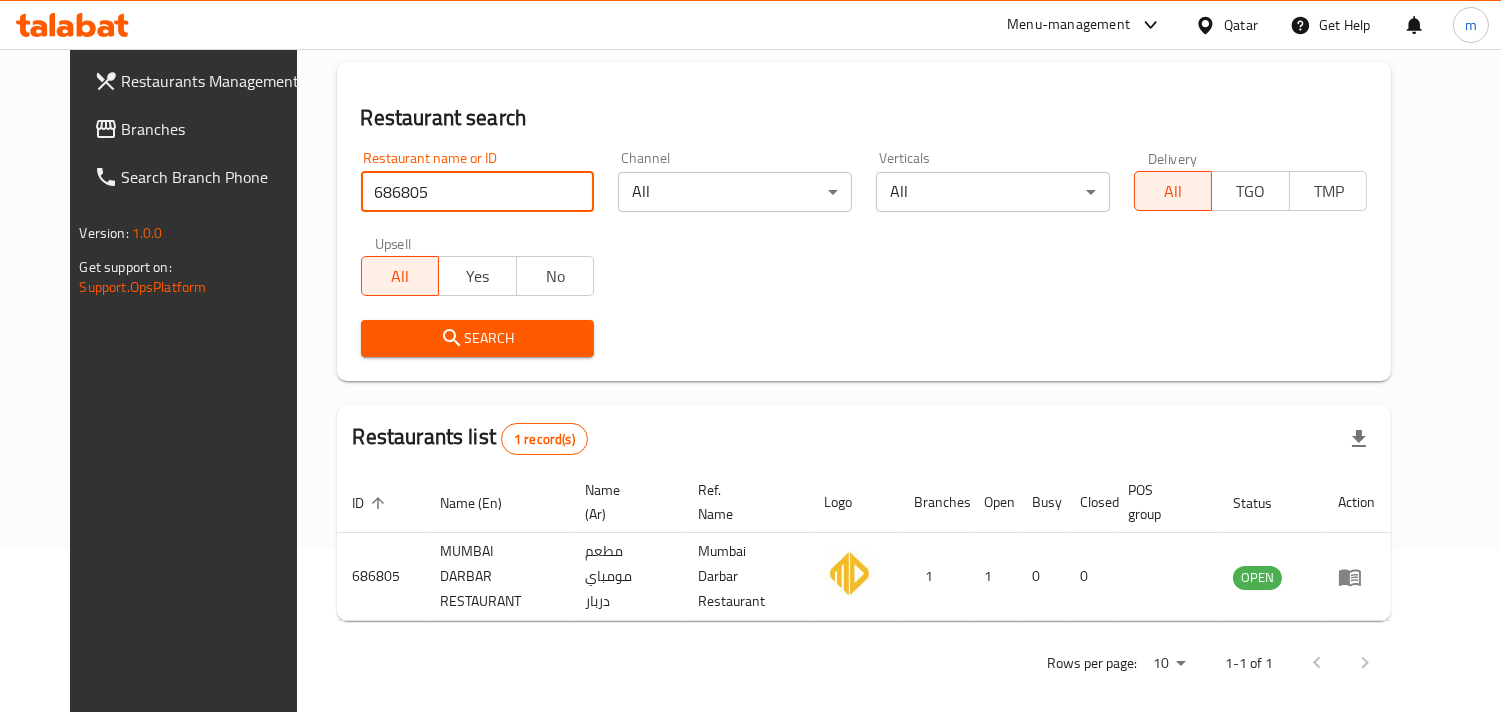 click on "Qatar" at bounding box center [1241, 25] 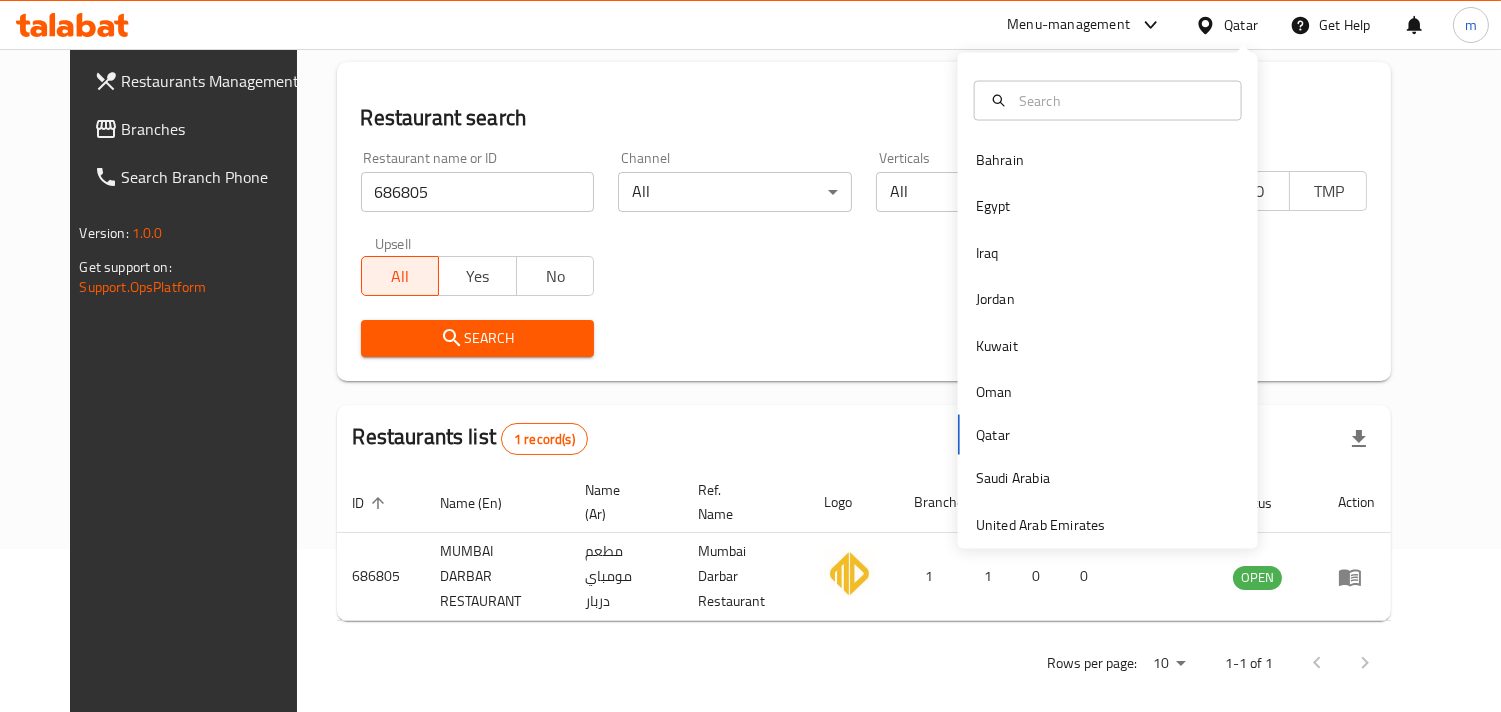 click on "Branches" at bounding box center (213, 129) 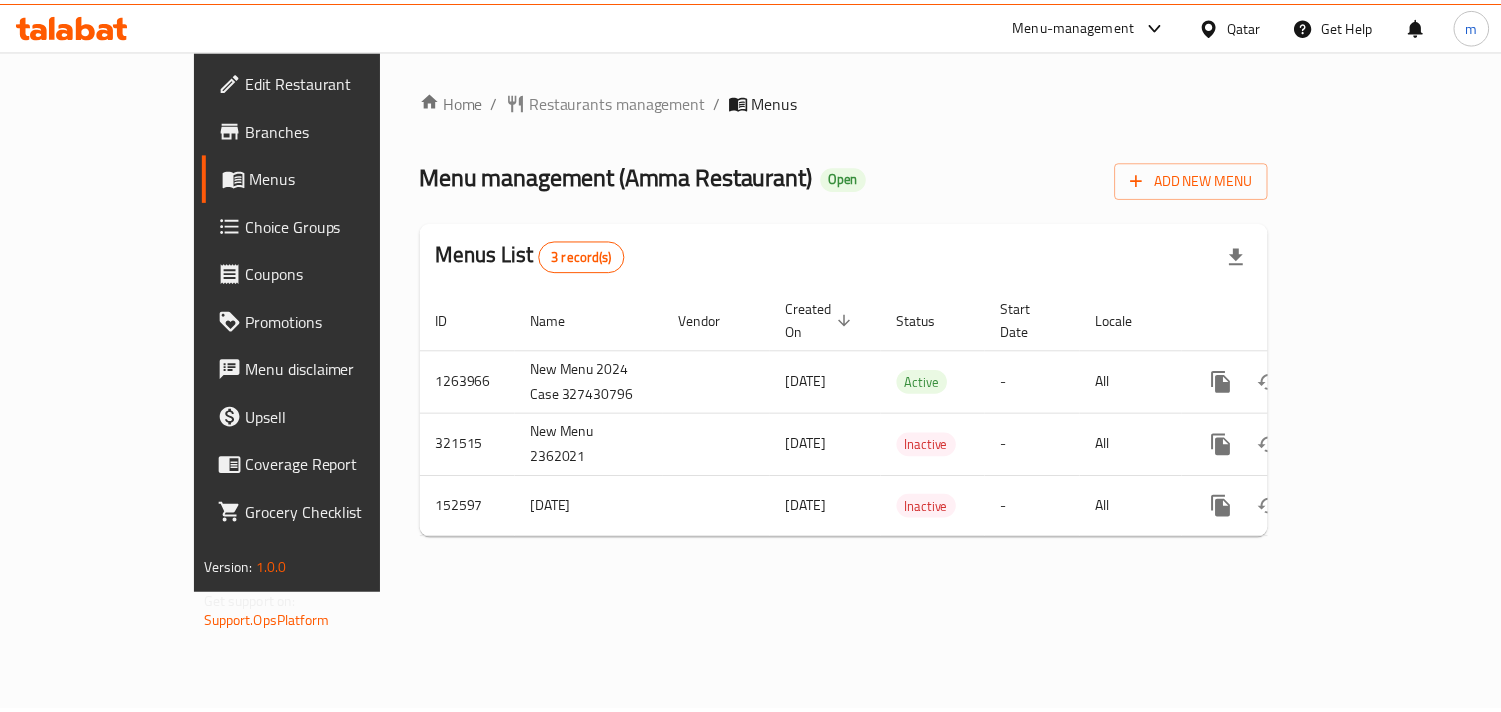 scroll, scrollTop: 0, scrollLeft: 0, axis: both 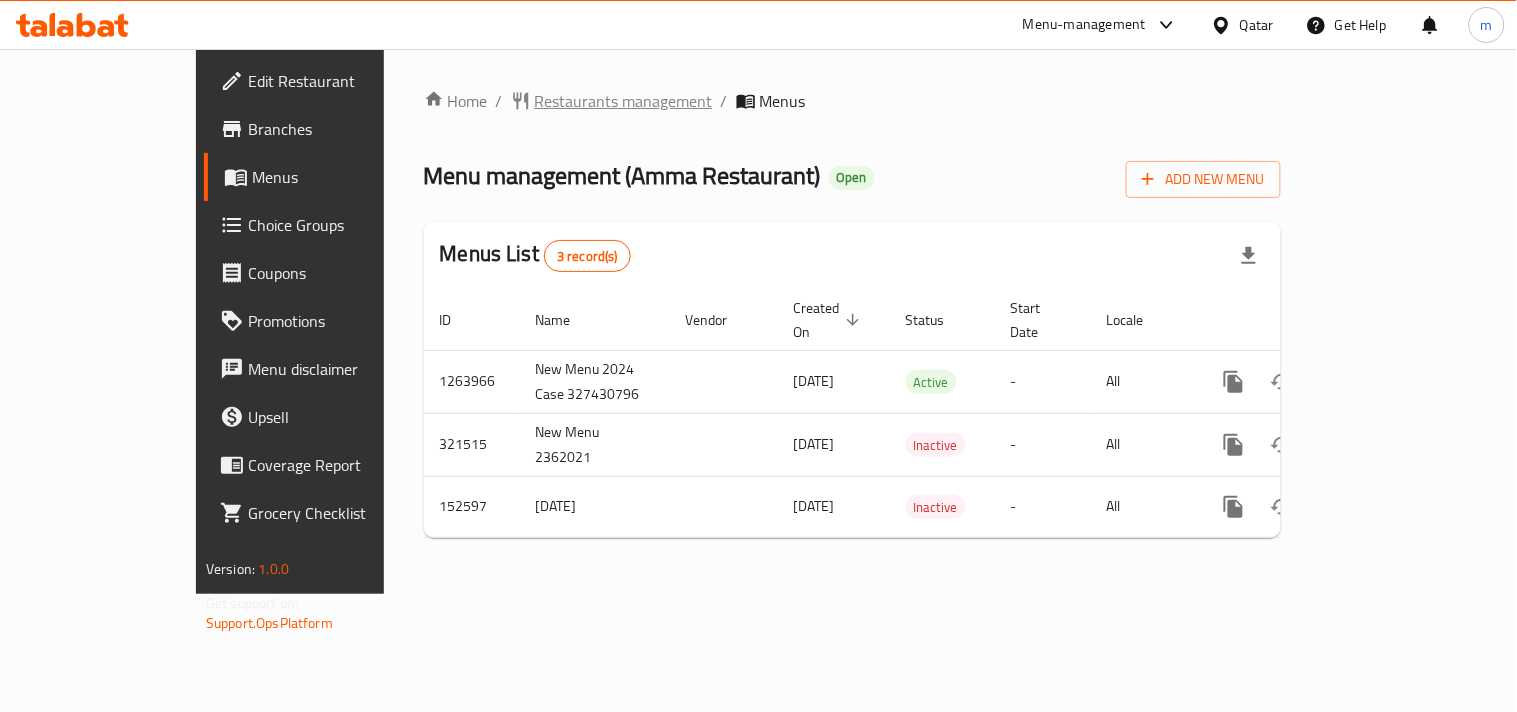 click on "Restaurants management" at bounding box center [624, 101] 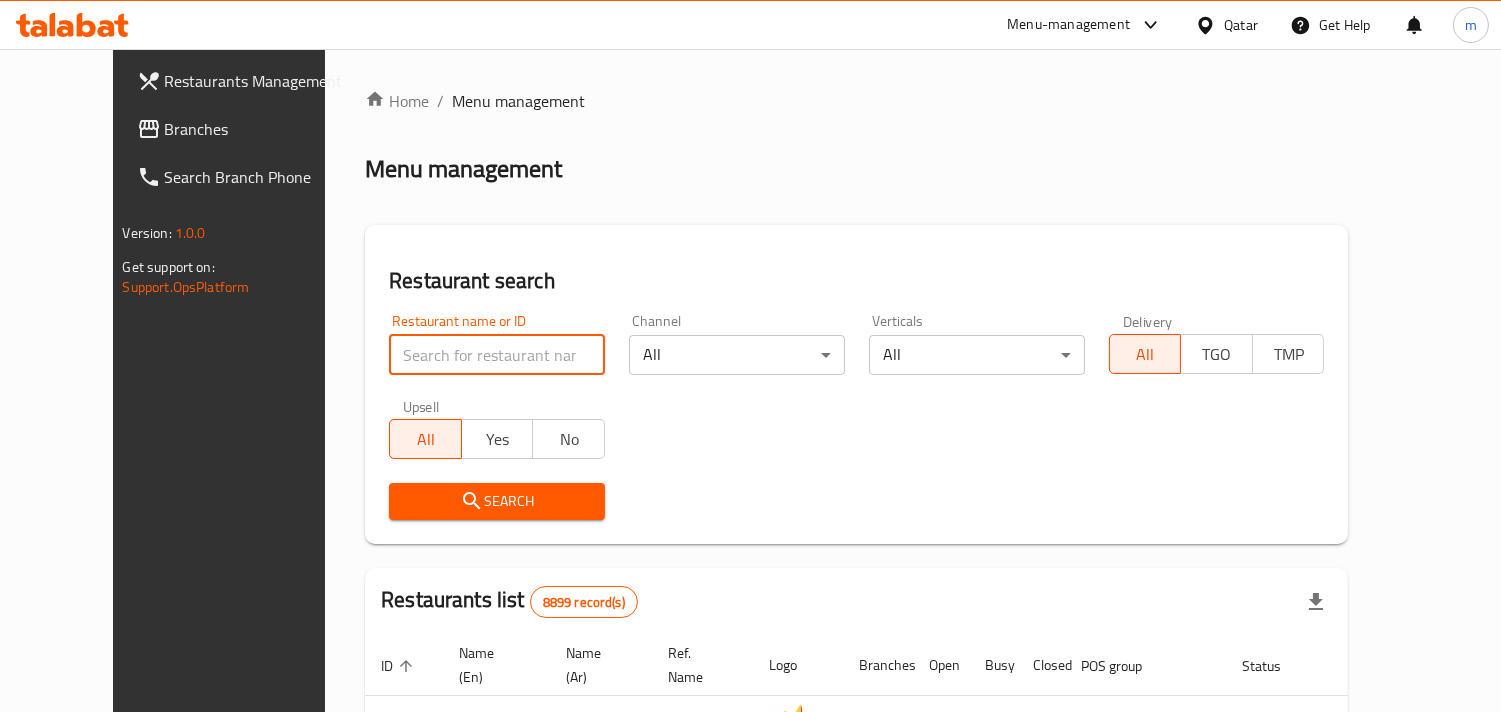 click at bounding box center [497, 355] 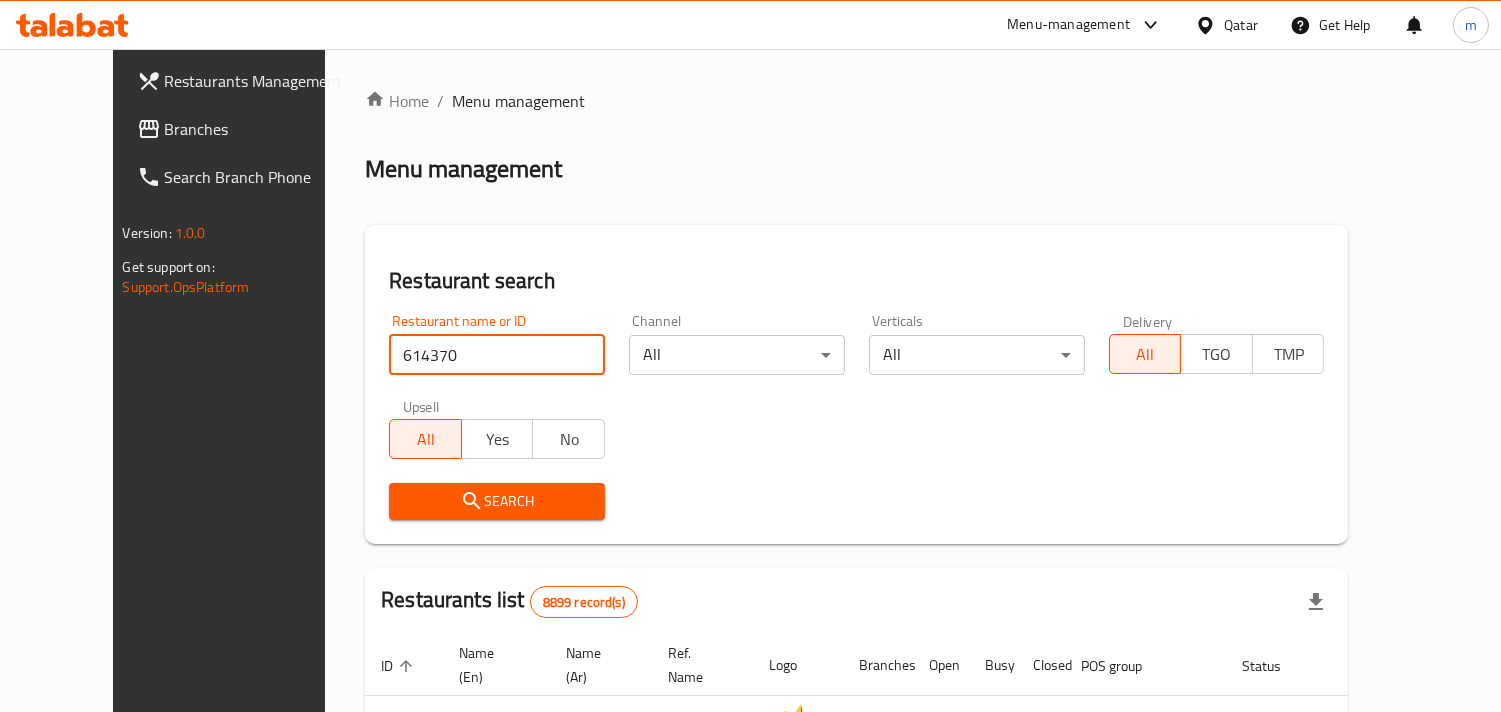 type on "614370" 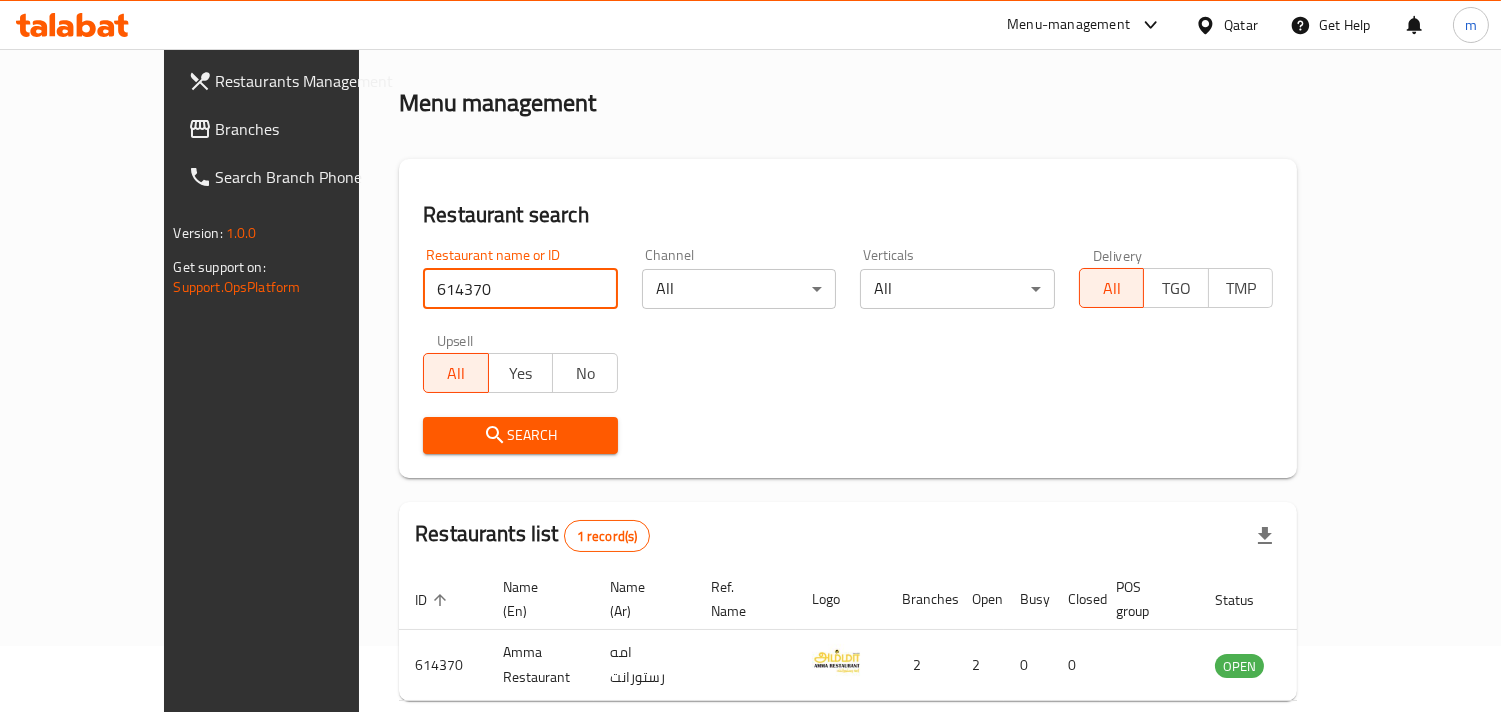 scroll, scrollTop: 141, scrollLeft: 0, axis: vertical 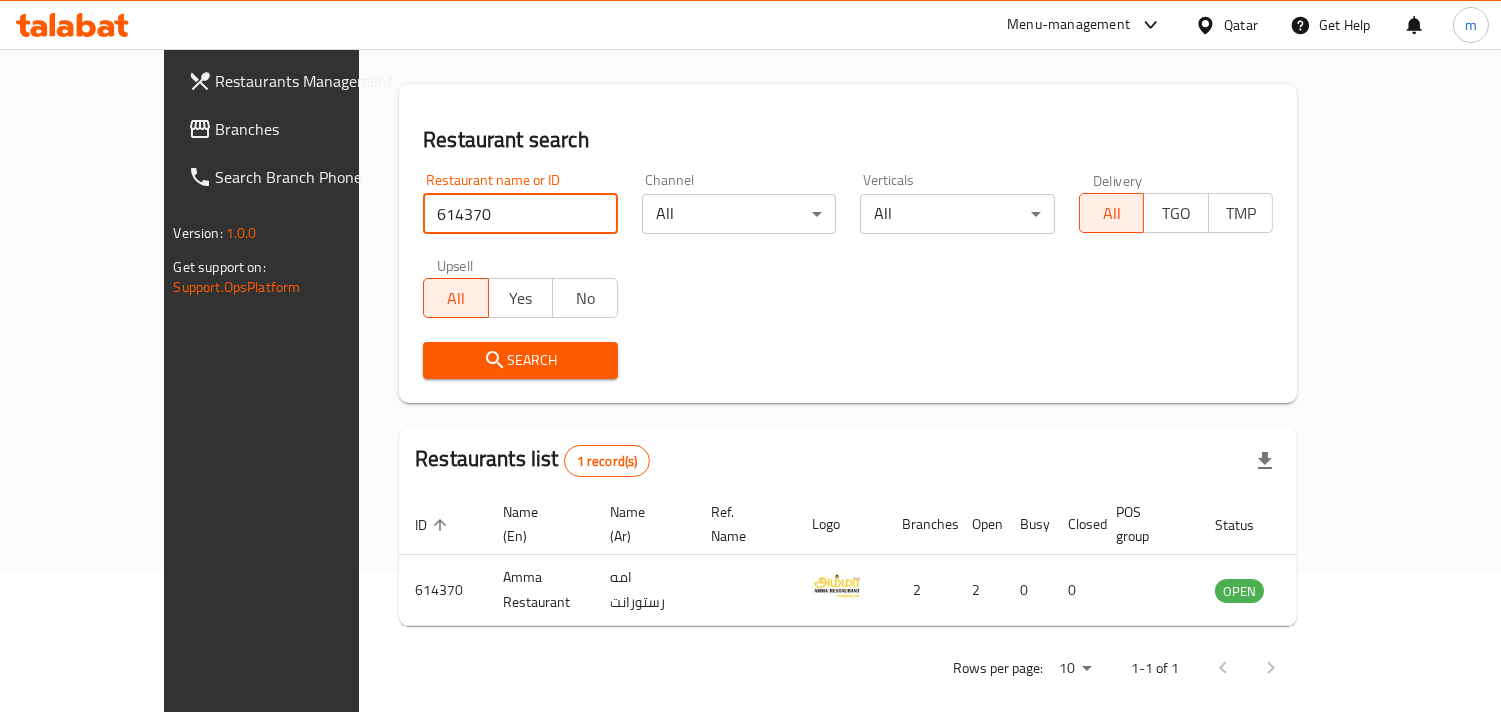 click at bounding box center (1209, 25) 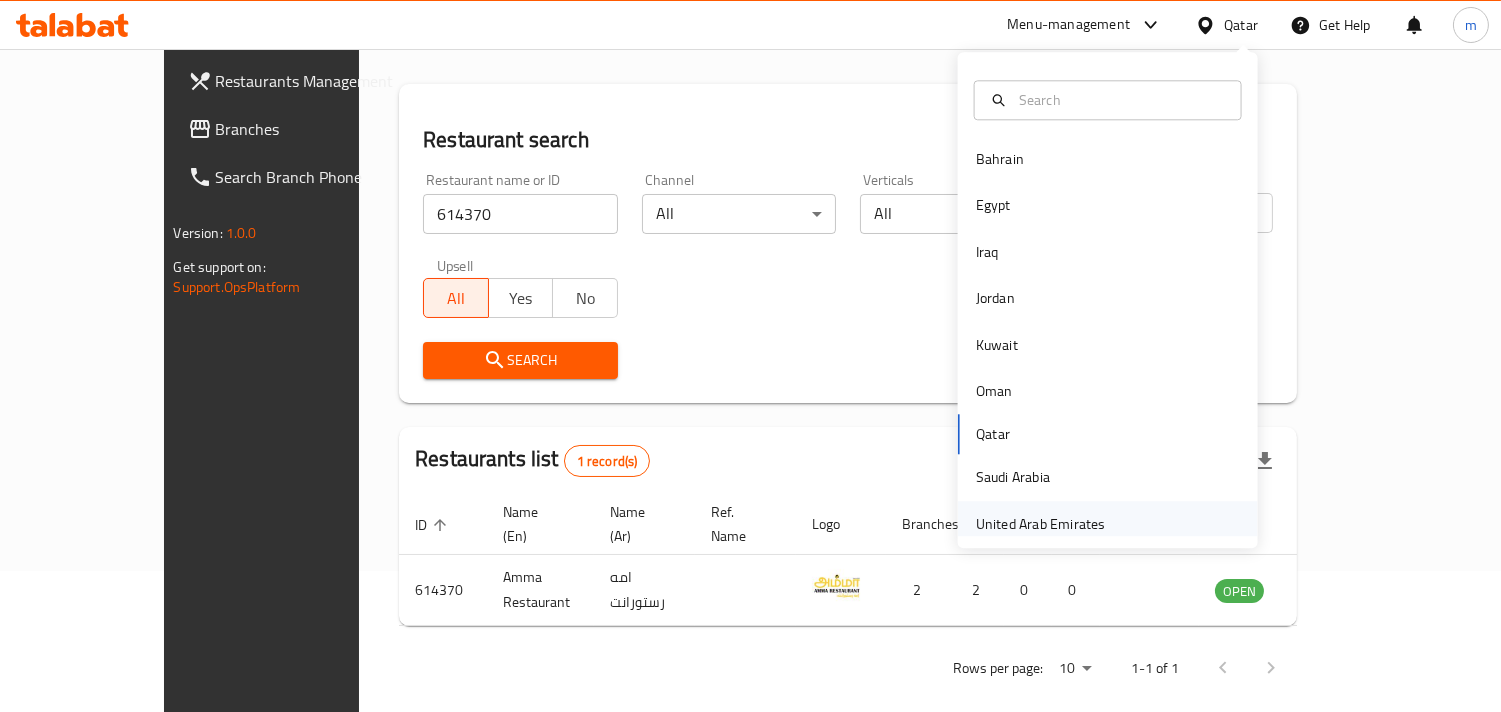 click on "United Arab Emirates" at bounding box center (1041, 524) 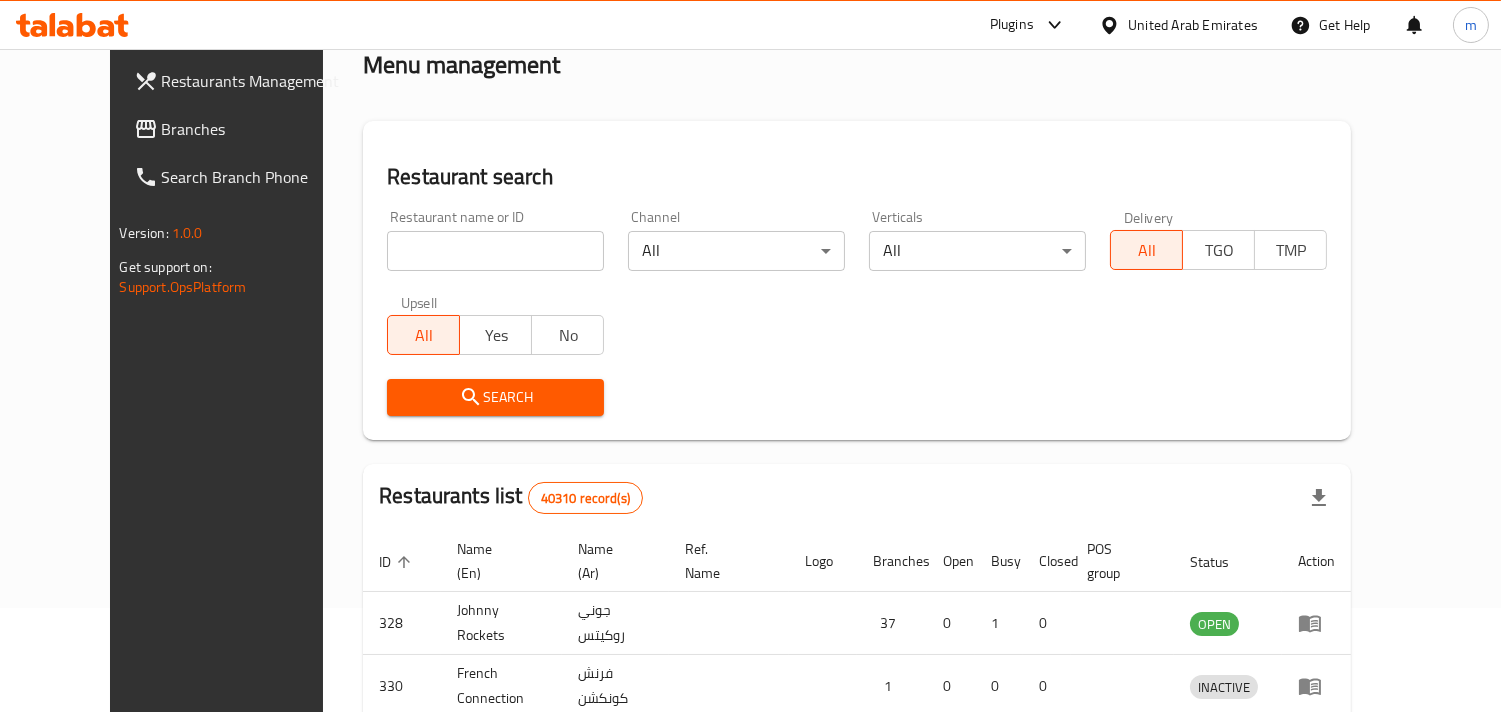 scroll, scrollTop: 141, scrollLeft: 0, axis: vertical 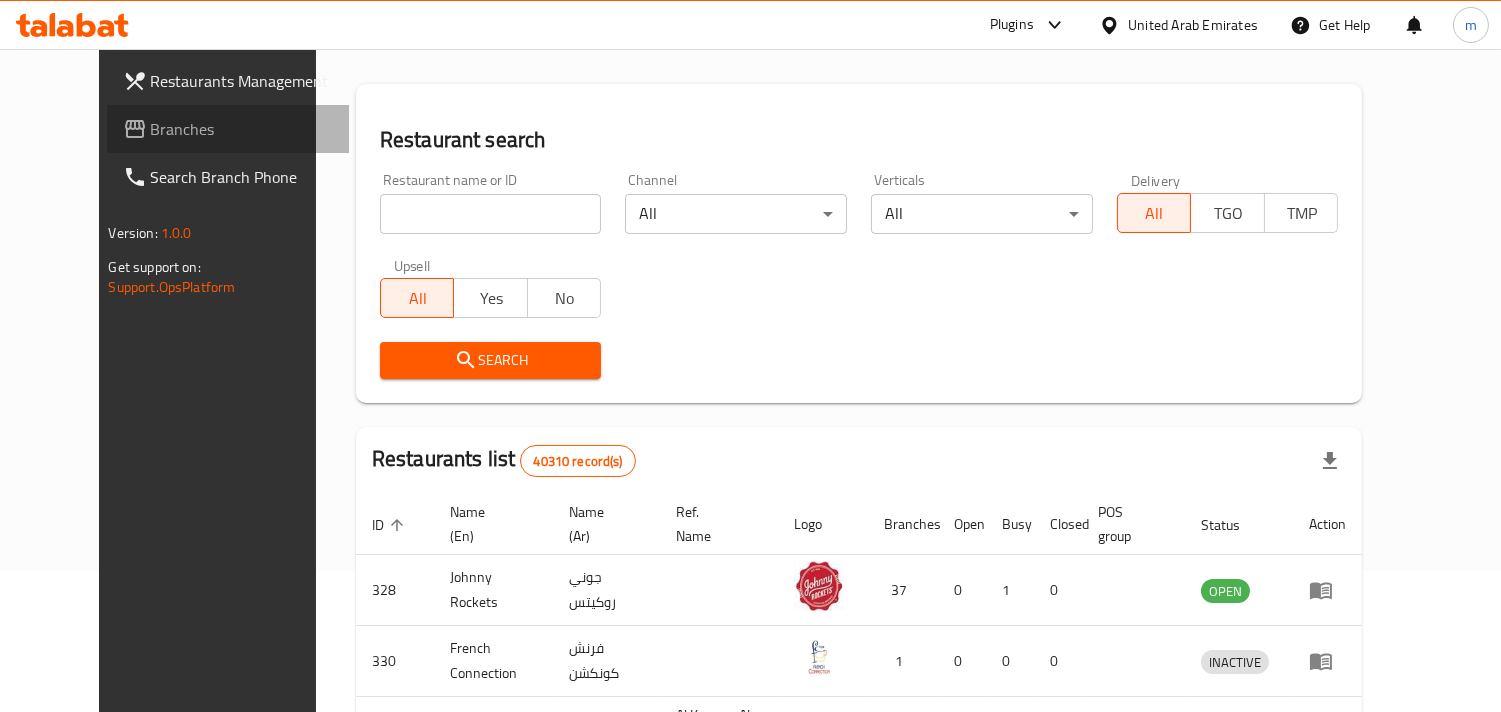 click on "Branches" at bounding box center [242, 129] 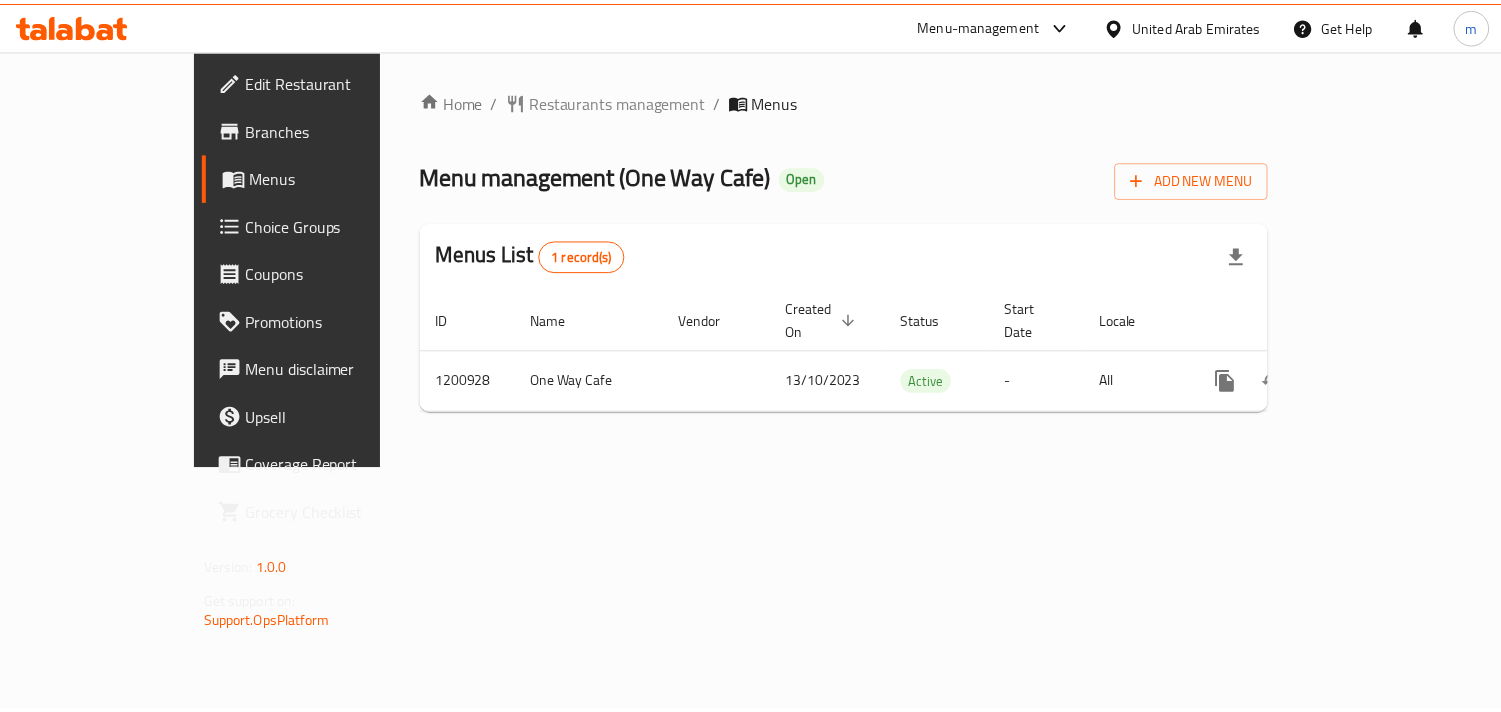 scroll, scrollTop: 0, scrollLeft: 0, axis: both 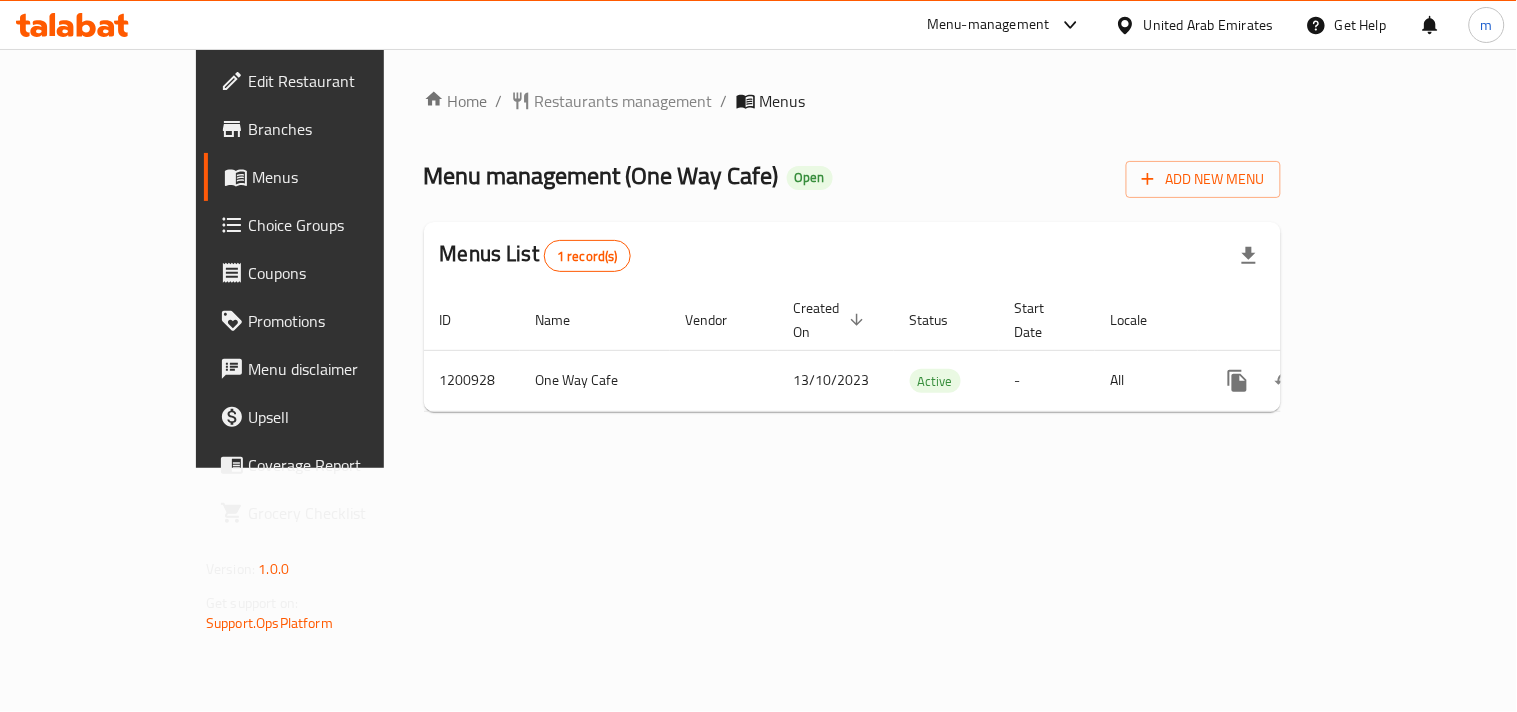 click on "Home / Restaurants management / Menus Menu management ( One Way Cafe )  Open Add New Menu Menus List   1 record(s) ID Name Vendor Created On sorted descending Status Start Date Locale Actions 1200928 One Way Cafe 13/10/2023 Active - All" at bounding box center [852, 258] 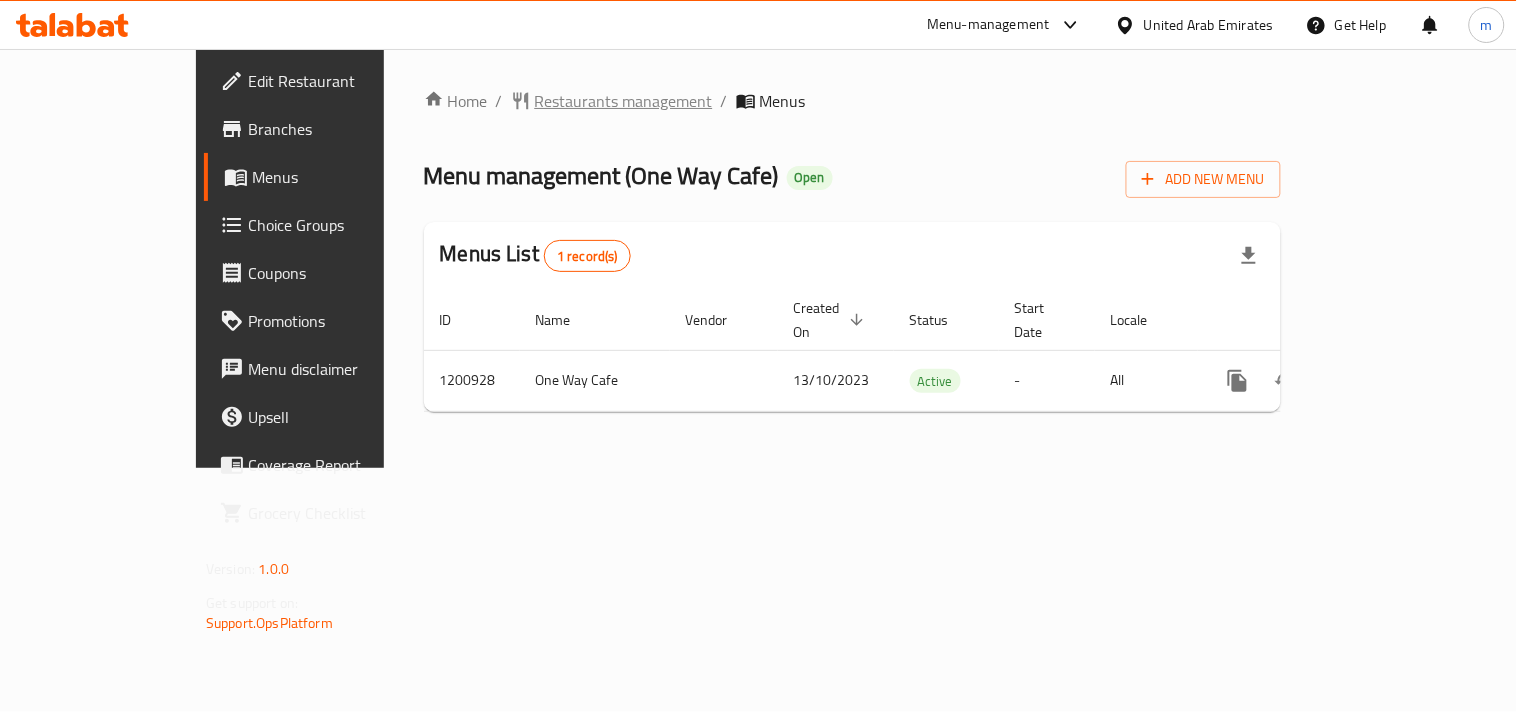 click on "Restaurants management" at bounding box center [624, 101] 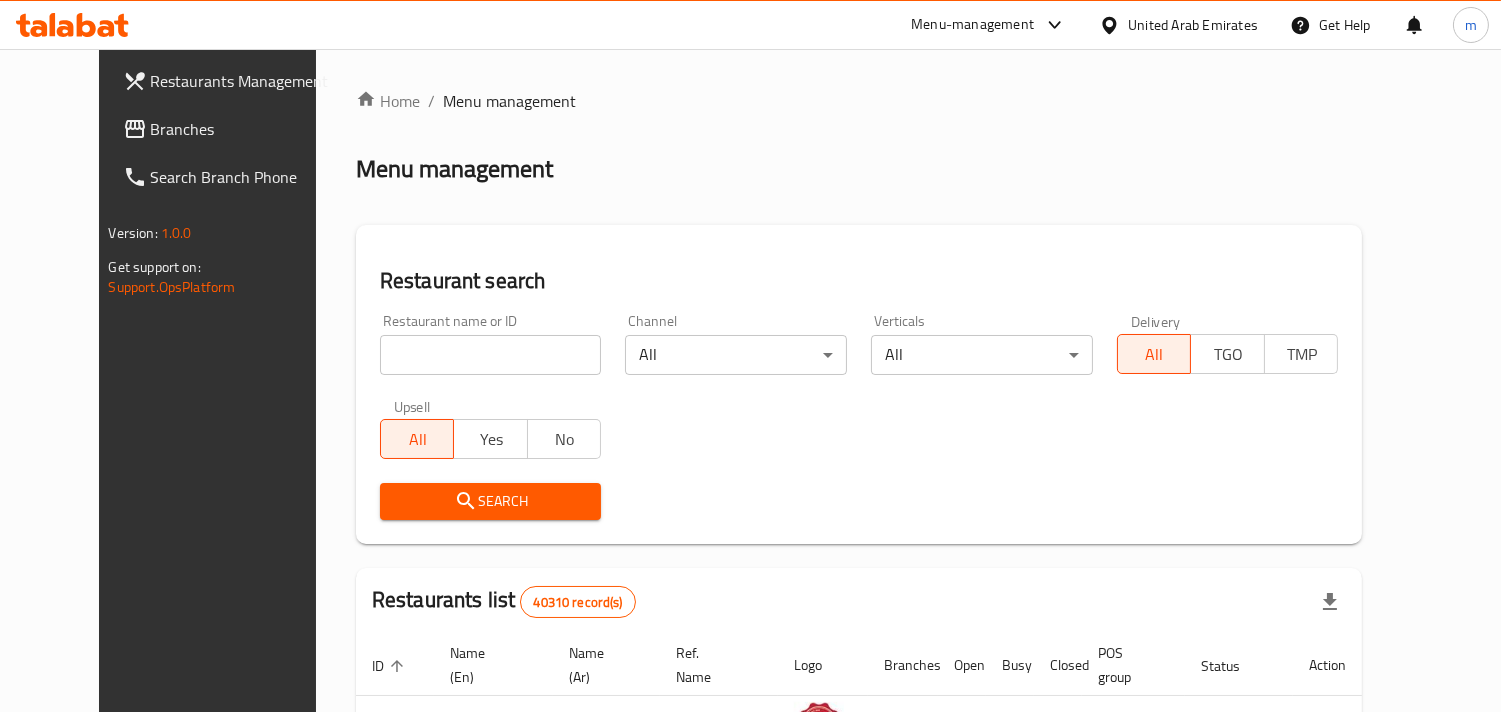 click on "Restaurant name or ID Restaurant name or ID" at bounding box center [491, 344] 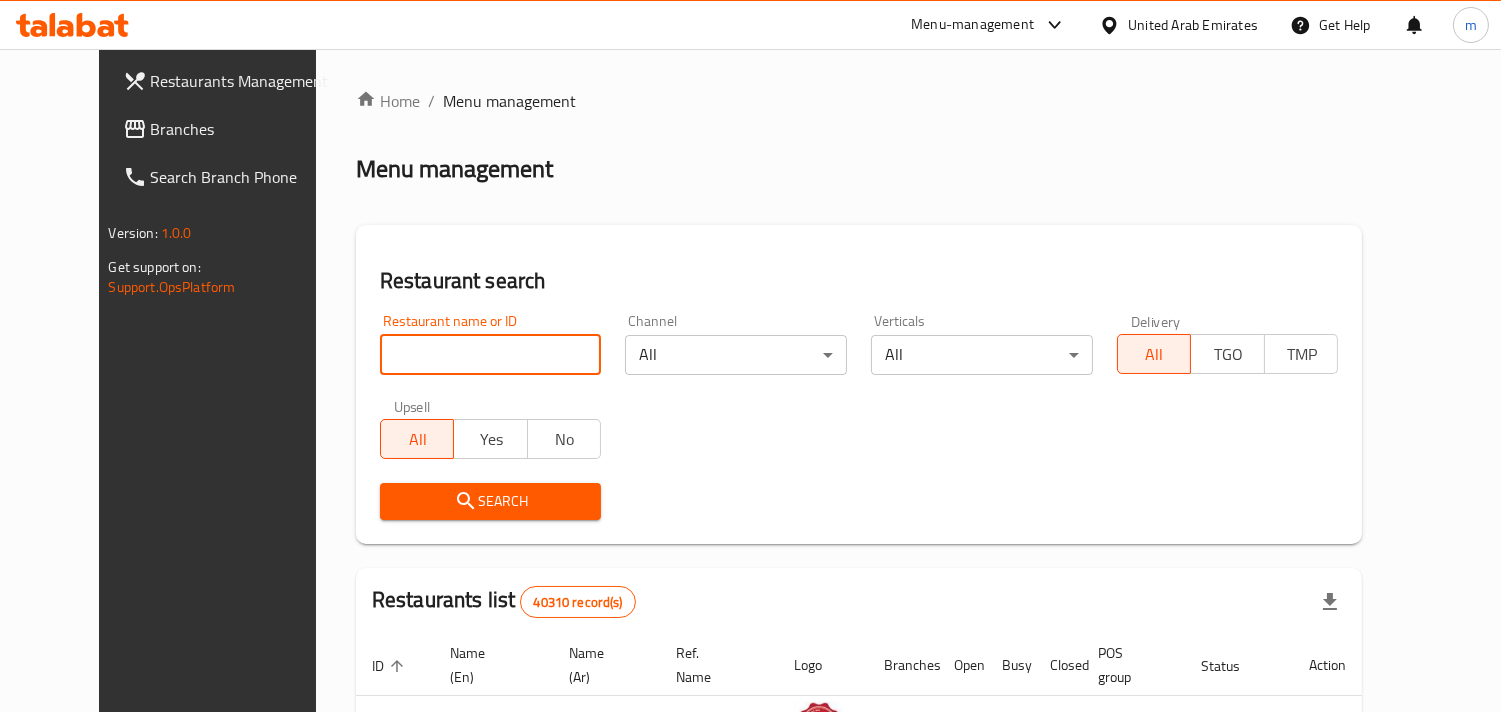 paste on "668757" 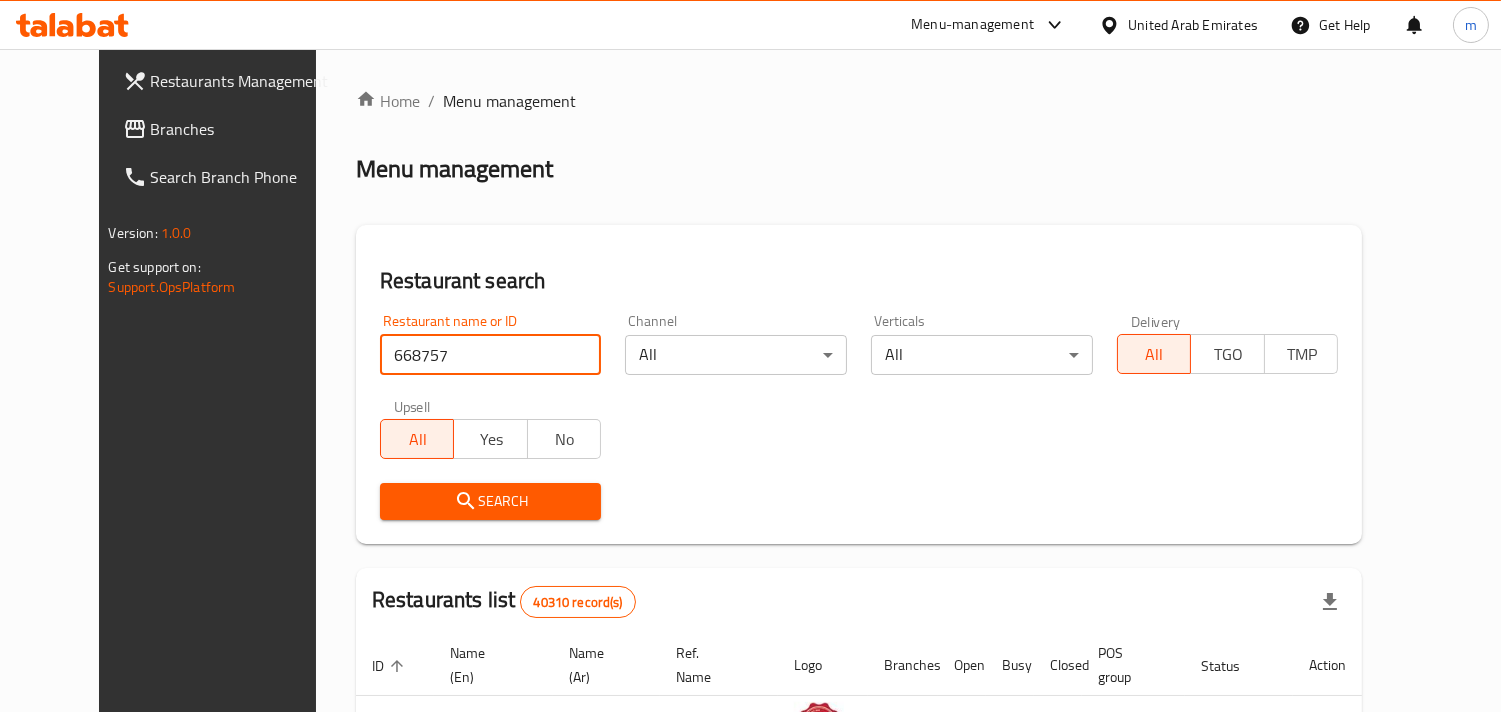 type on "668757" 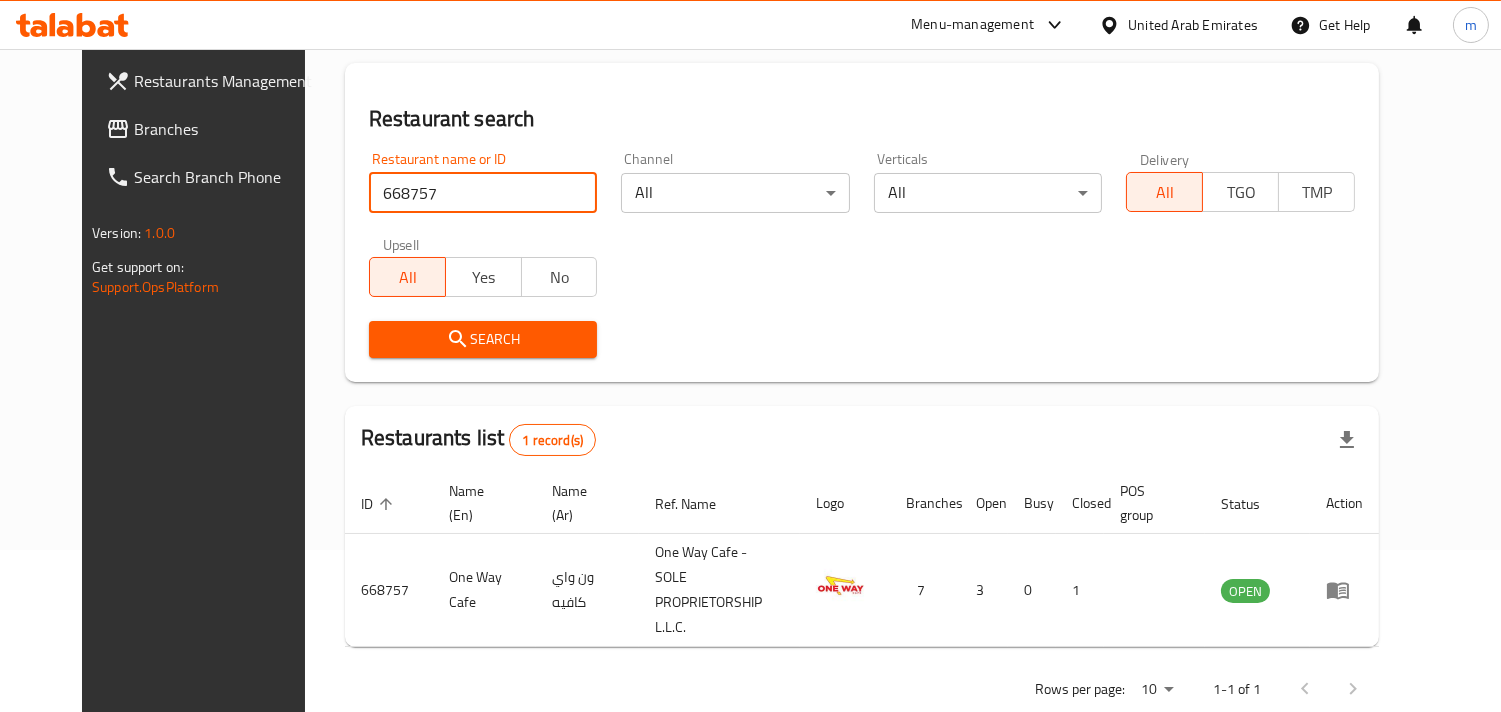 scroll, scrollTop: 163, scrollLeft: 0, axis: vertical 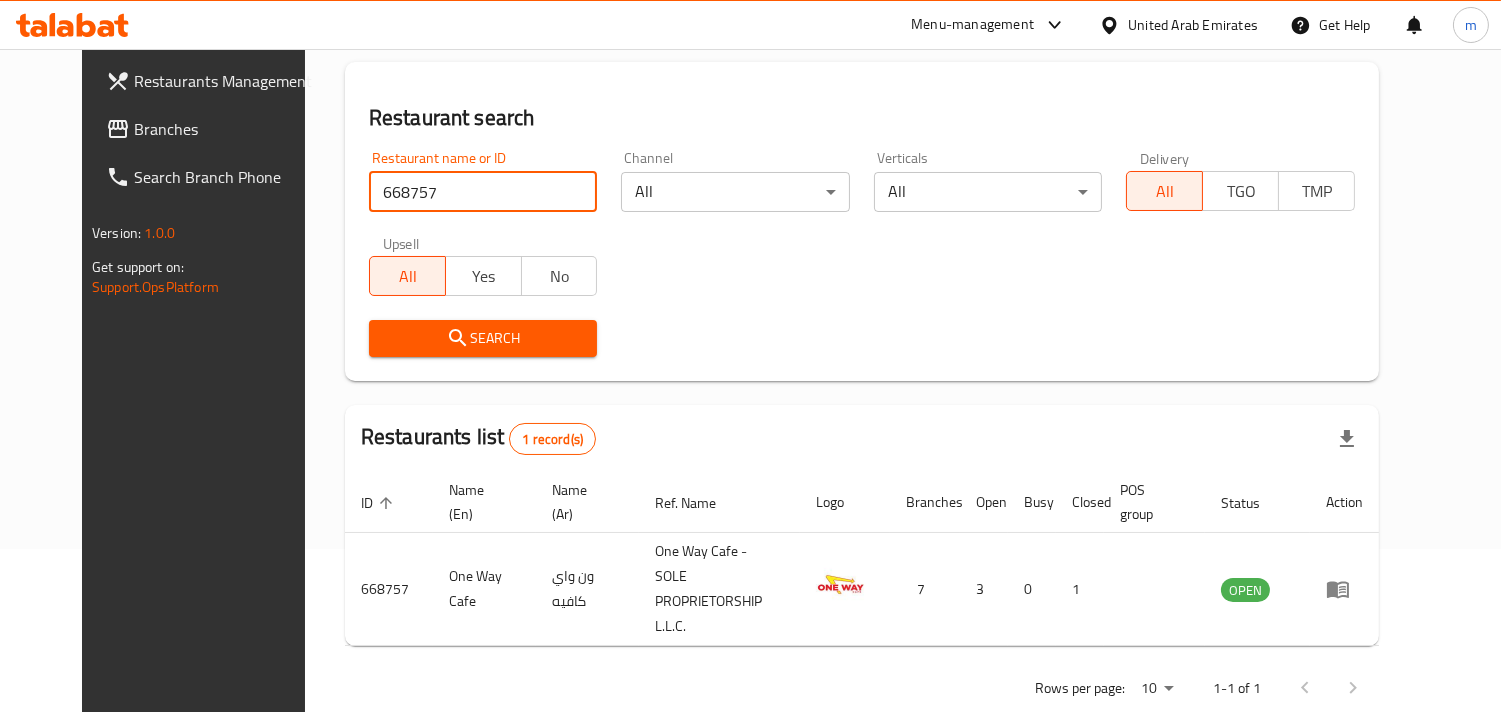 click on "Branches" at bounding box center (225, 129) 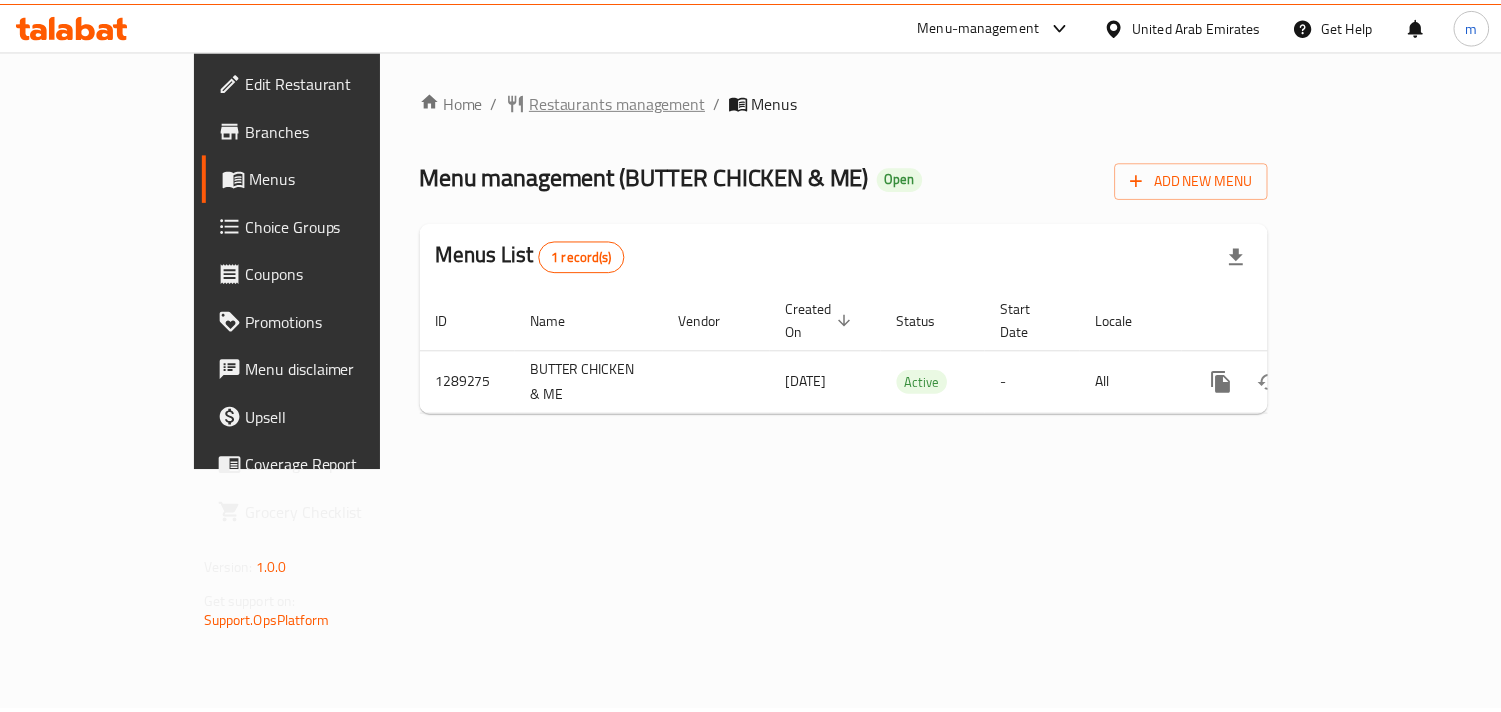 scroll, scrollTop: 0, scrollLeft: 0, axis: both 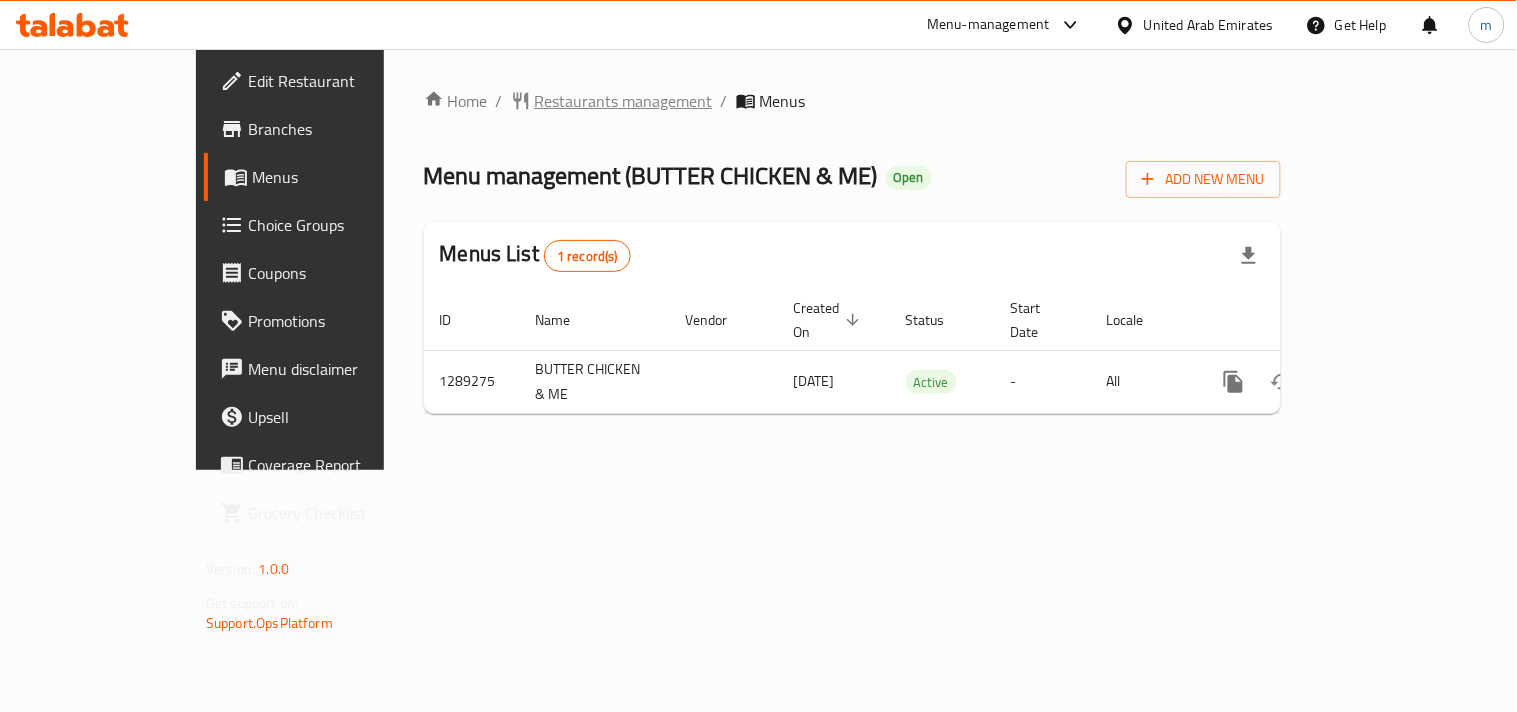 click on "Restaurants management" at bounding box center [624, 101] 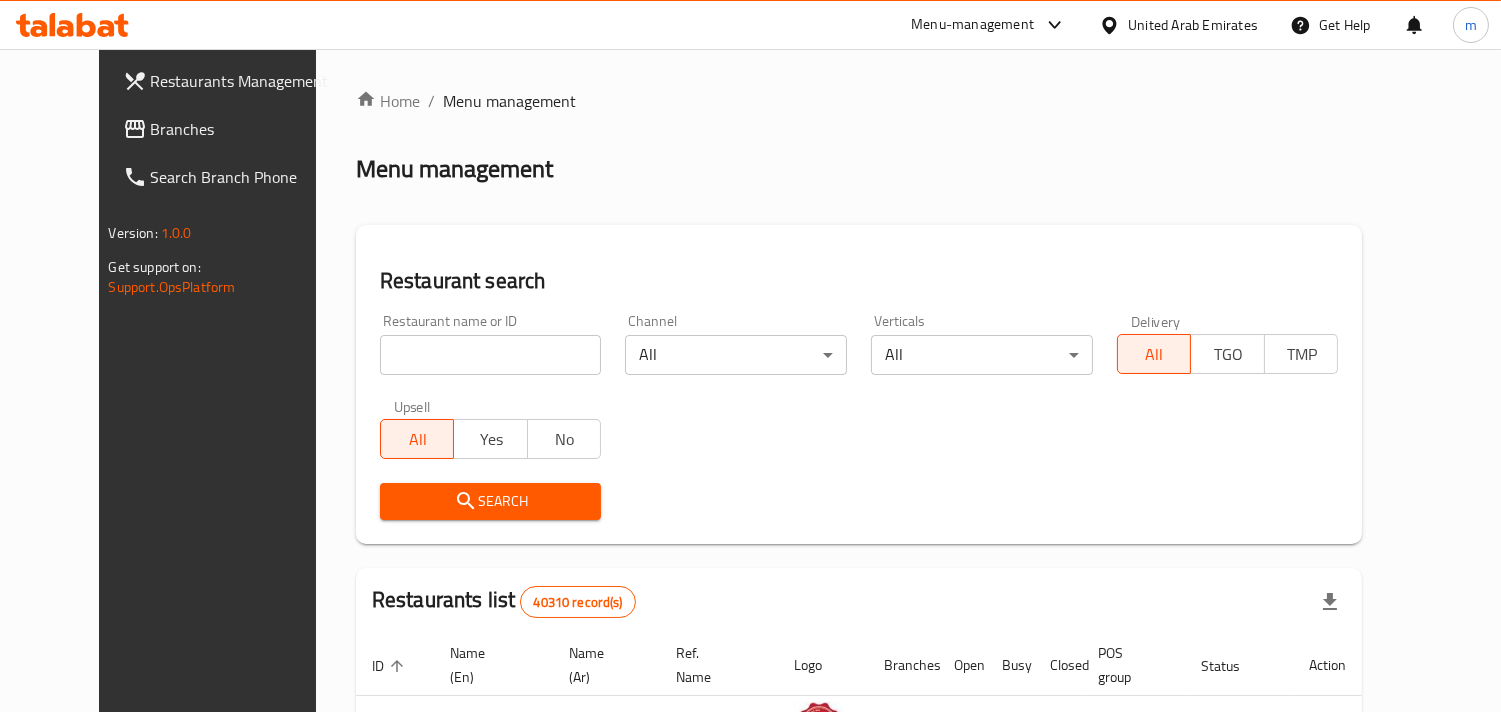 click at bounding box center [491, 355] 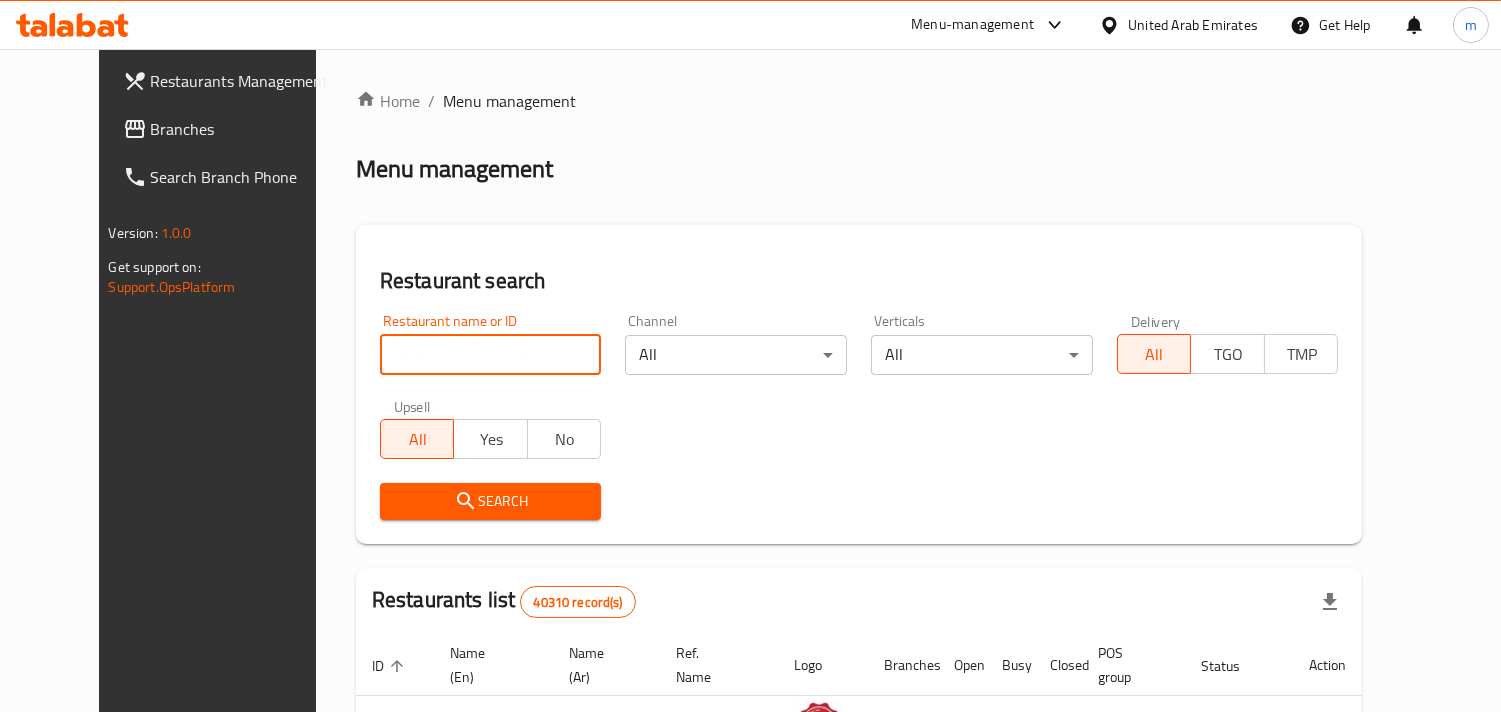 paste on "697614" 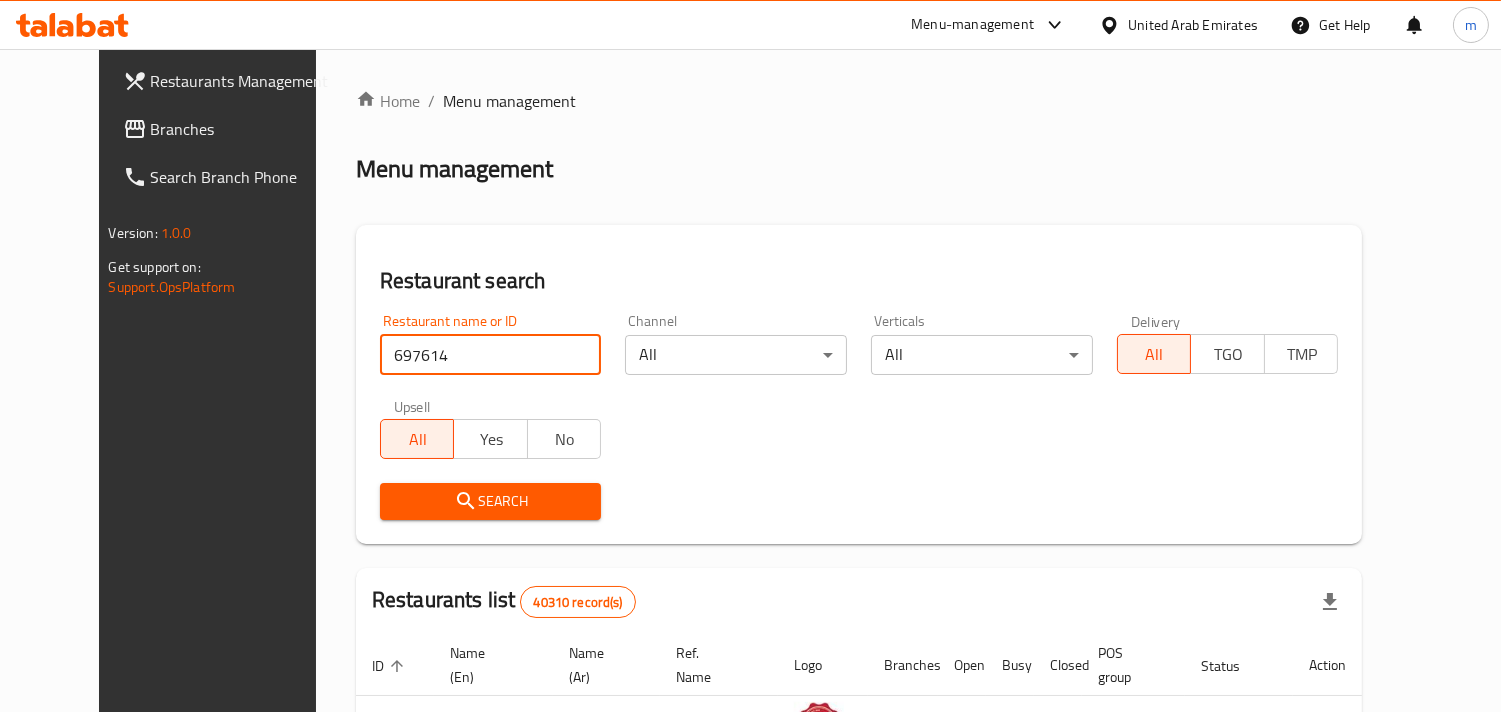 type on "697614" 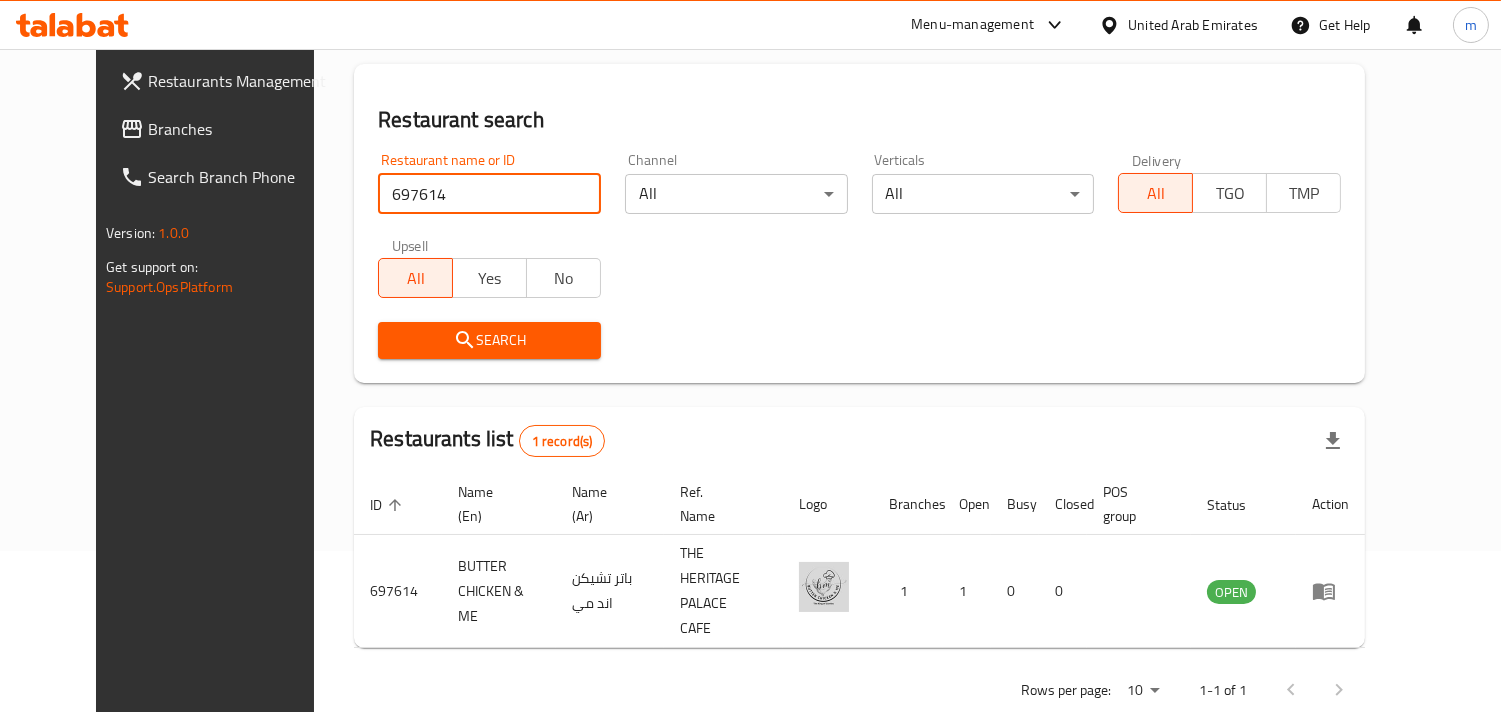 scroll, scrollTop: 163, scrollLeft: 0, axis: vertical 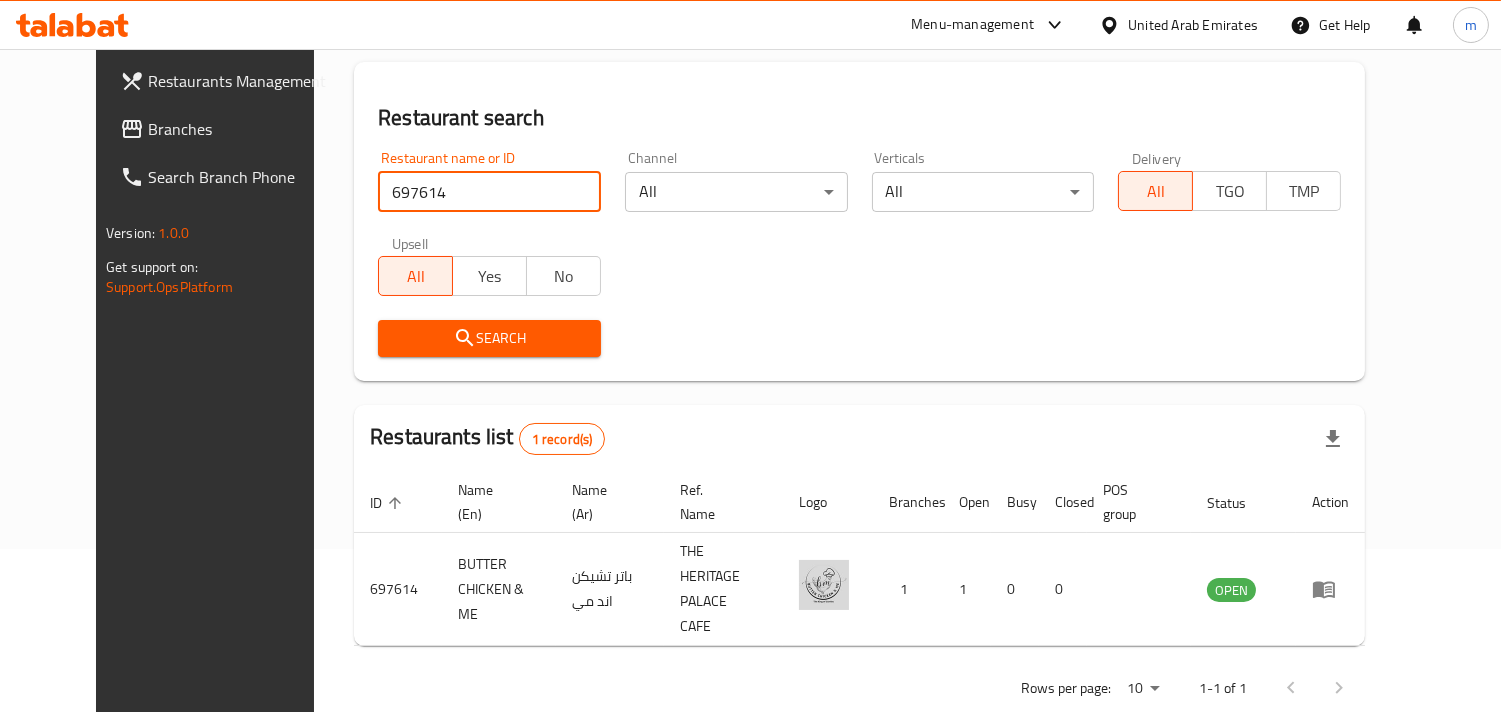 click on "United Arab Emirates" at bounding box center [1193, 25] 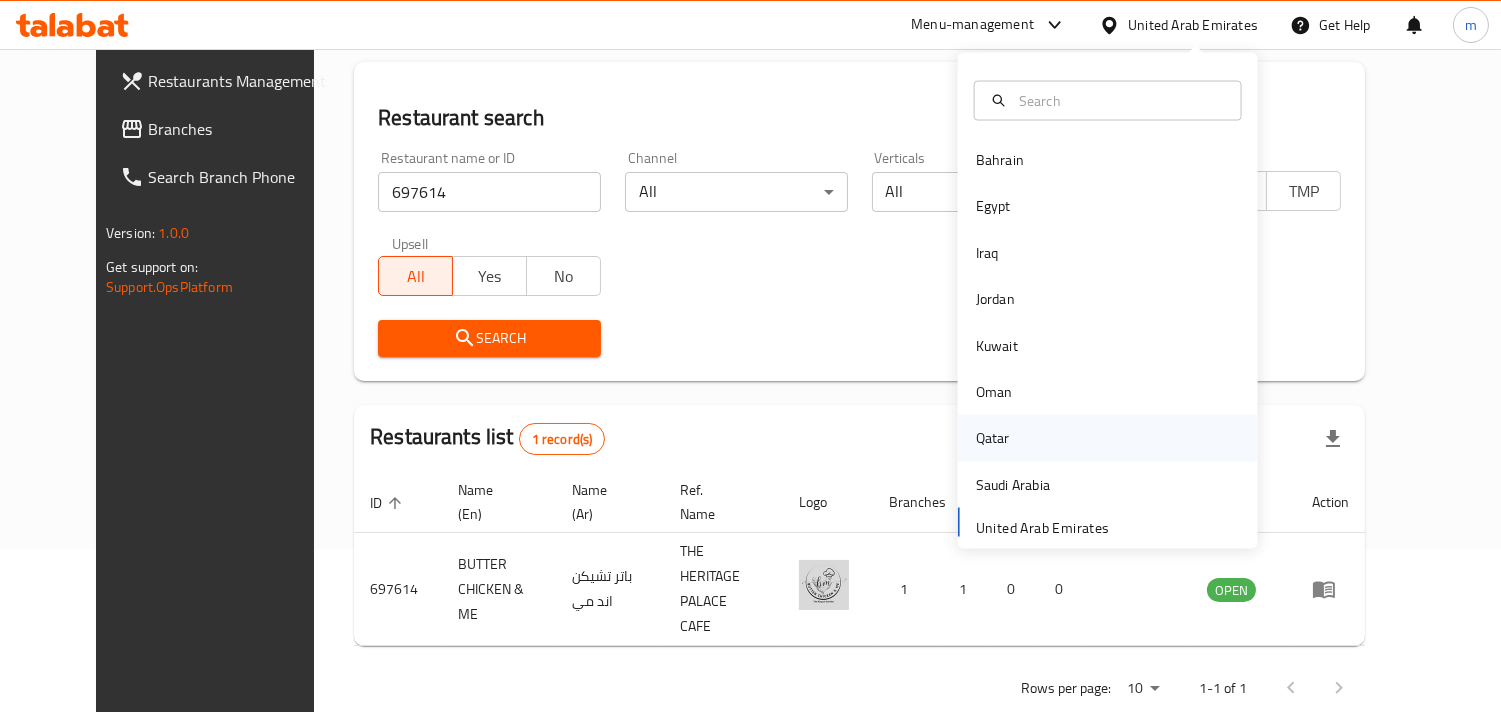 click on "Qatar" at bounding box center (993, 438) 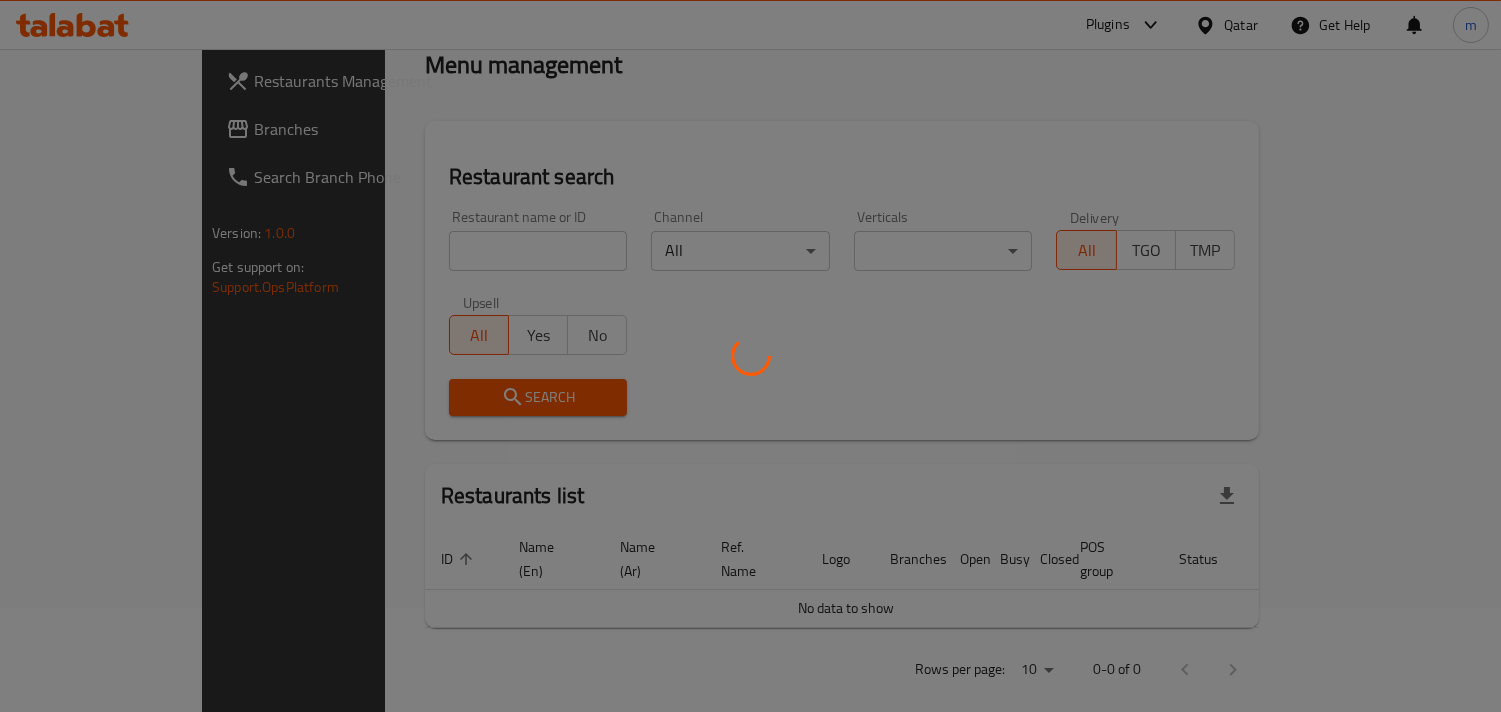 scroll, scrollTop: 163, scrollLeft: 0, axis: vertical 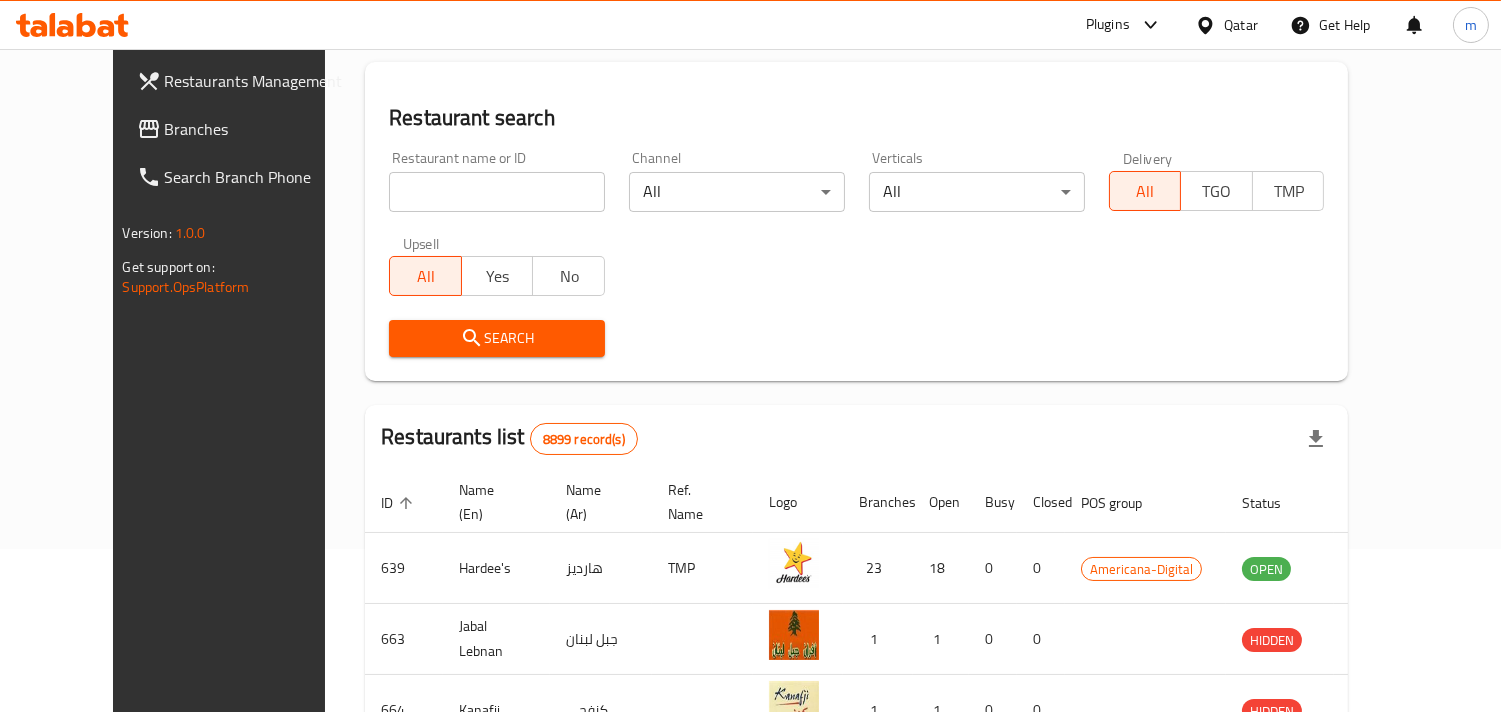 click on "Branches" at bounding box center [256, 129] 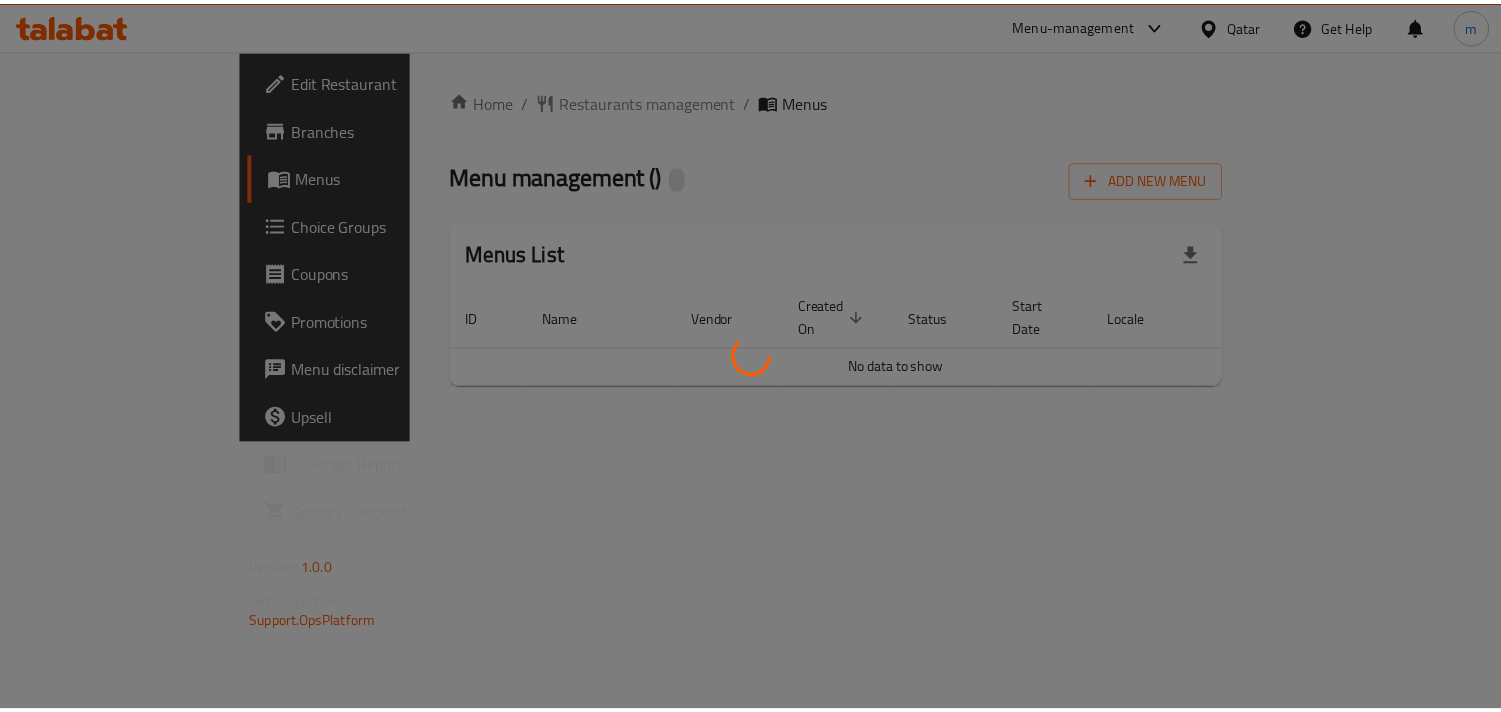 scroll, scrollTop: 0, scrollLeft: 0, axis: both 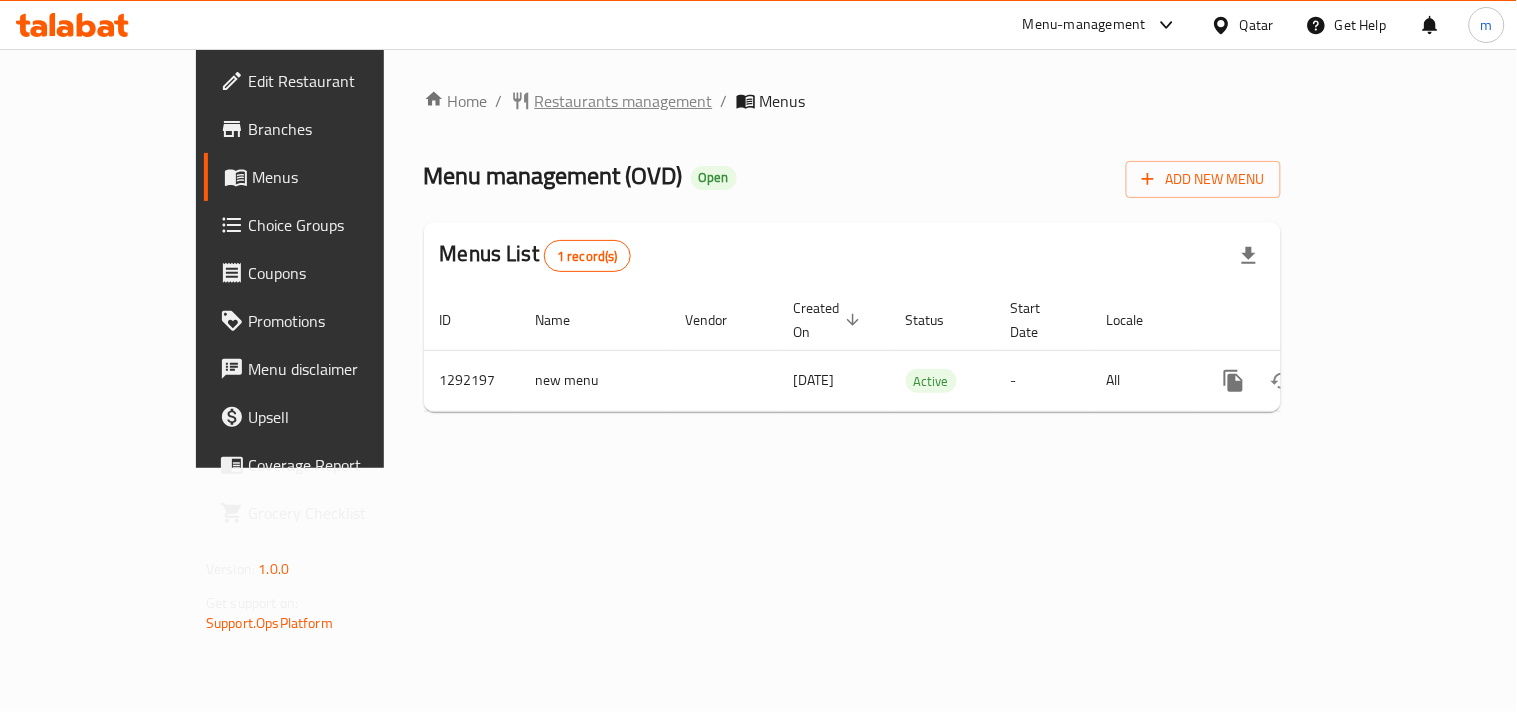 click on "Restaurants management" at bounding box center (624, 101) 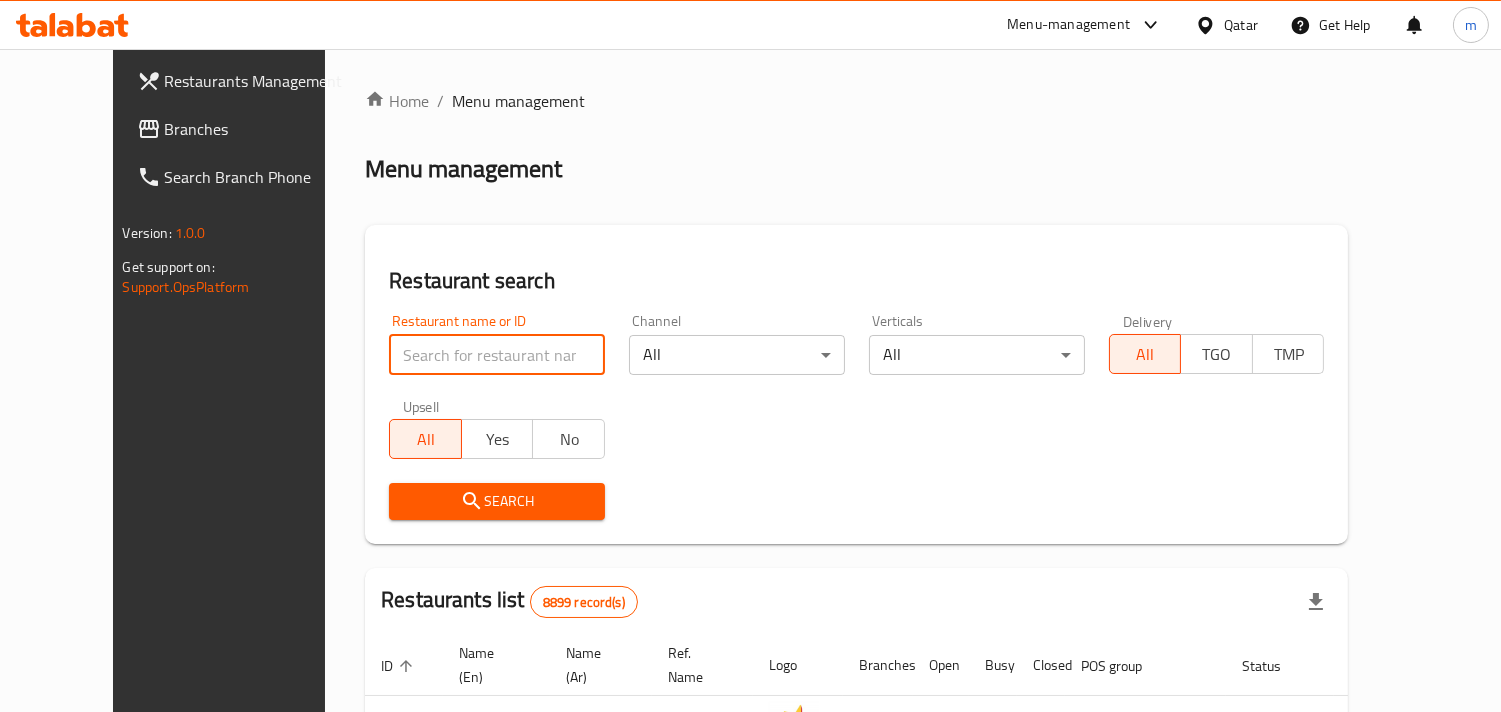 click at bounding box center (497, 355) 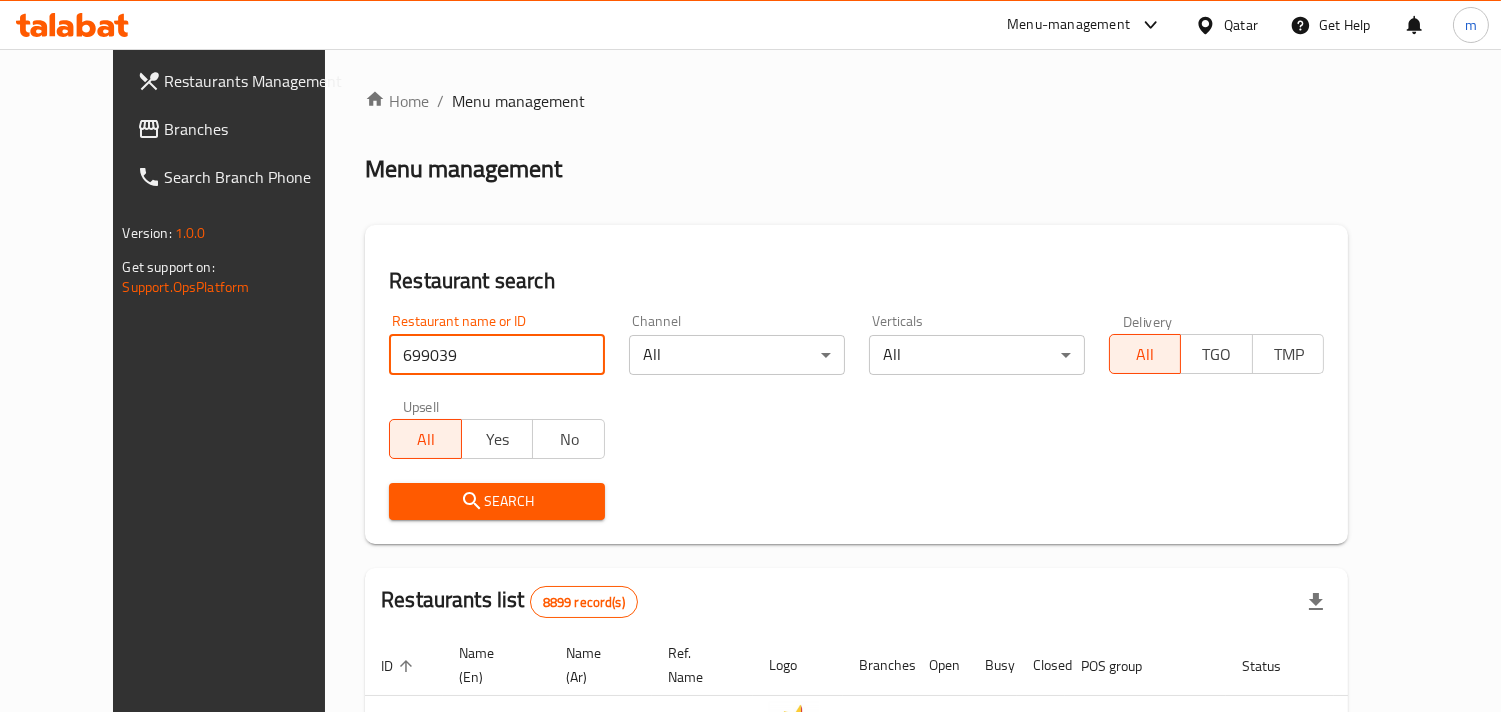 type on "699039" 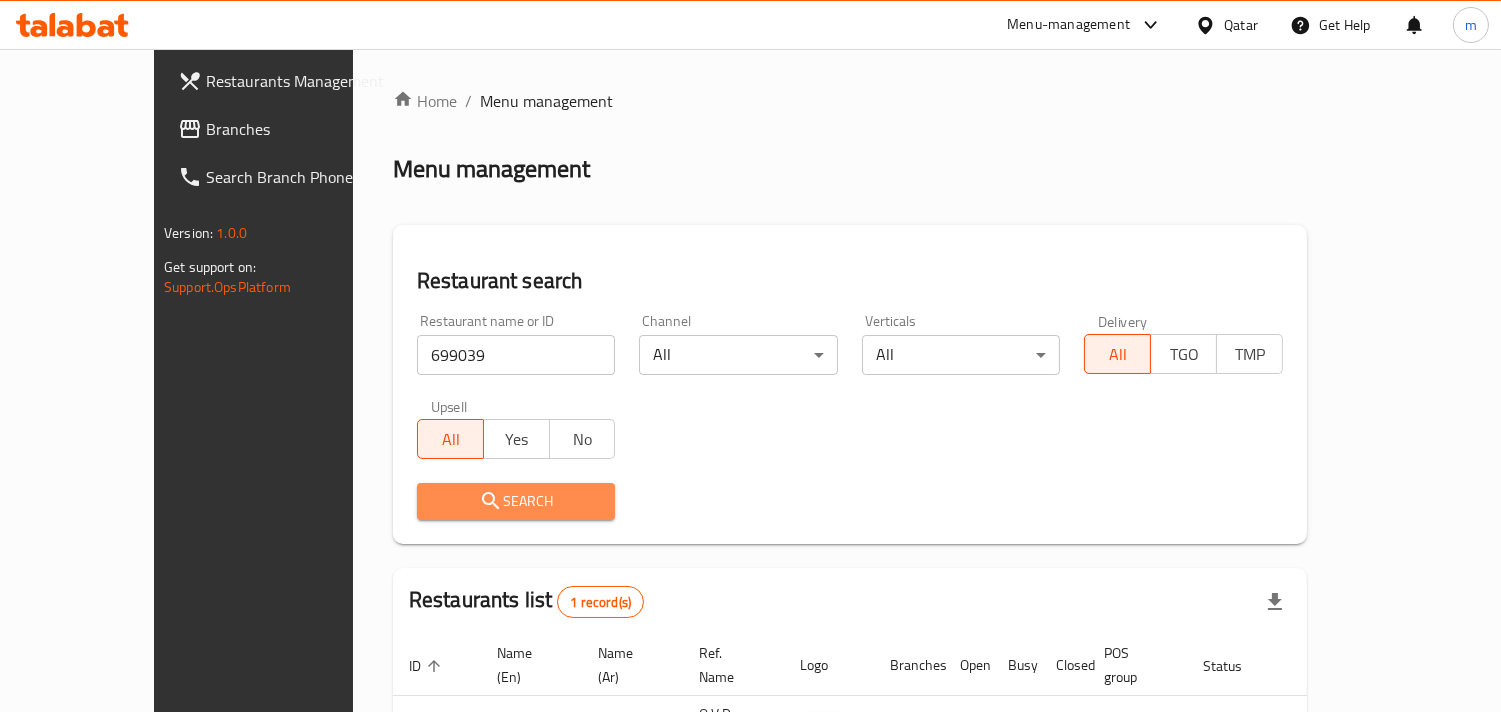 click on "Search" at bounding box center (516, 501) 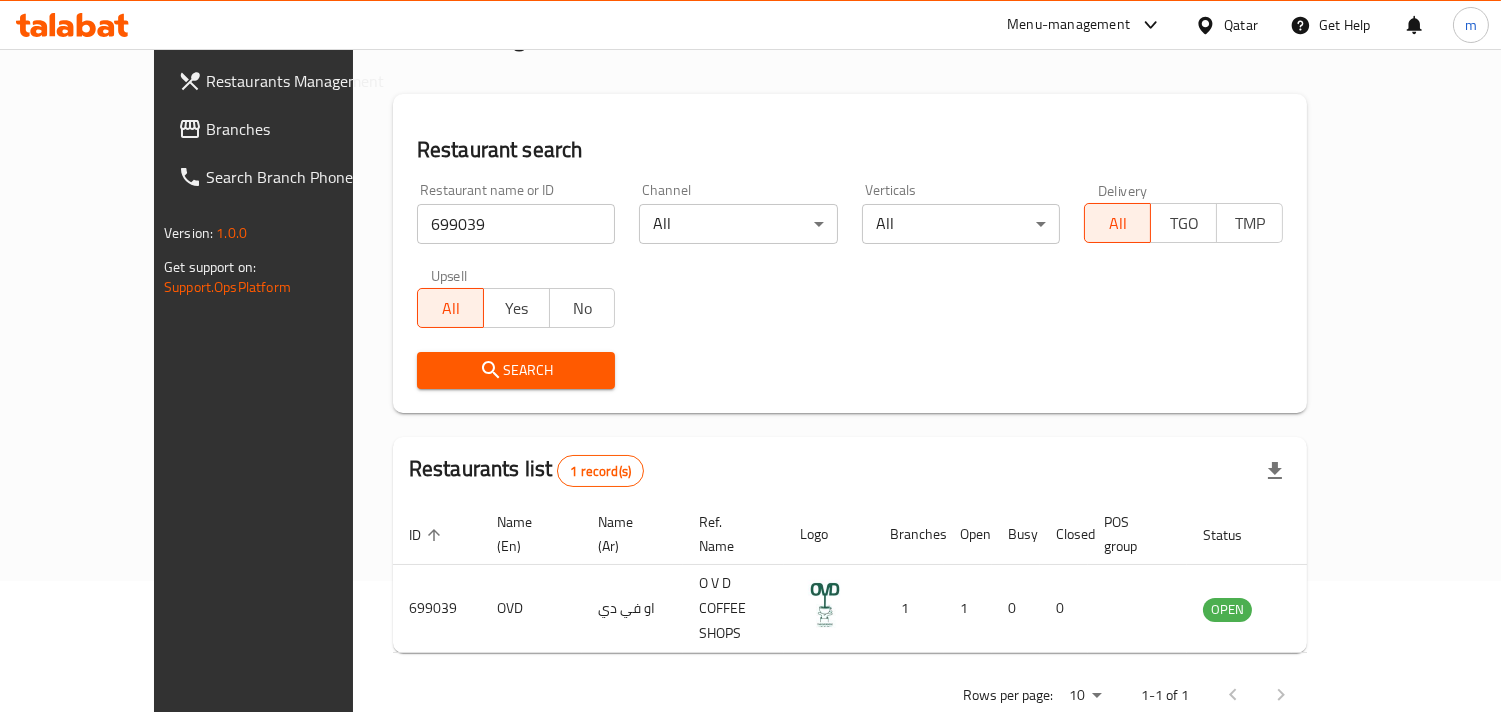 scroll, scrollTop: 141, scrollLeft: 0, axis: vertical 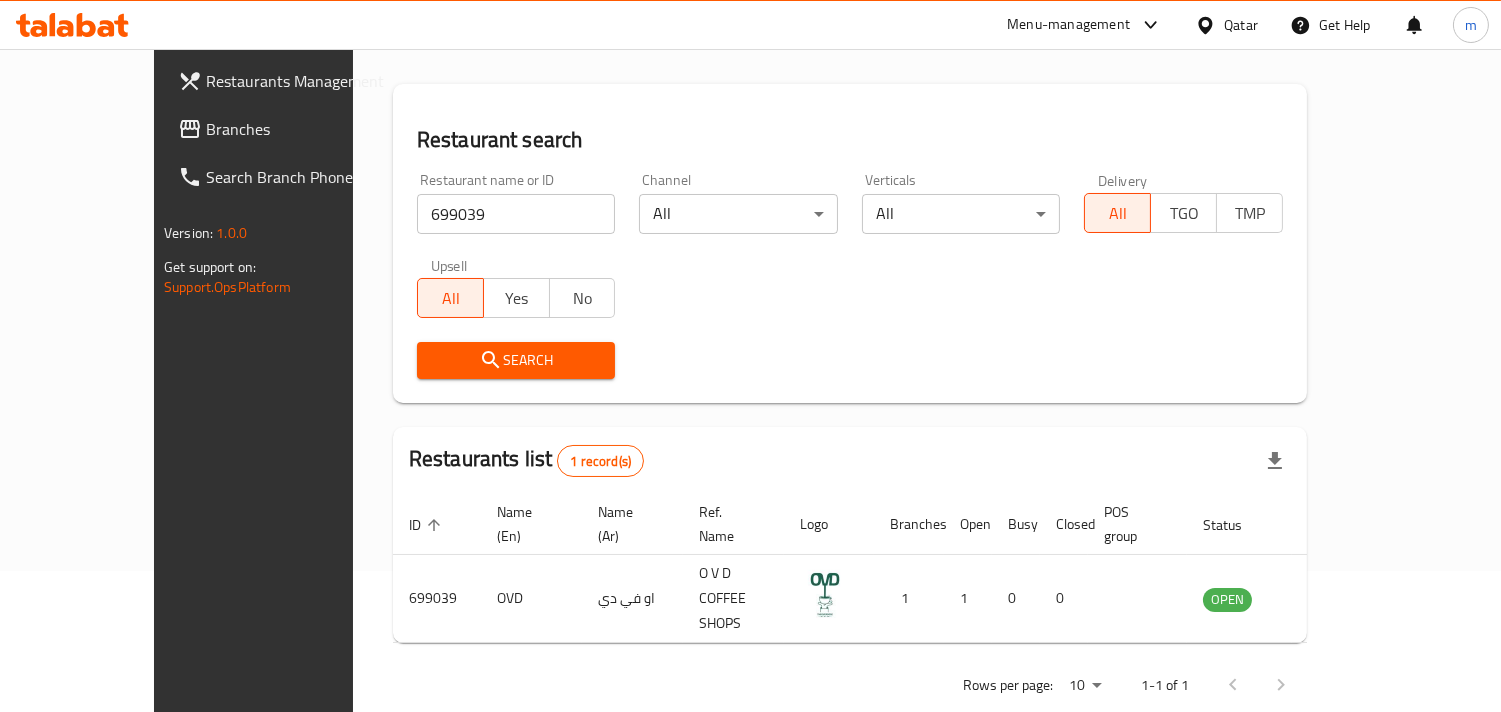 click on "Qatar" at bounding box center (1241, 25) 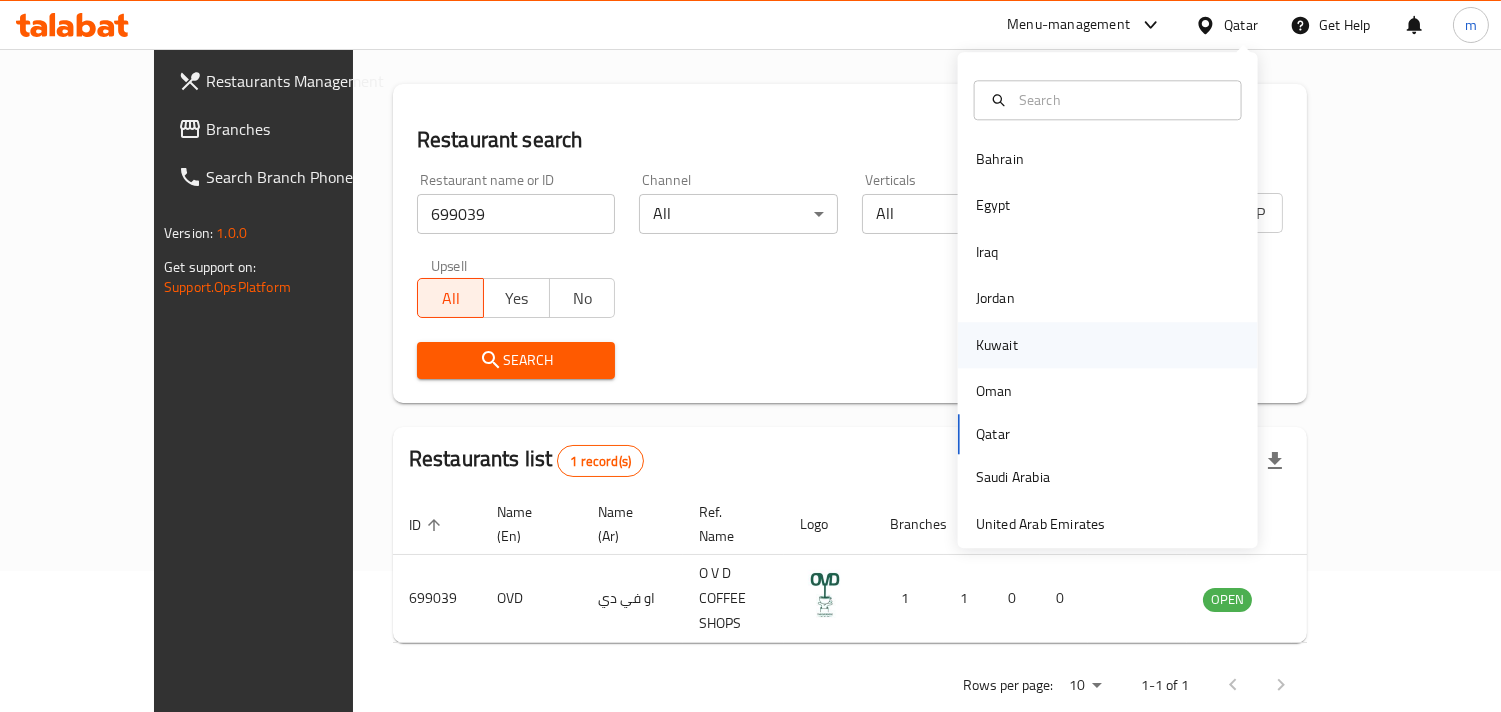 click on "Kuwait" at bounding box center (997, 345) 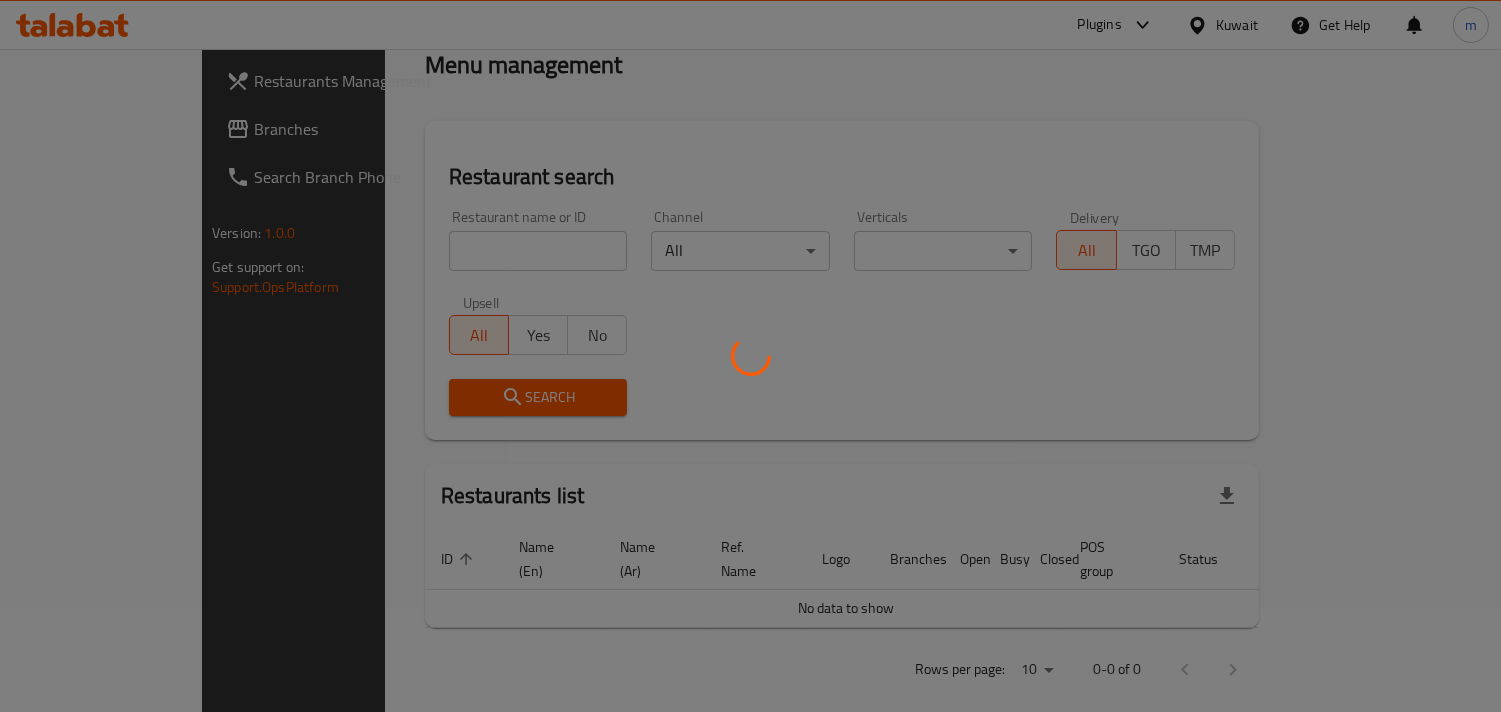 scroll, scrollTop: 141, scrollLeft: 0, axis: vertical 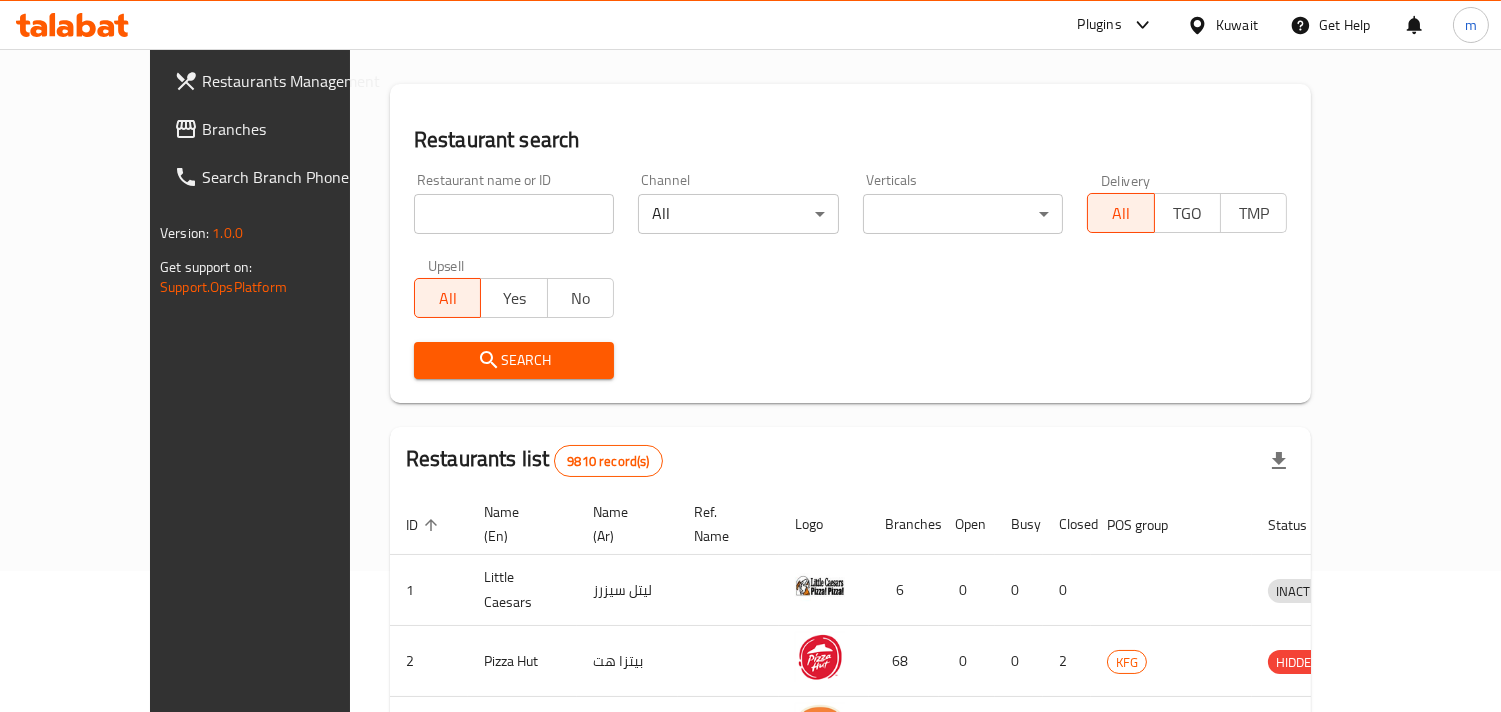 click on "Branches" at bounding box center [293, 129] 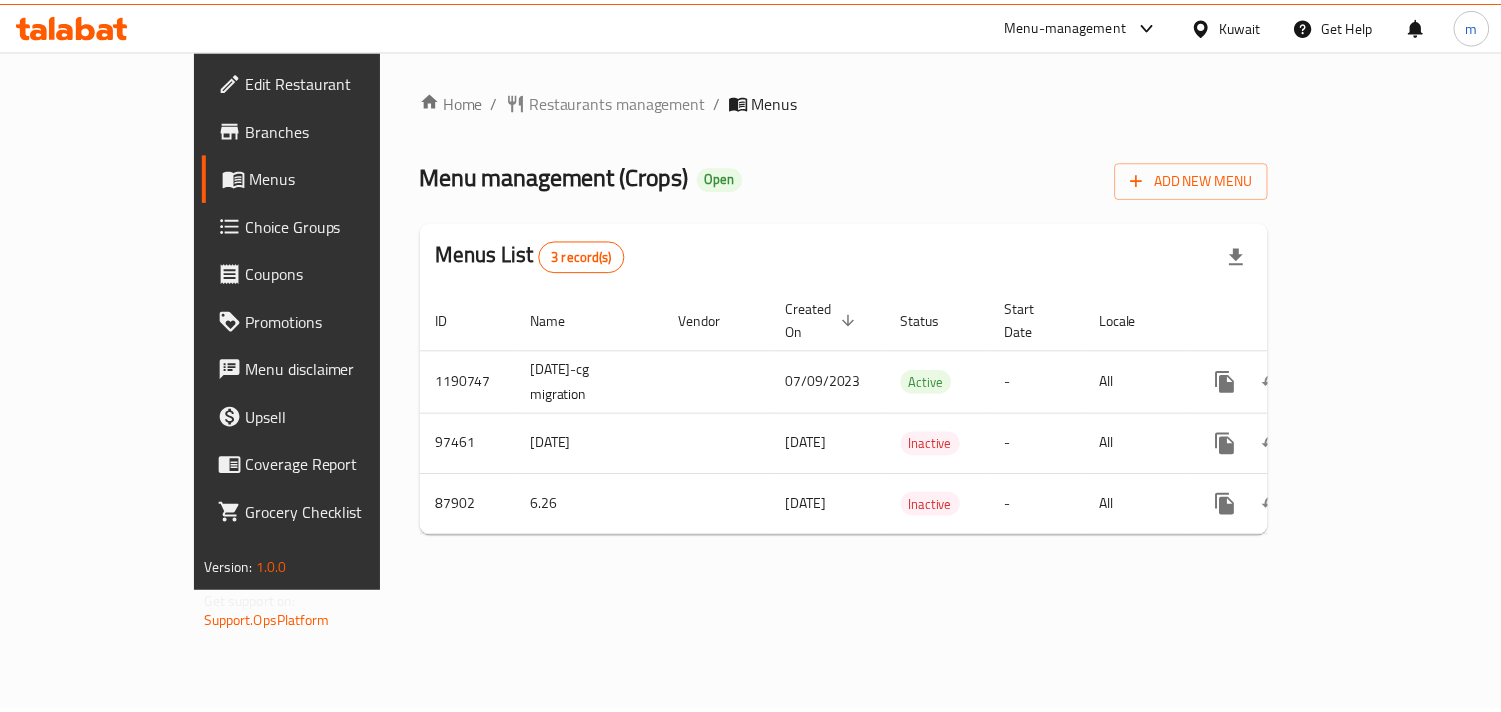 scroll, scrollTop: 0, scrollLeft: 0, axis: both 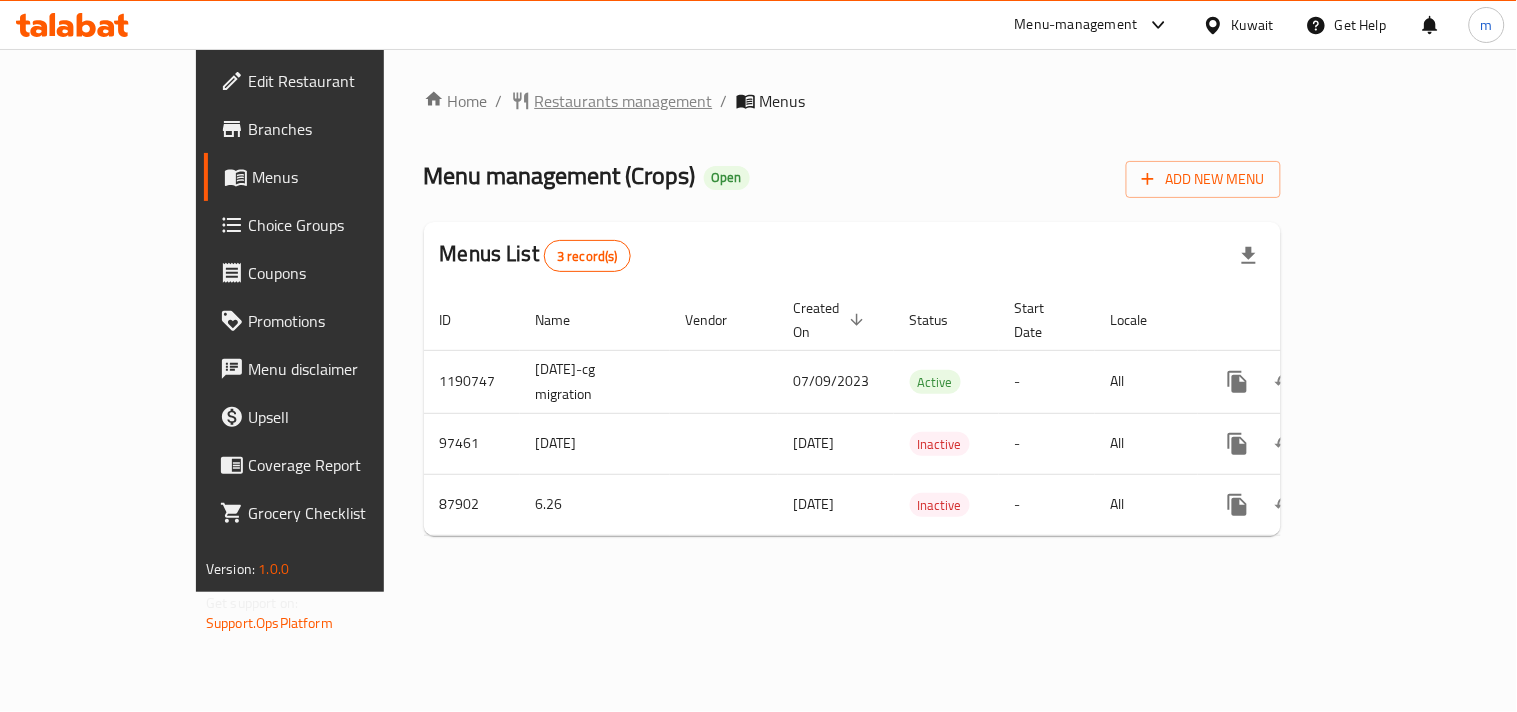 click on "Restaurants management" at bounding box center [624, 101] 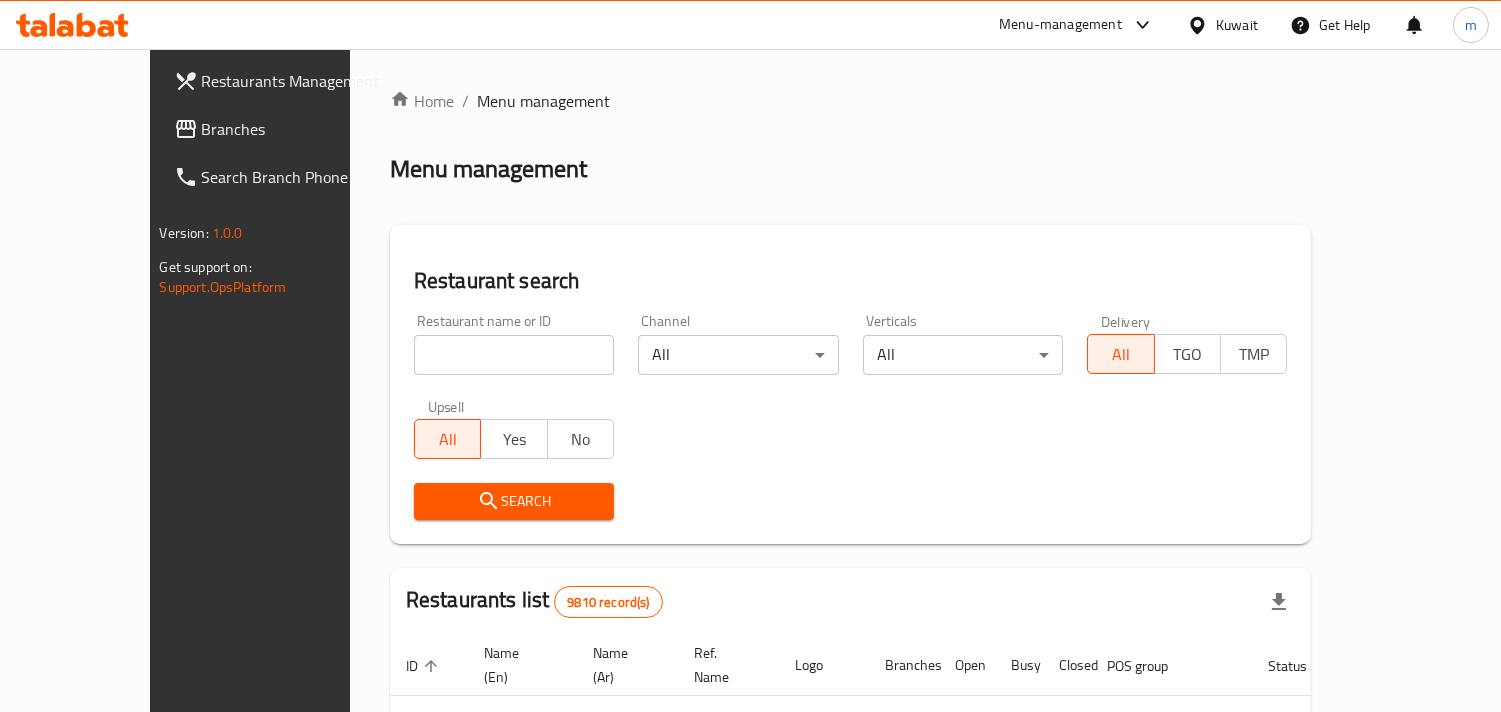click at bounding box center (514, 355) 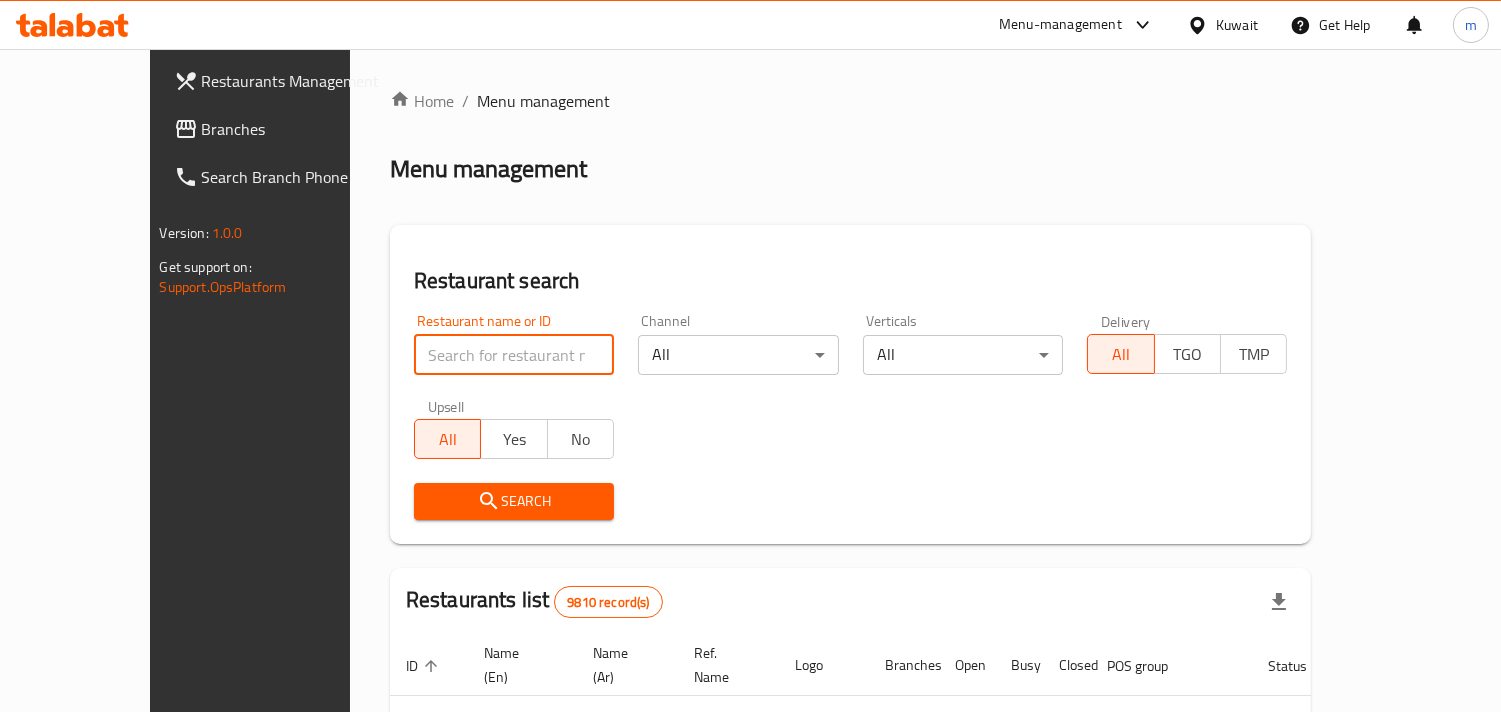 paste on "601095" 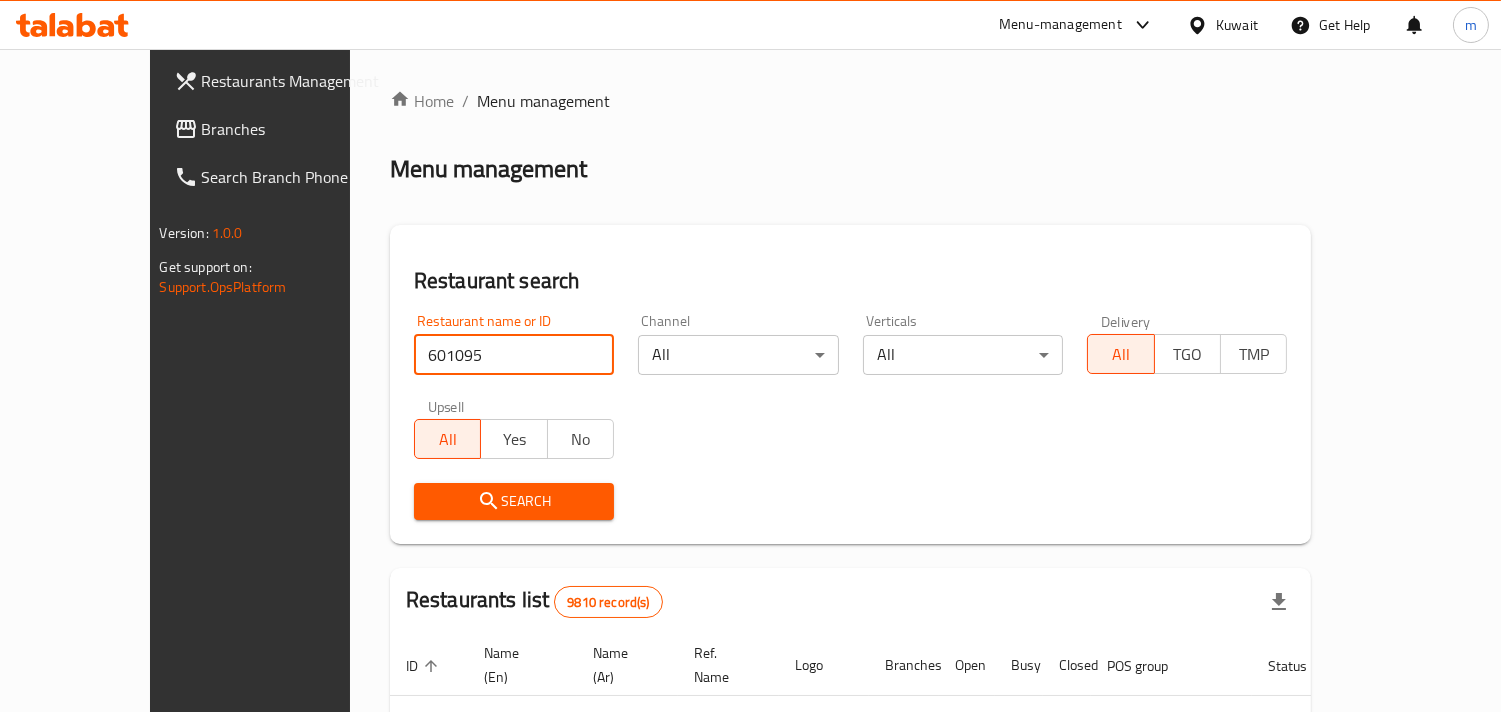type on "601095" 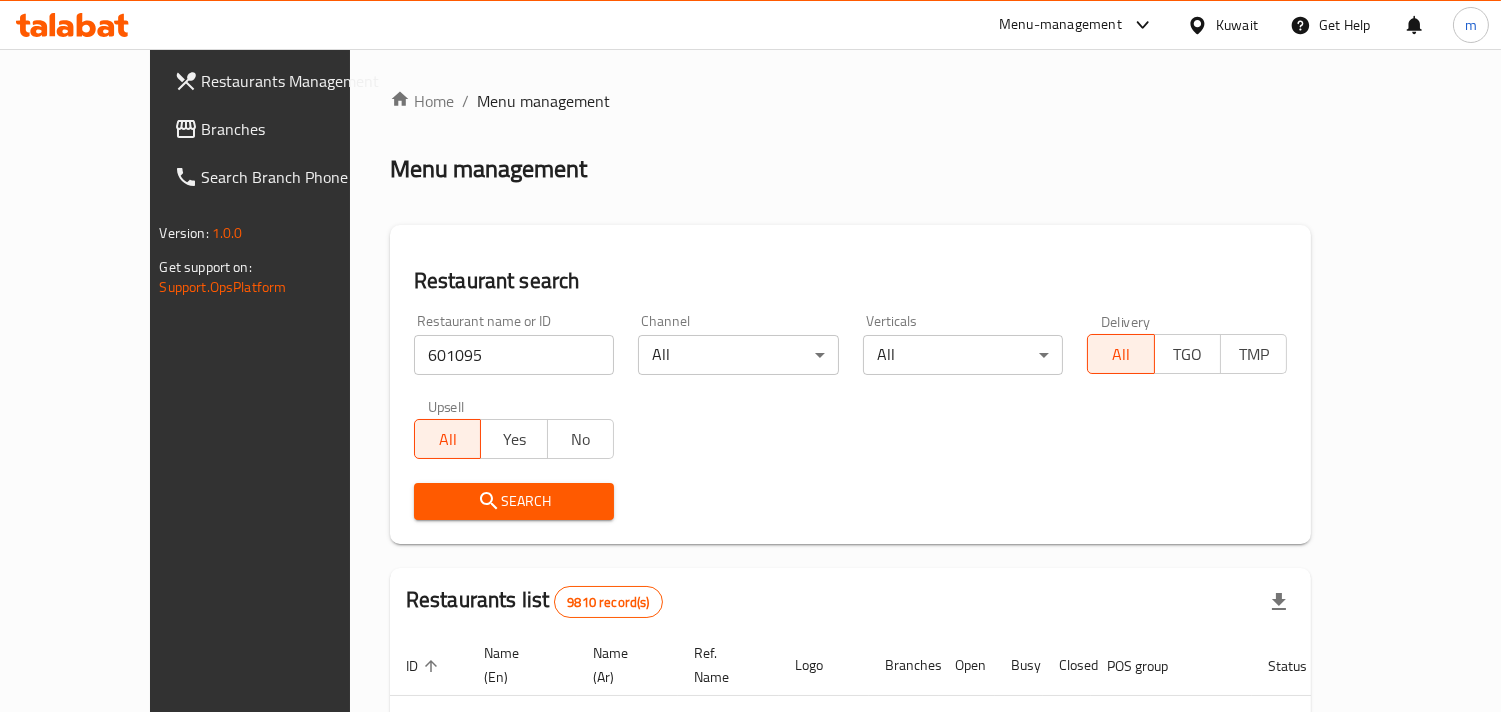 click on "Search" at bounding box center [514, 501] 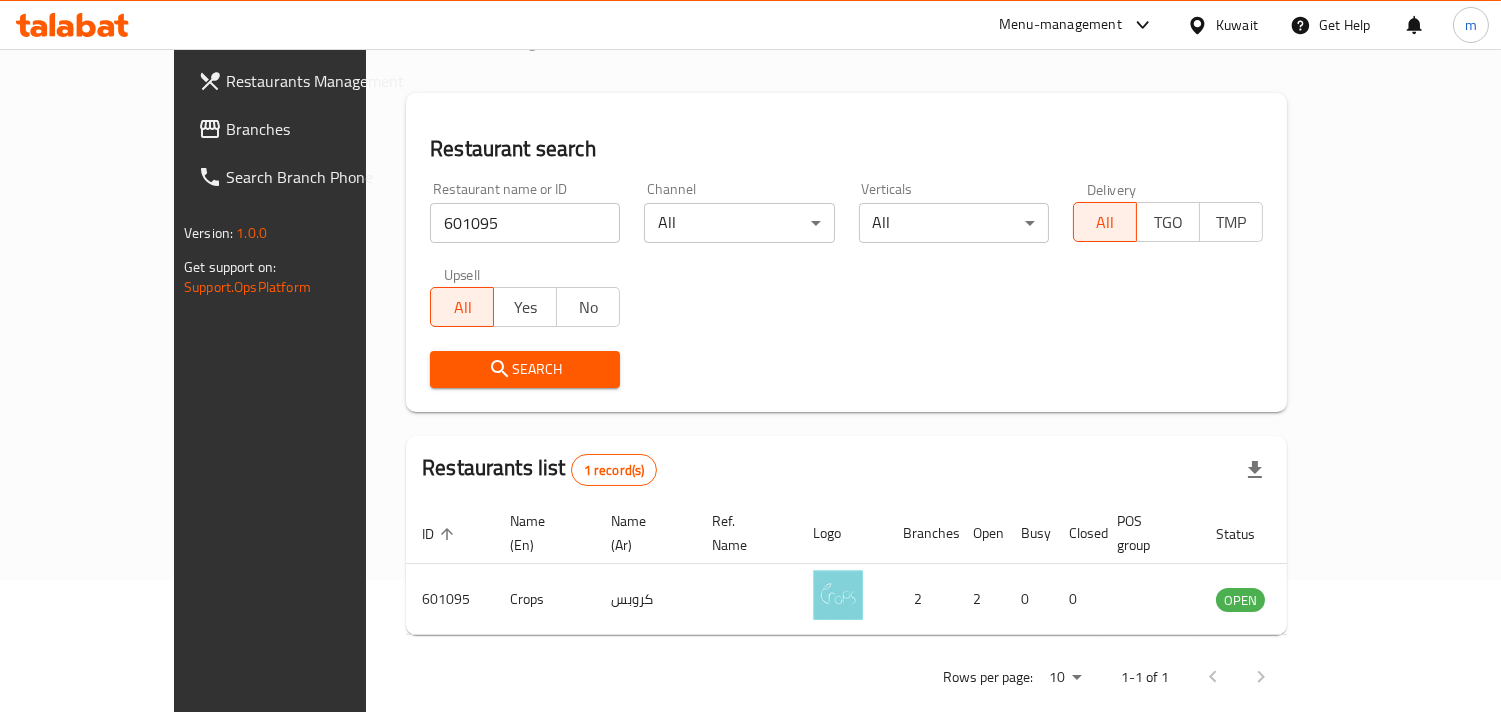 scroll, scrollTop: 141, scrollLeft: 0, axis: vertical 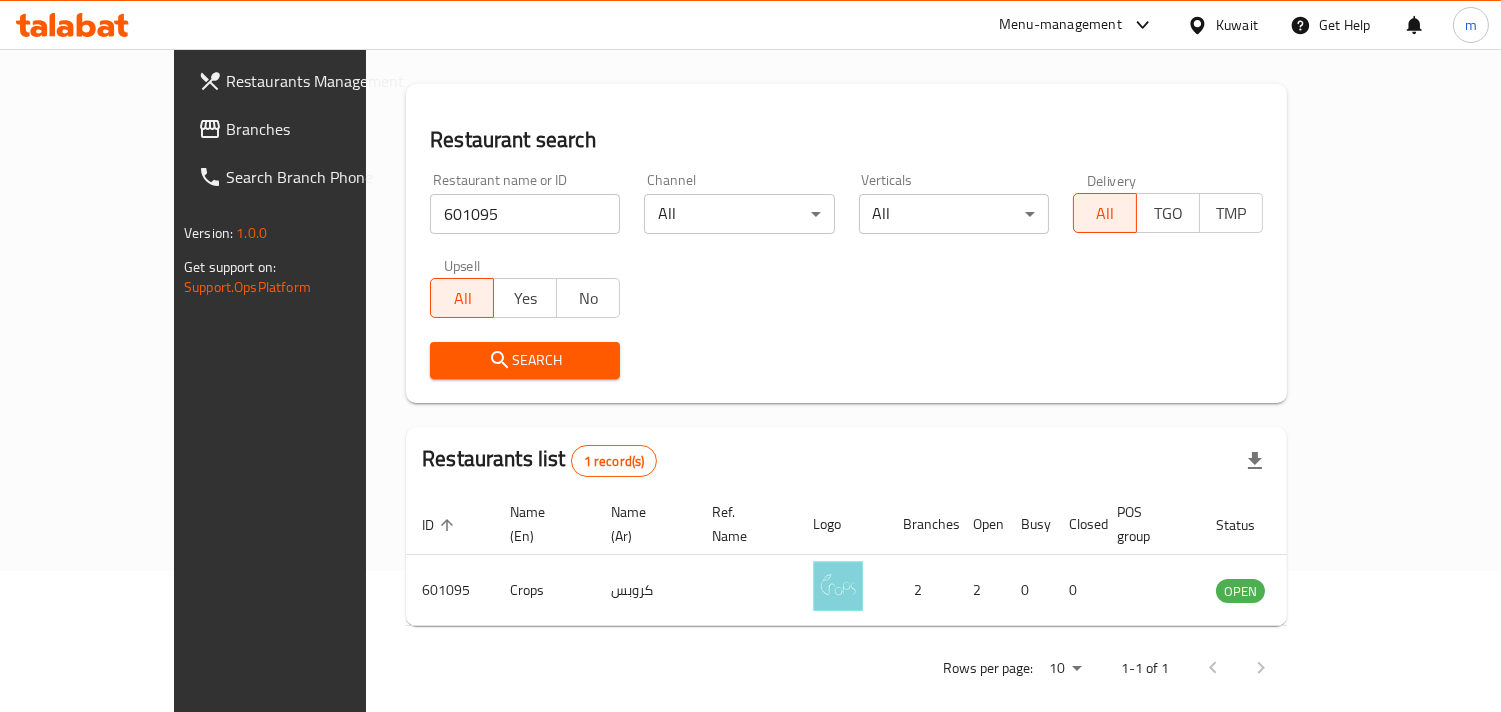 click on "Kuwait" at bounding box center (1237, 25) 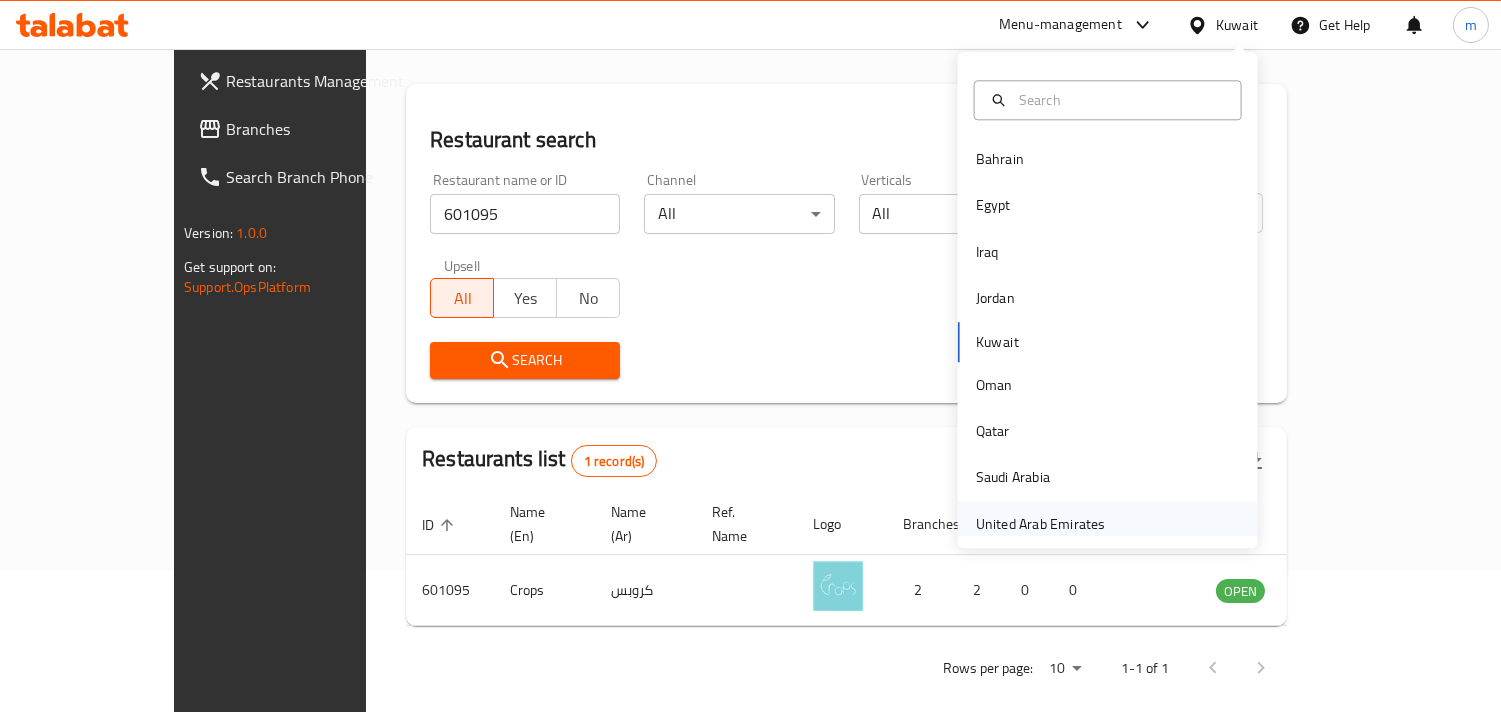 click on "United Arab Emirates" at bounding box center [1041, 524] 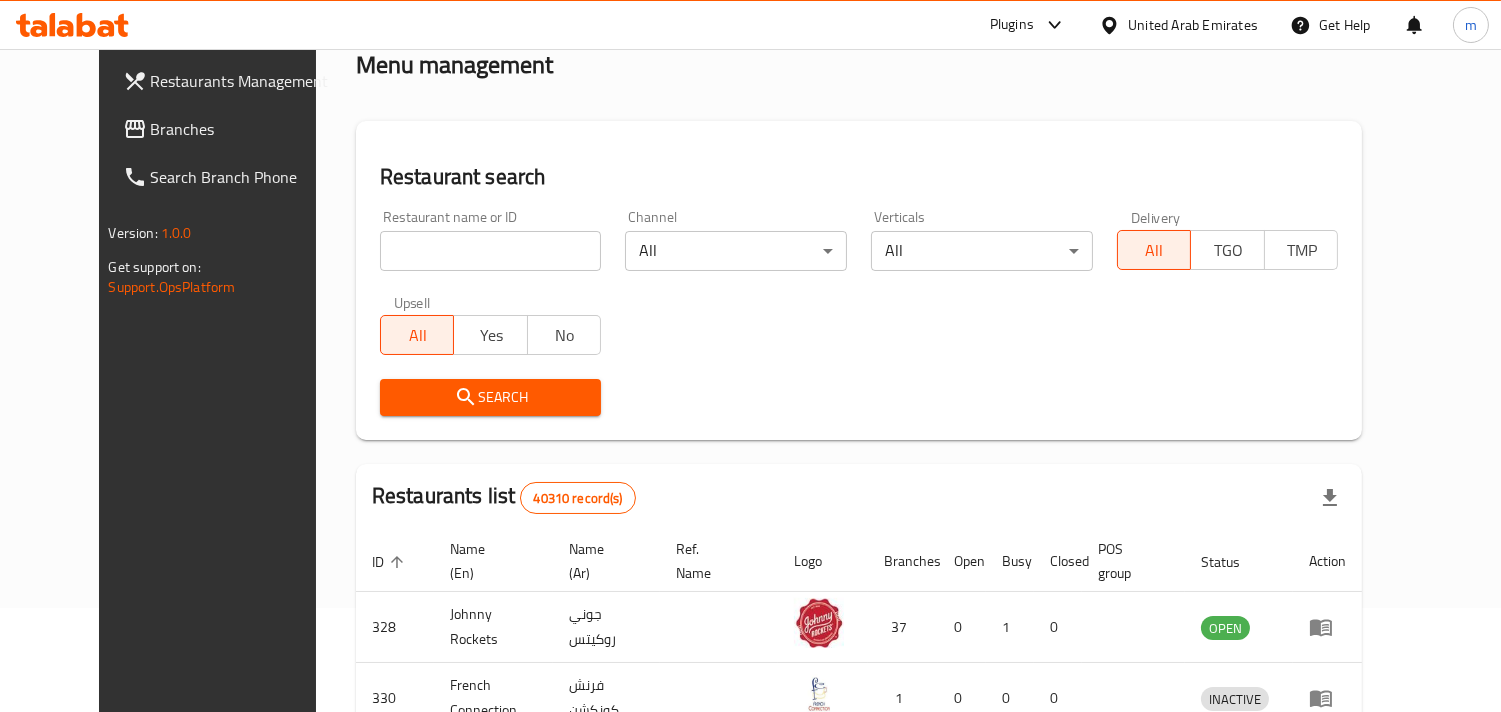 scroll, scrollTop: 141, scrollLeft: 0, axis: vertical 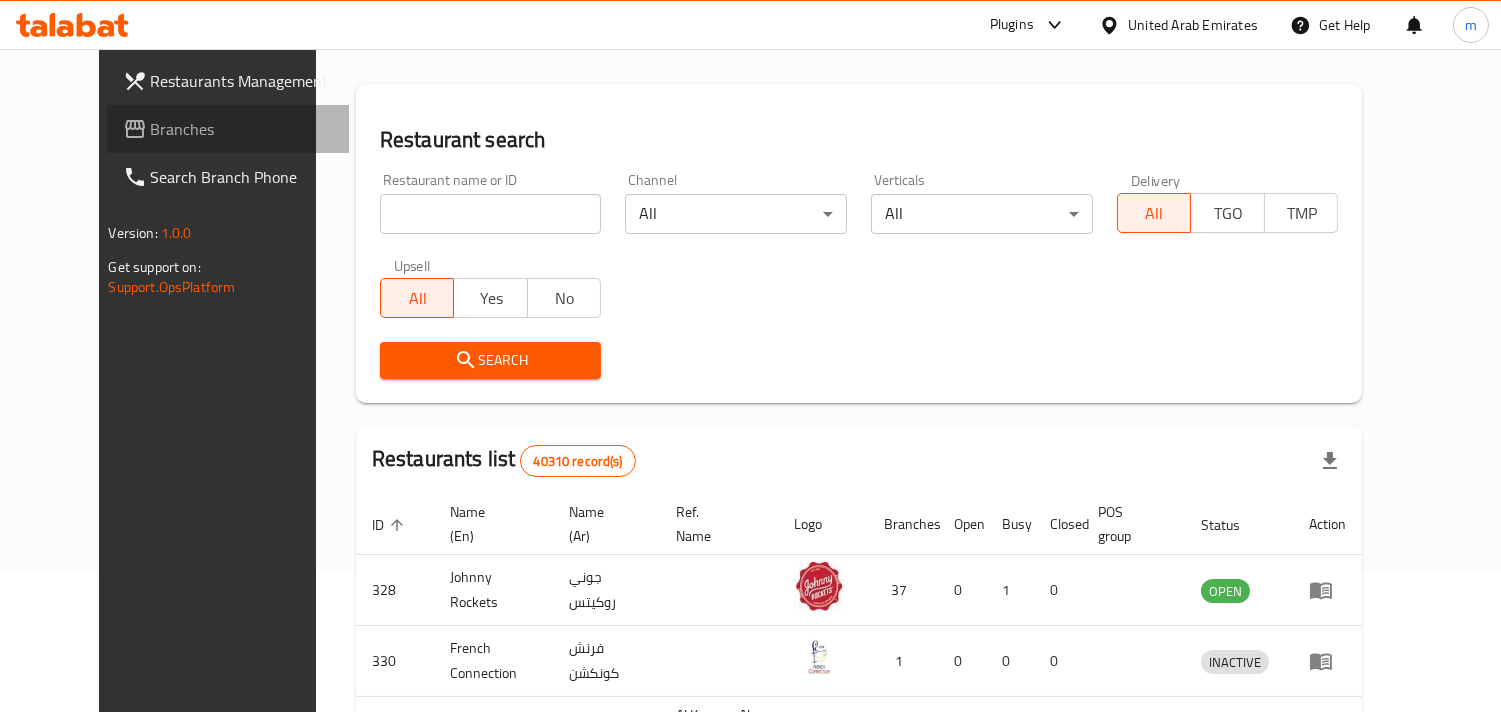 click on "Branches" at bounding box center (242, 129) 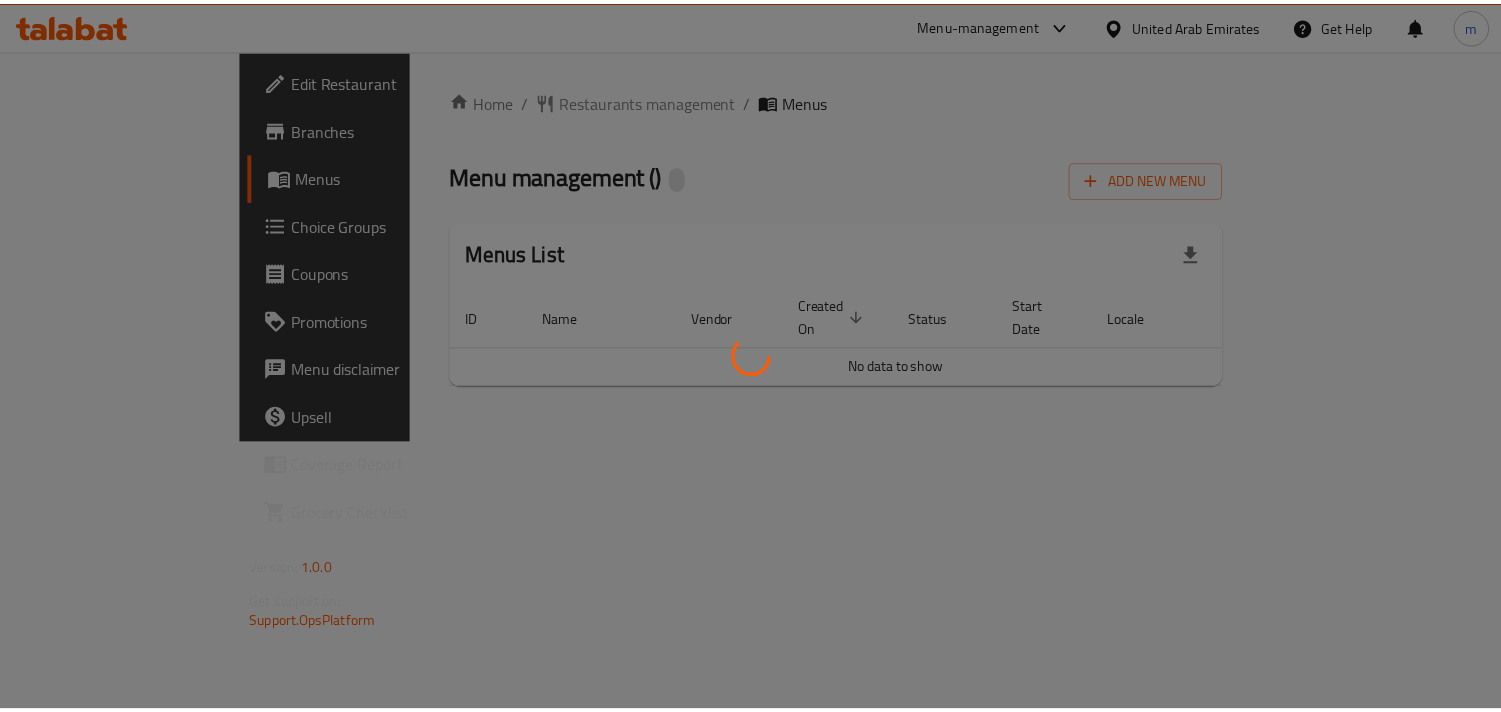scroll, scrollTop: 0, scrollLeft: 0, axis: both 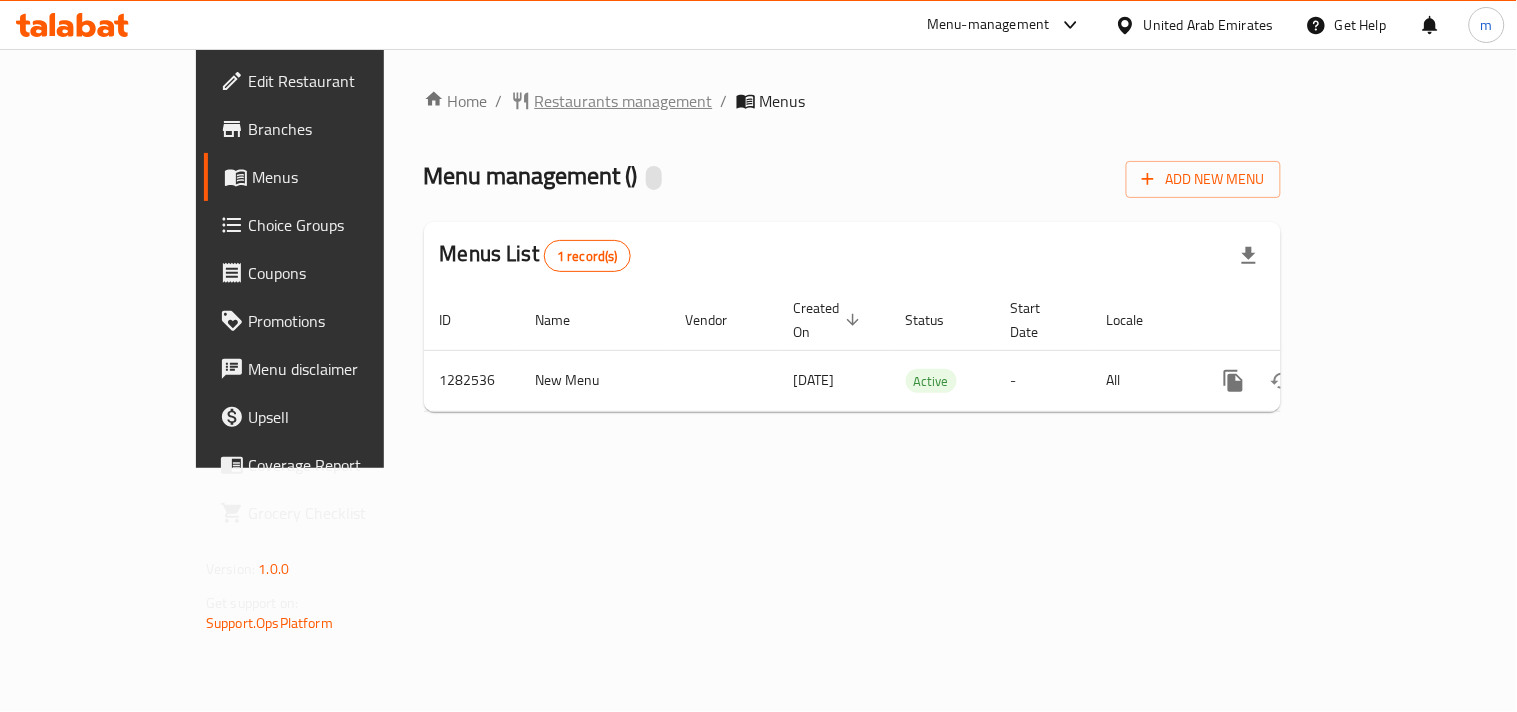 click on "Restaurants management" at bounding box center (624, 101) 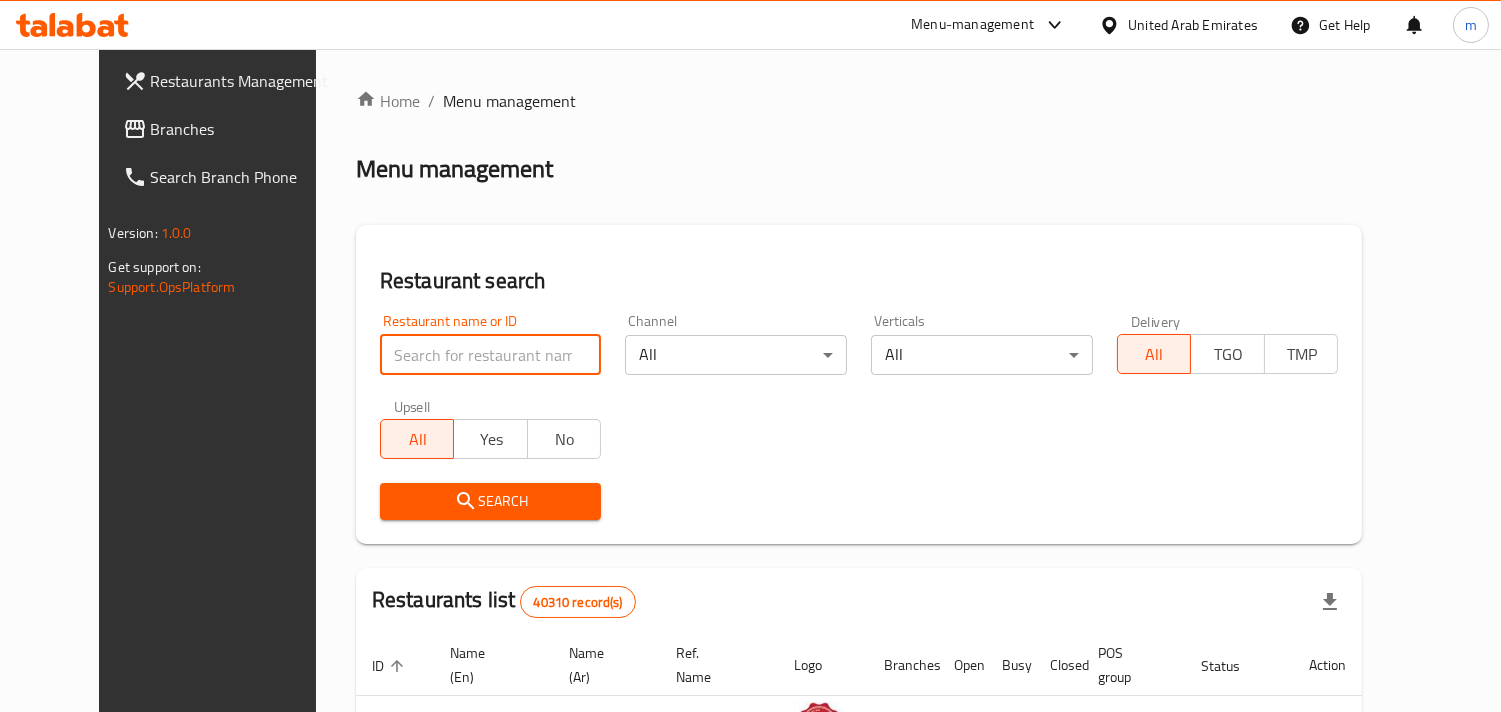 click at bounding box center (491, 355) 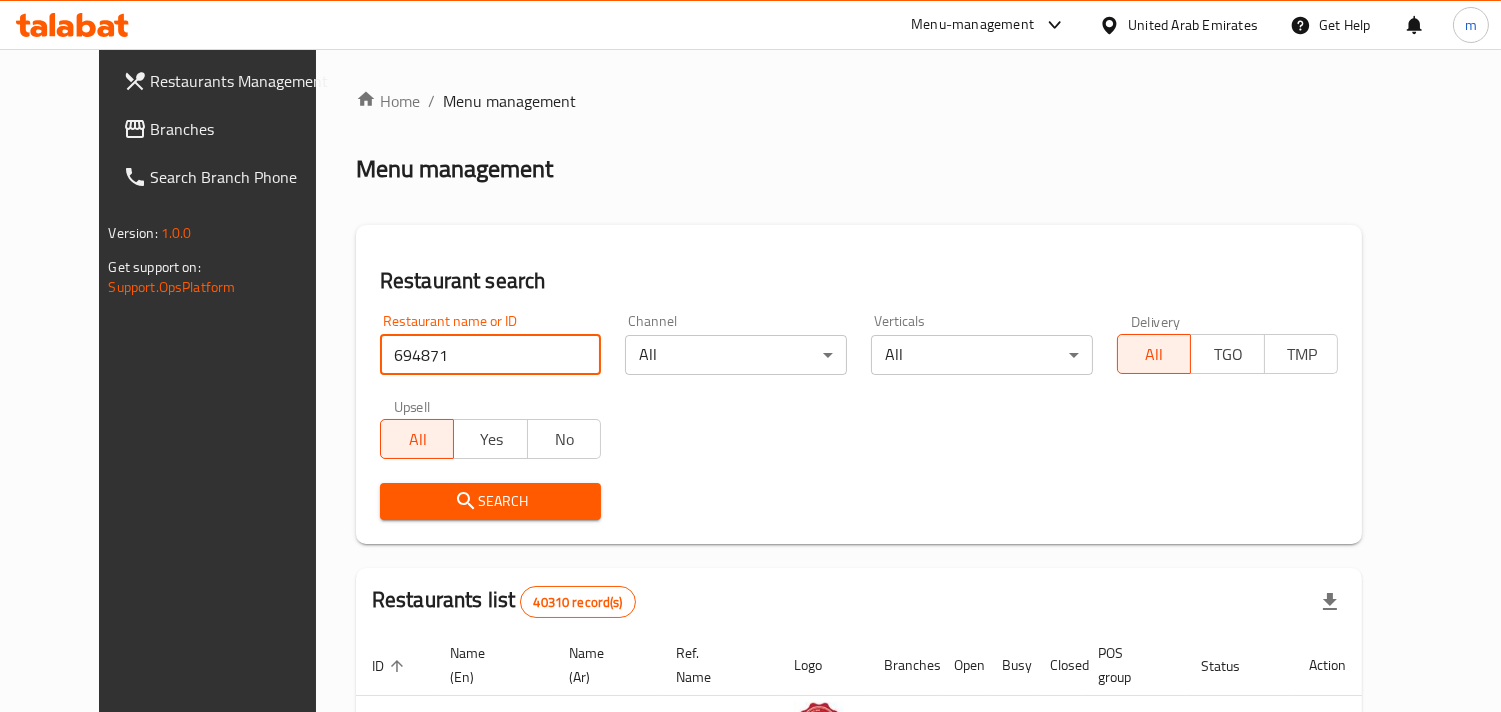 type on "694871" 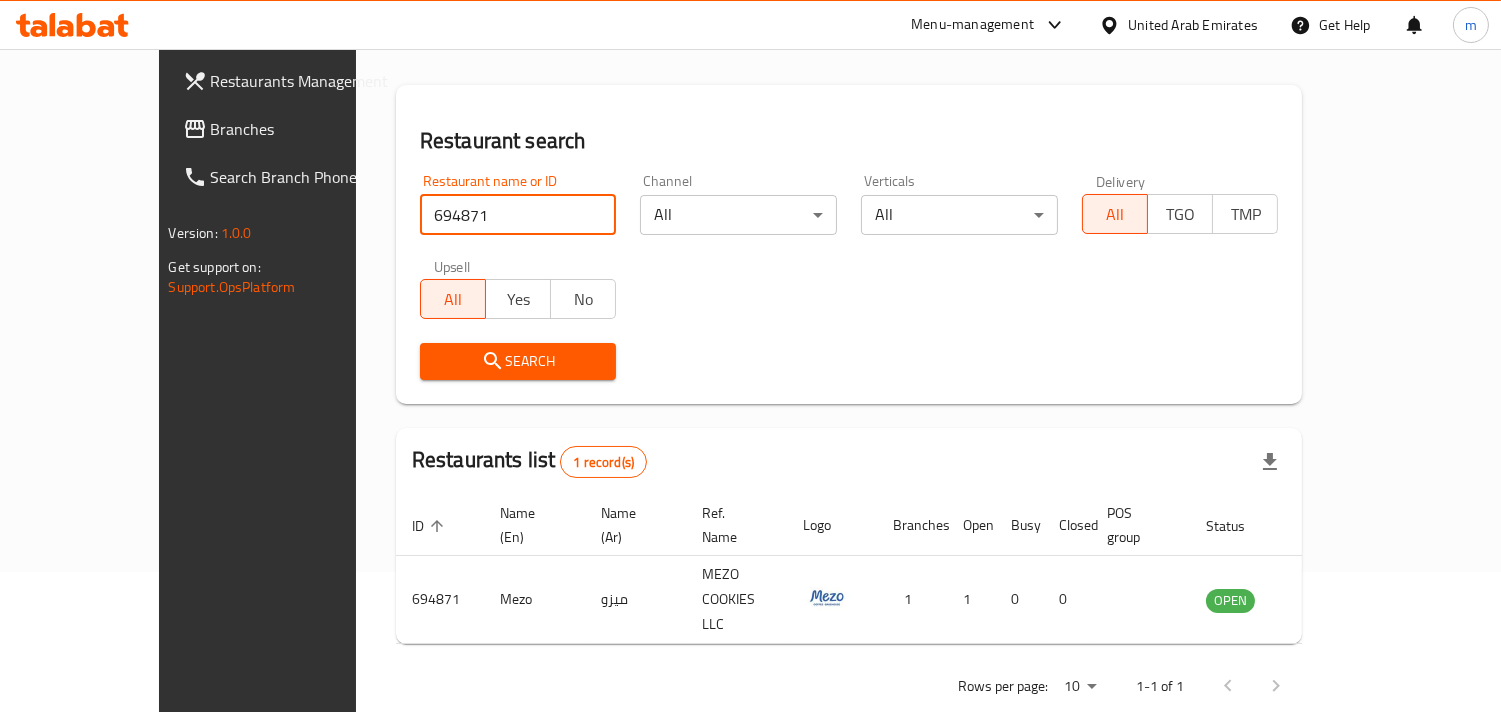scroll, scrollTop: 141, scrollLeft: 0, axis: vertical 